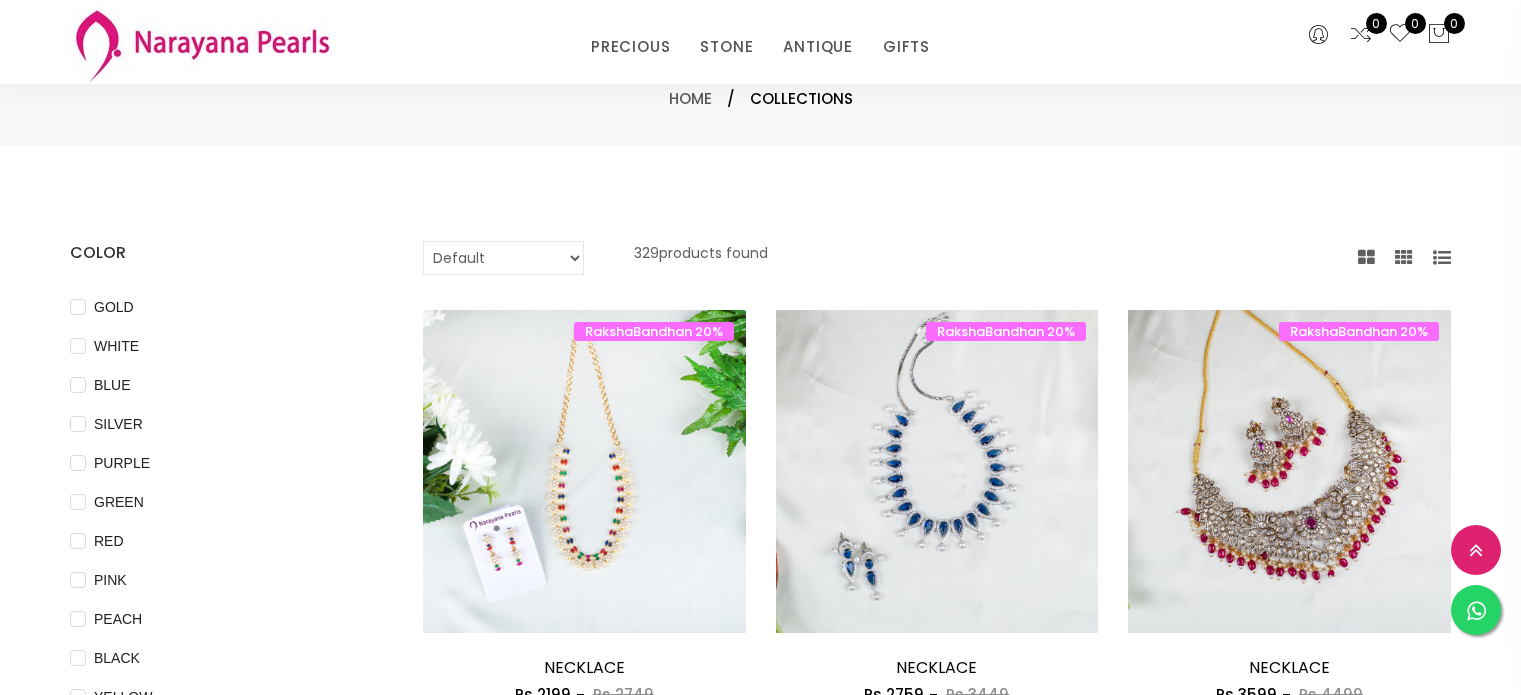 select on "INR" 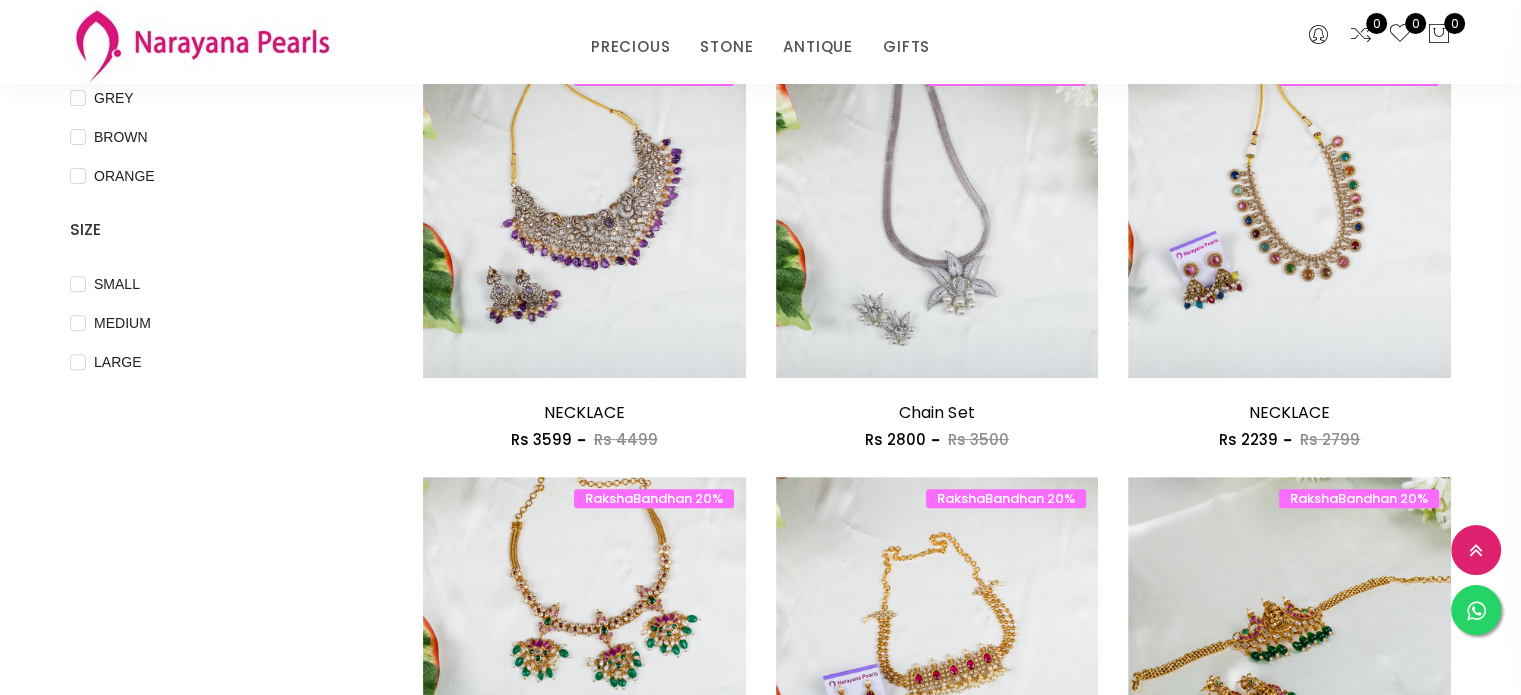 drag, startPoint x: 1339, startPoint y: 8, endPoint x: 323, endPoint y: 339, distance: 1068.5583 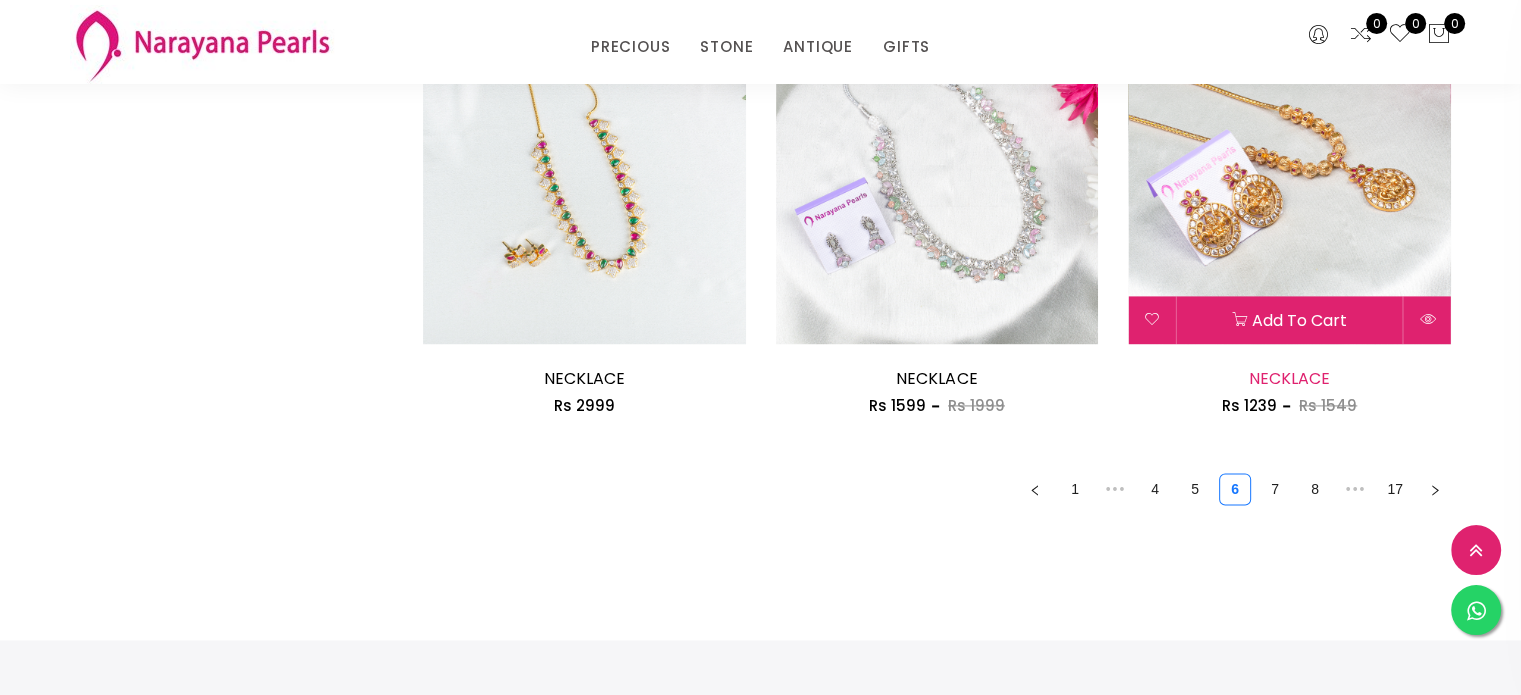 scroll, scrollTop: 2824, scrollLeft: 0, axis: vertical 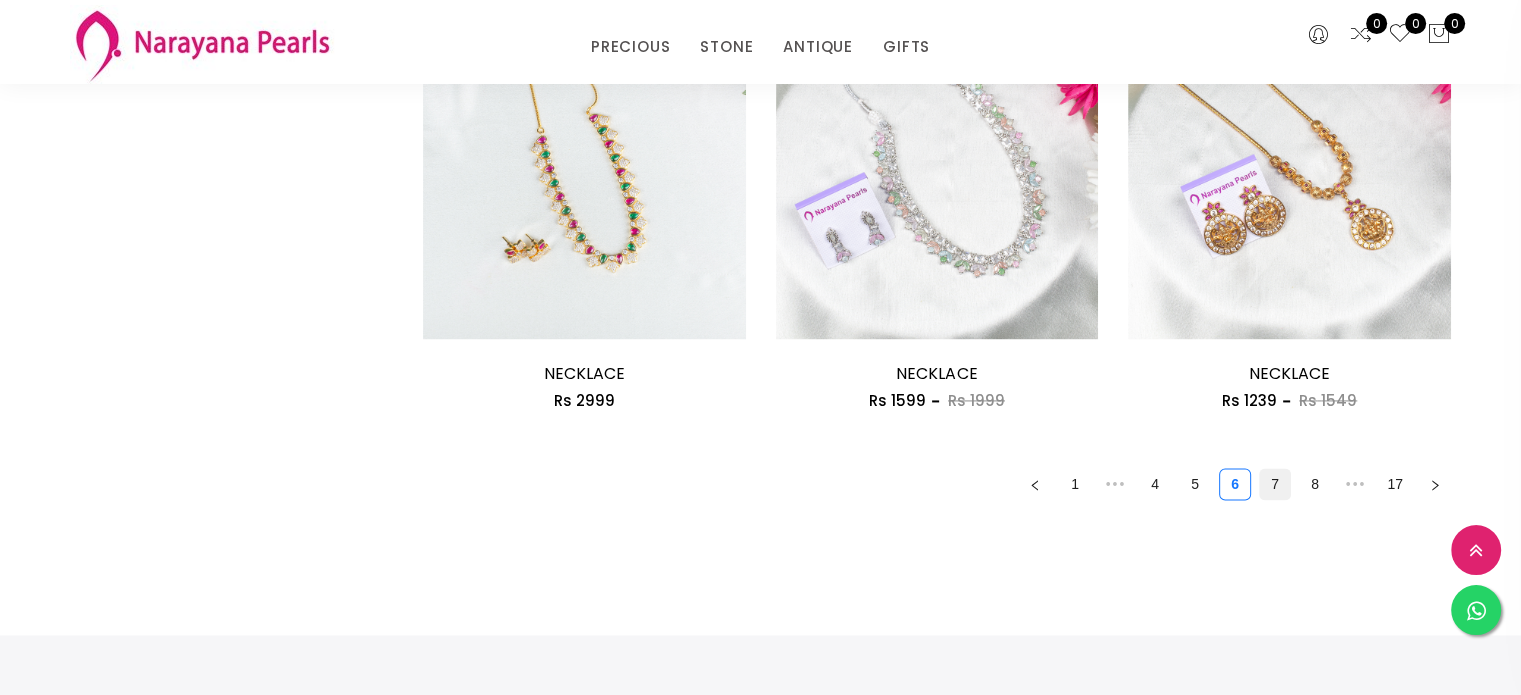 click on "7" at bounding box center (1275, 484) 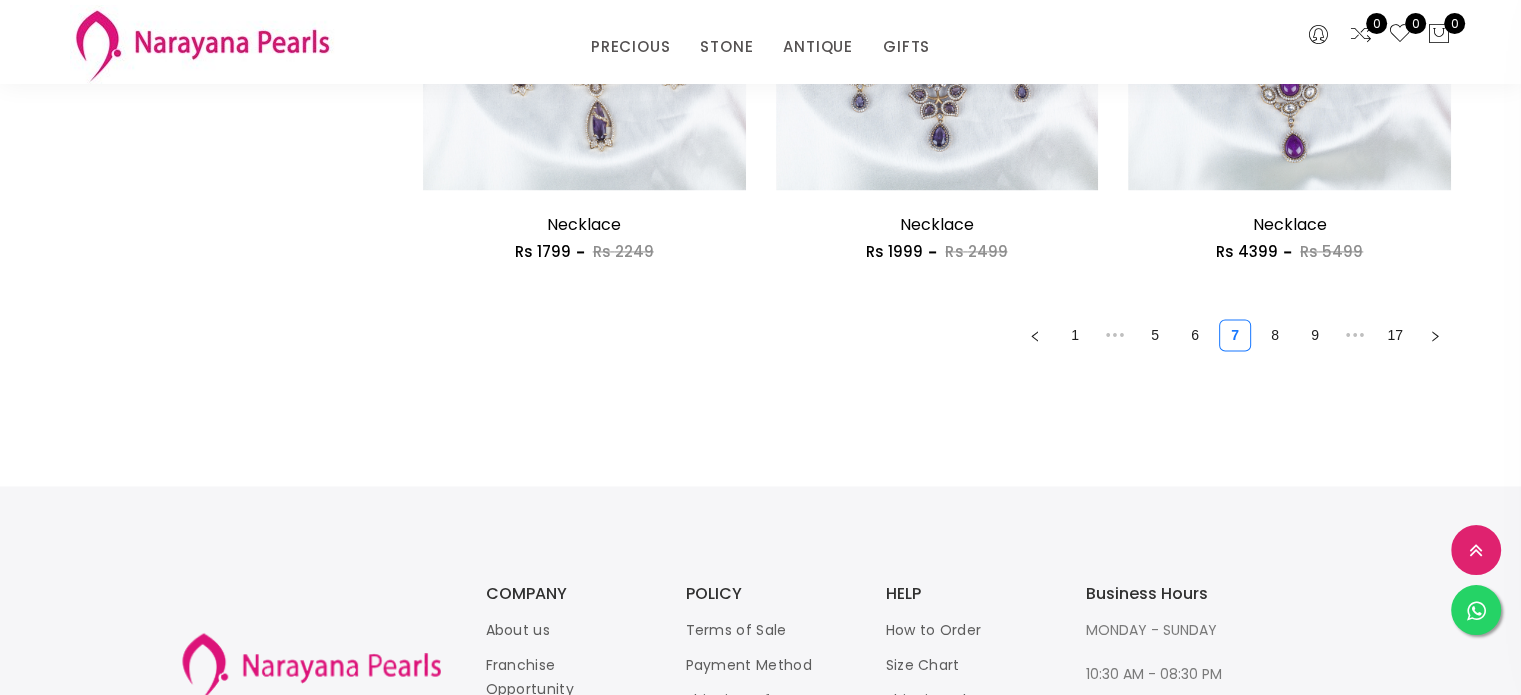 scroll, scrollTop: 2977, scrollLeft: 0, axis: vertical 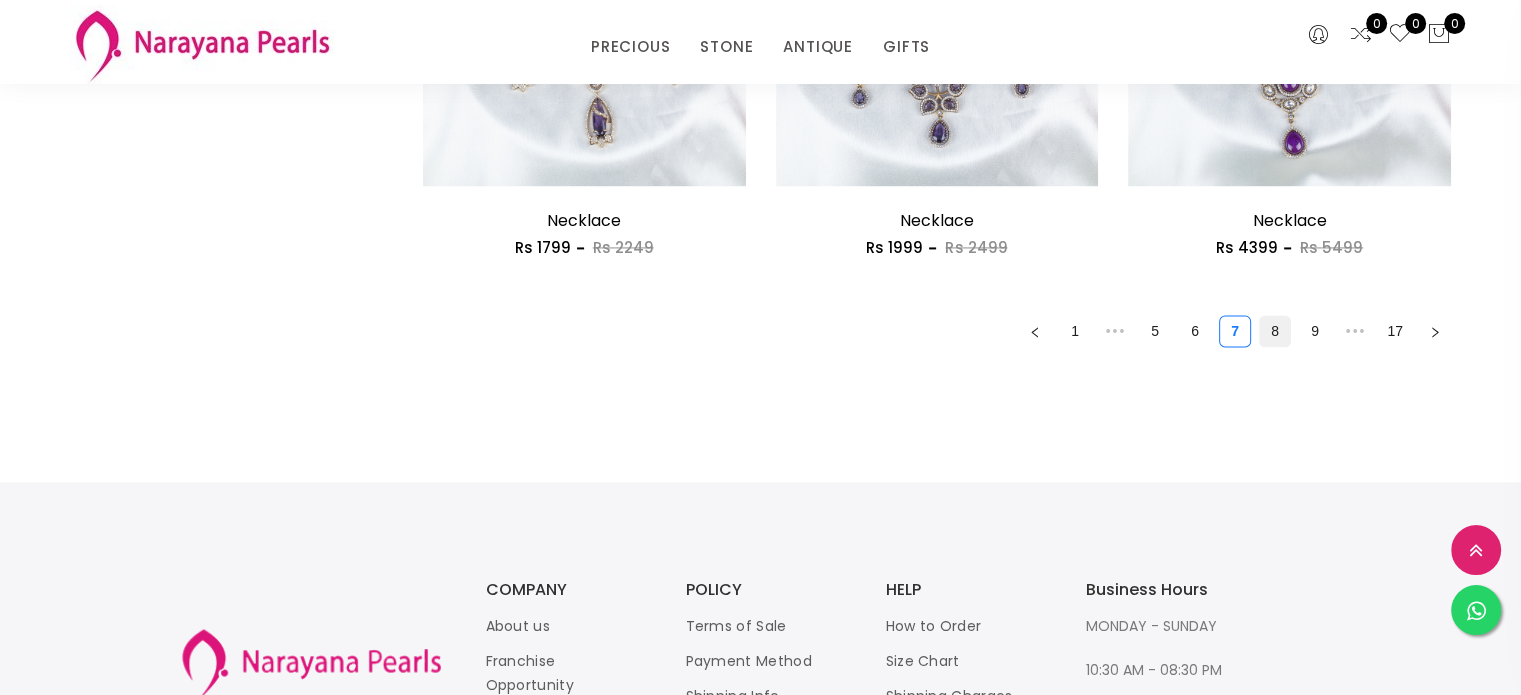 click on "8" at bounding box center [1275, 331] 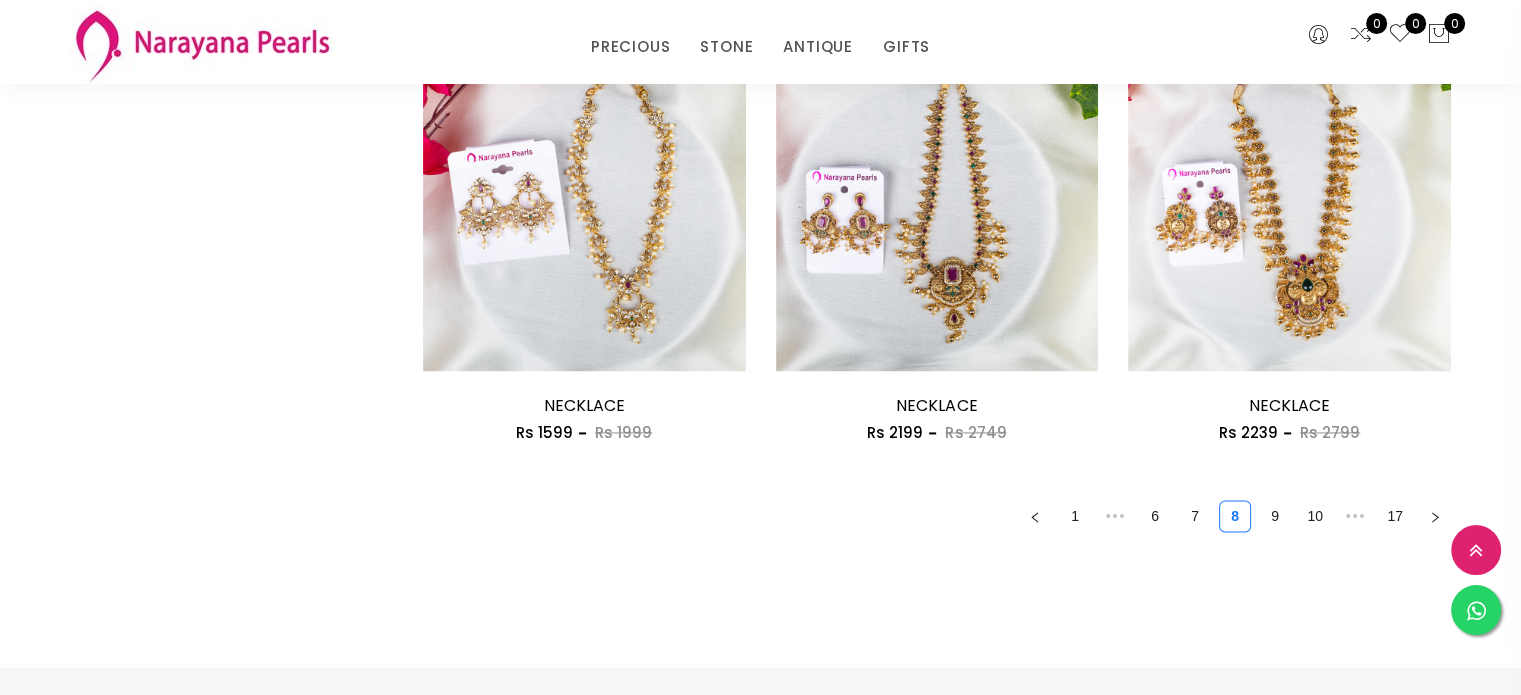 scroll, scrollTop: 2794, scrollLeft: 0, axis: vertical 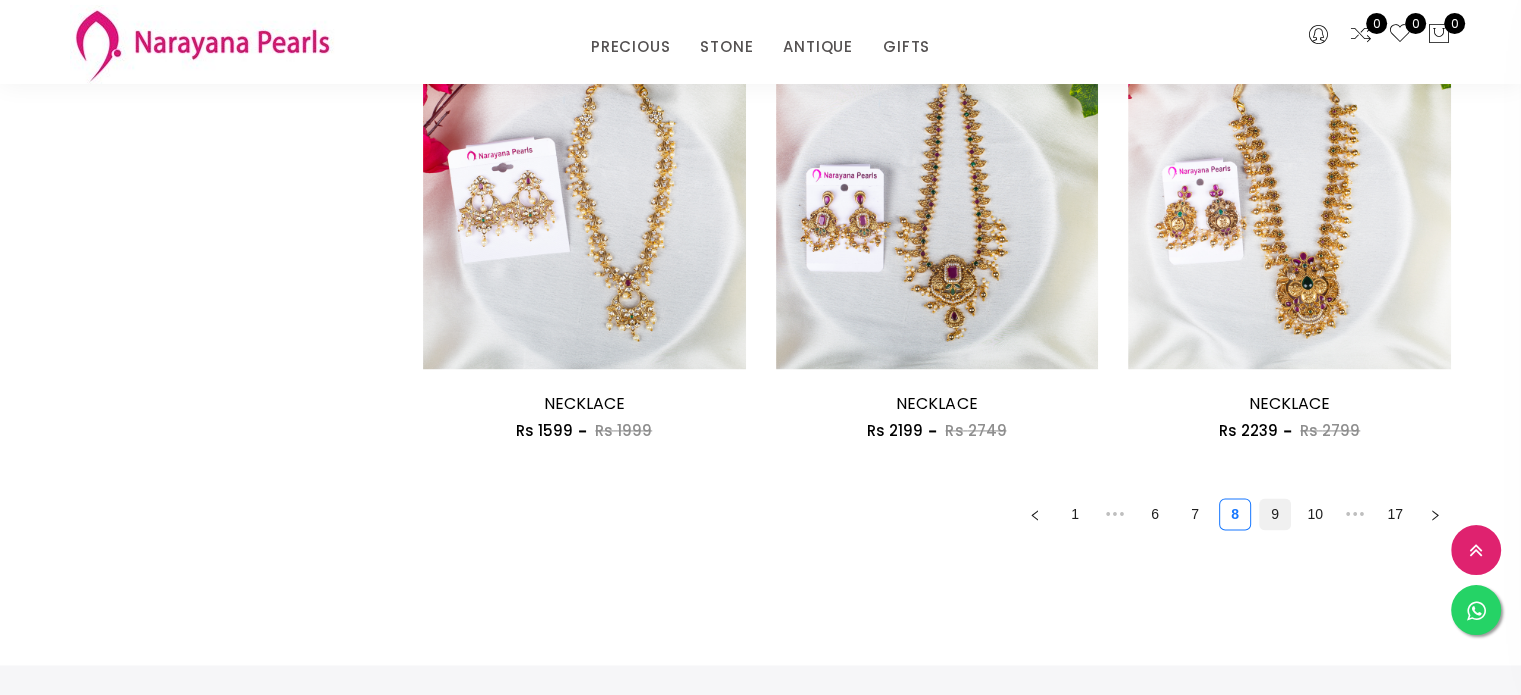 click on "9" at bounding box center (1275, 514) 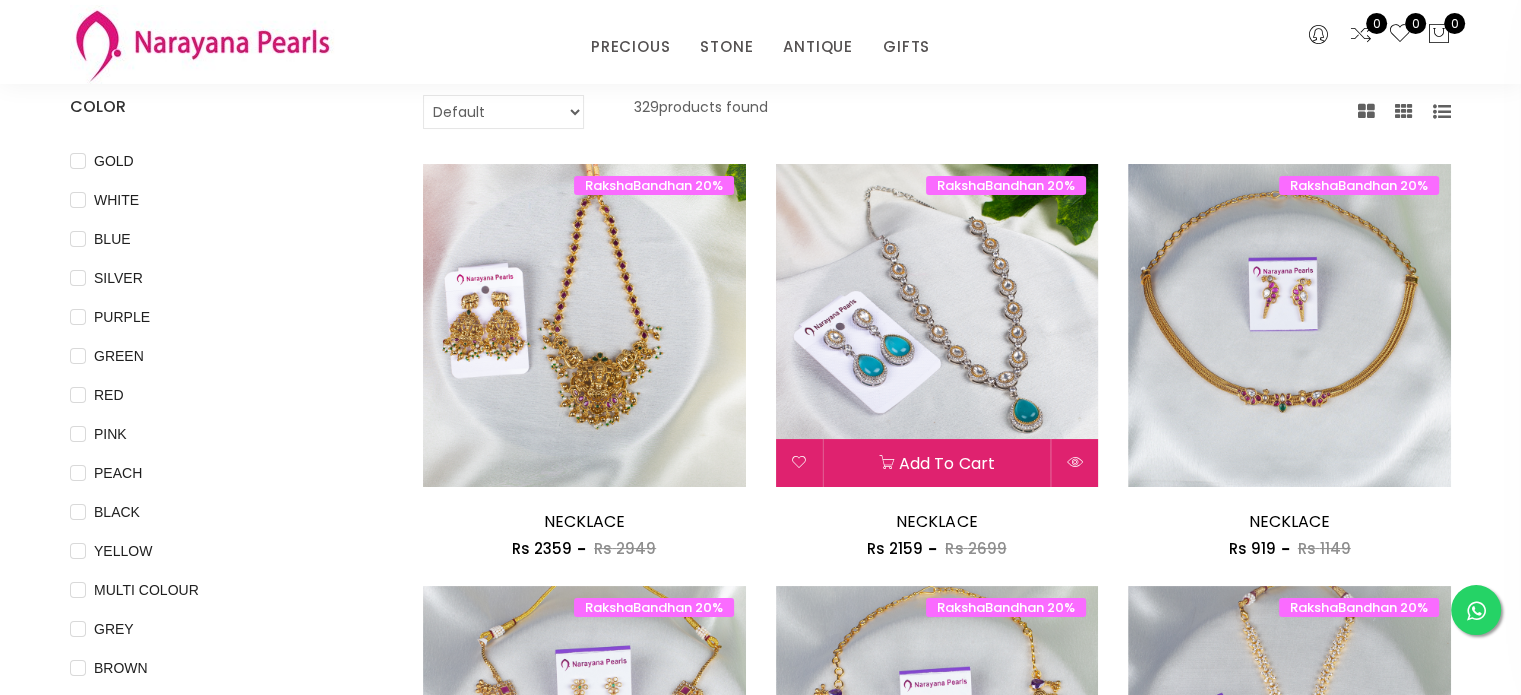 scroll, scrollTop: 164, scrollLeft: 0, axis: vertical 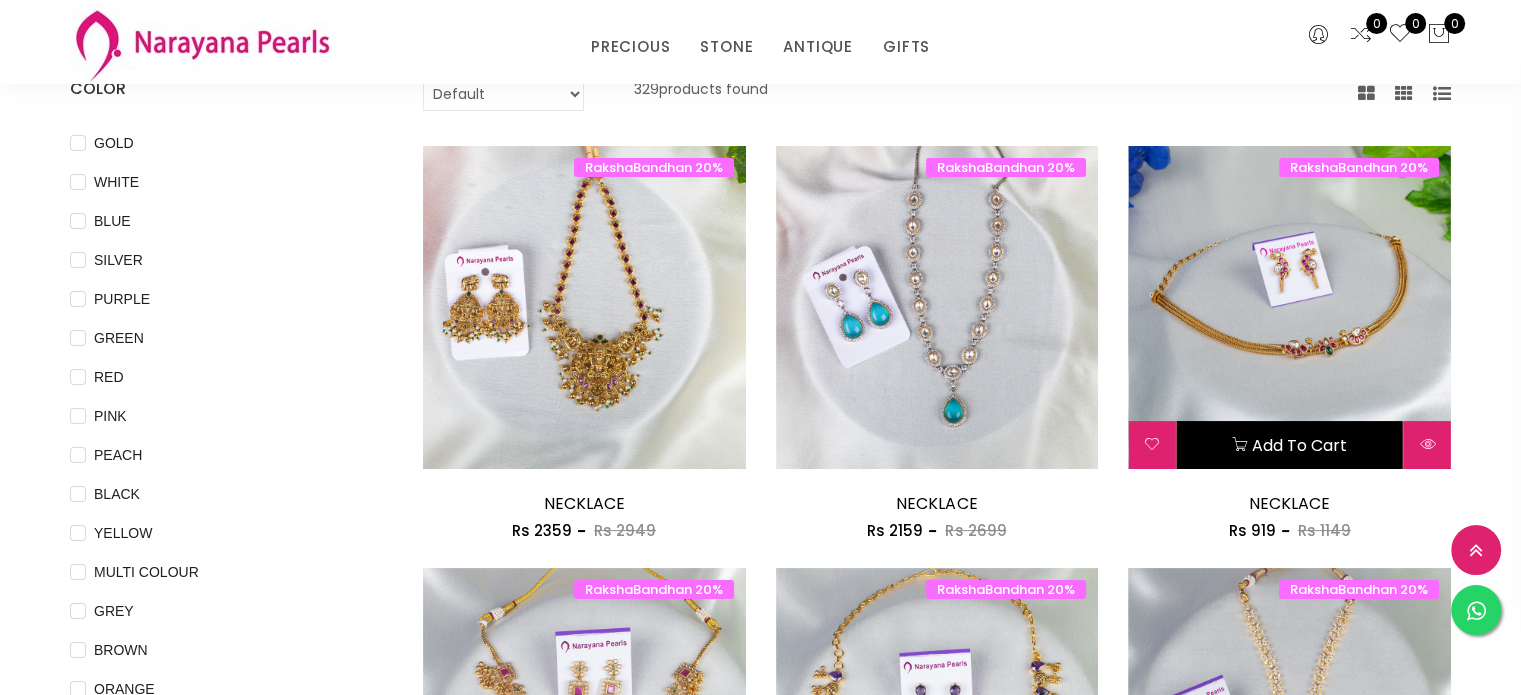 click on "Add to cart" at bounding box center [1289, 445] 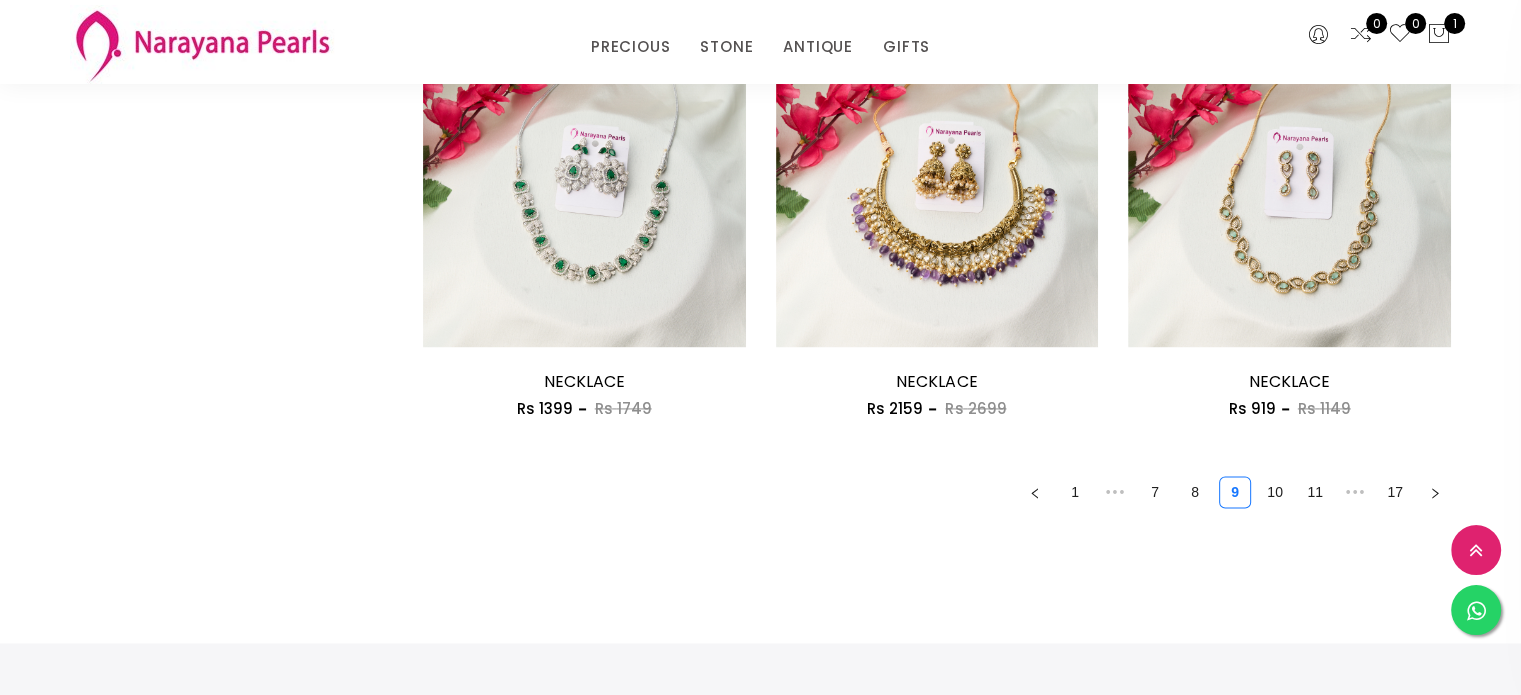 scroll, scrollTop: 2816, scrollLeft: 0, axis: vertical 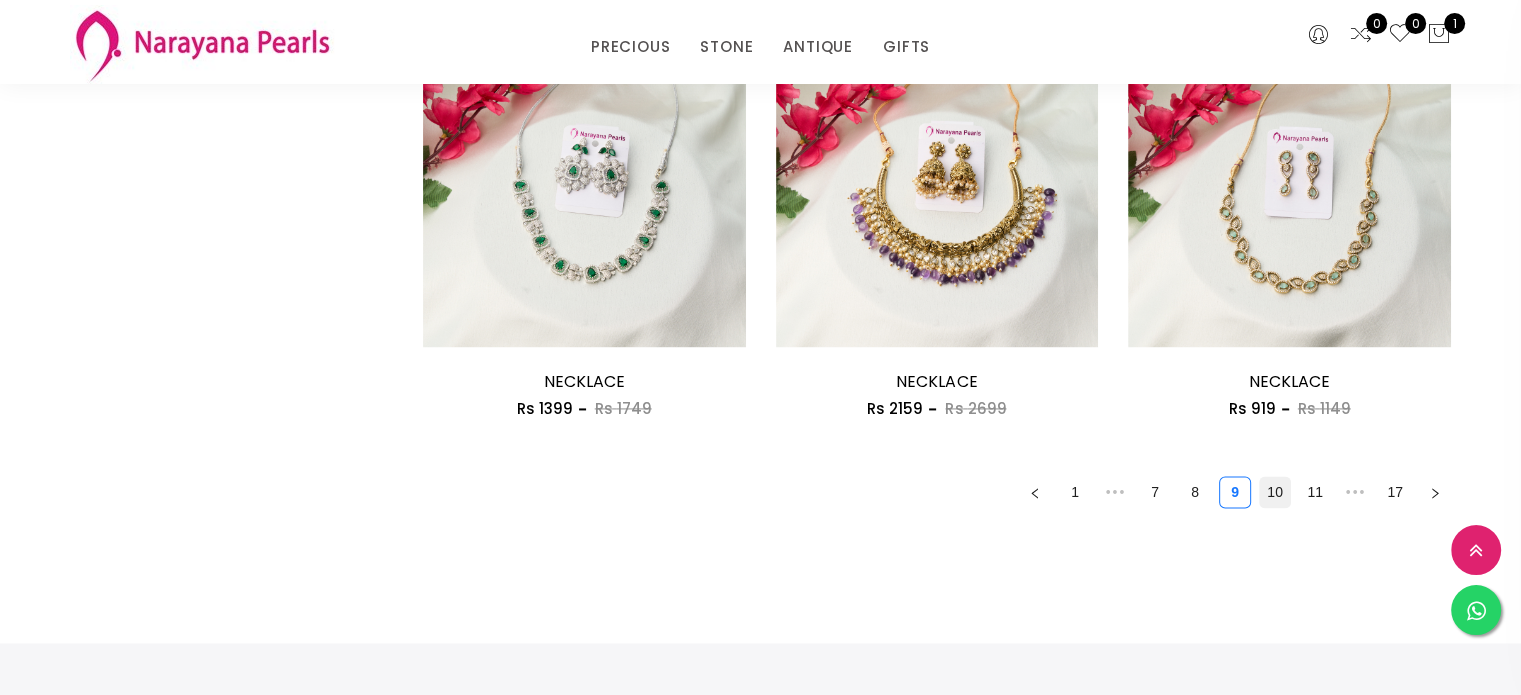 click on "10" at bounding box center [1275, 492] 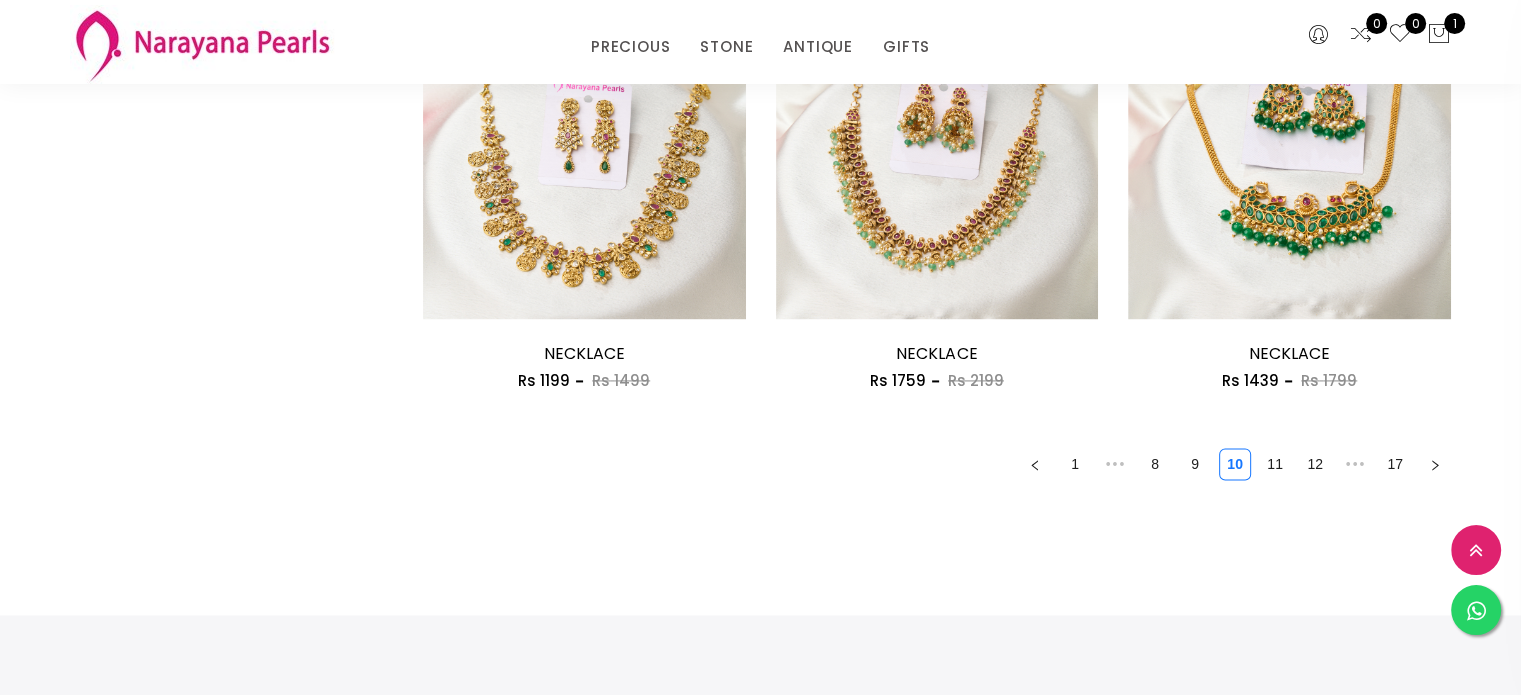scroll, scrollTop: 2846, scrollLeft: 0, axis: vertical 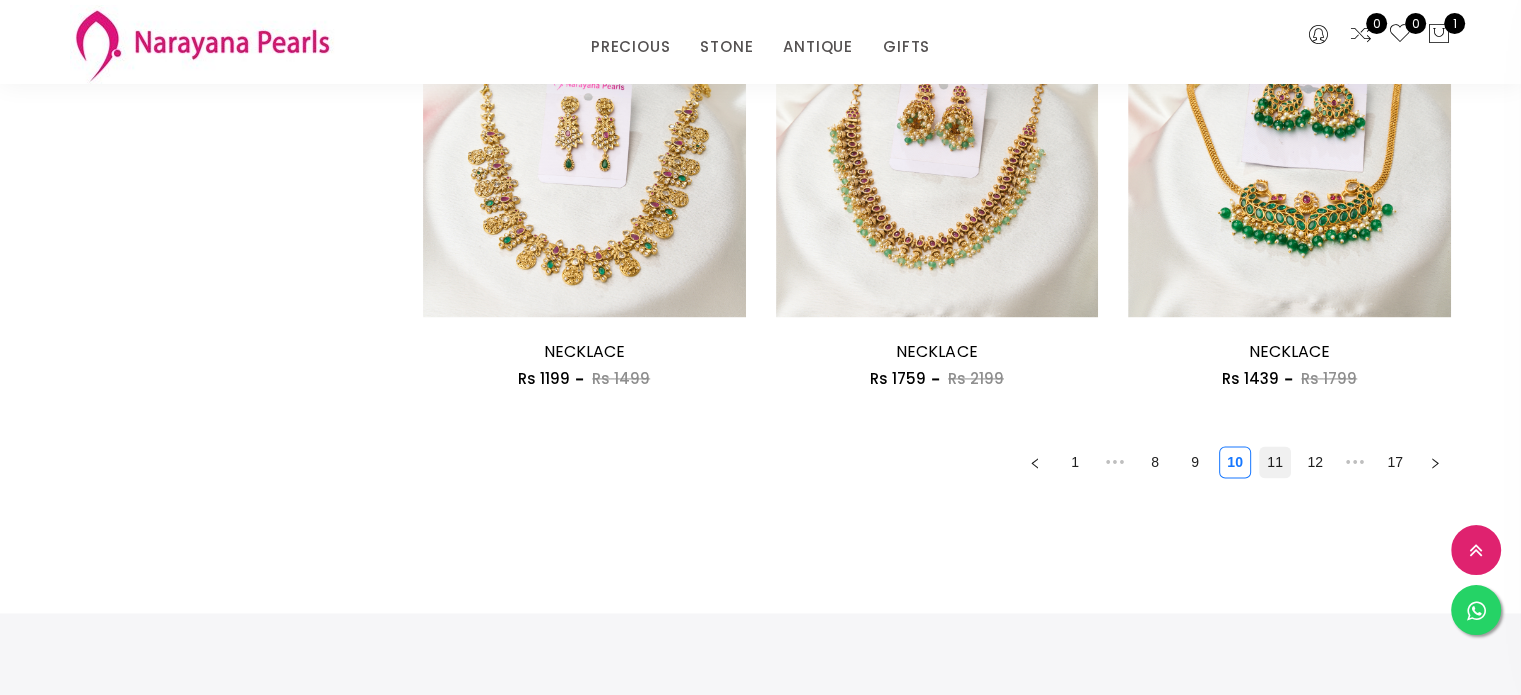 click on "11" at bounding box center [1275, 462] 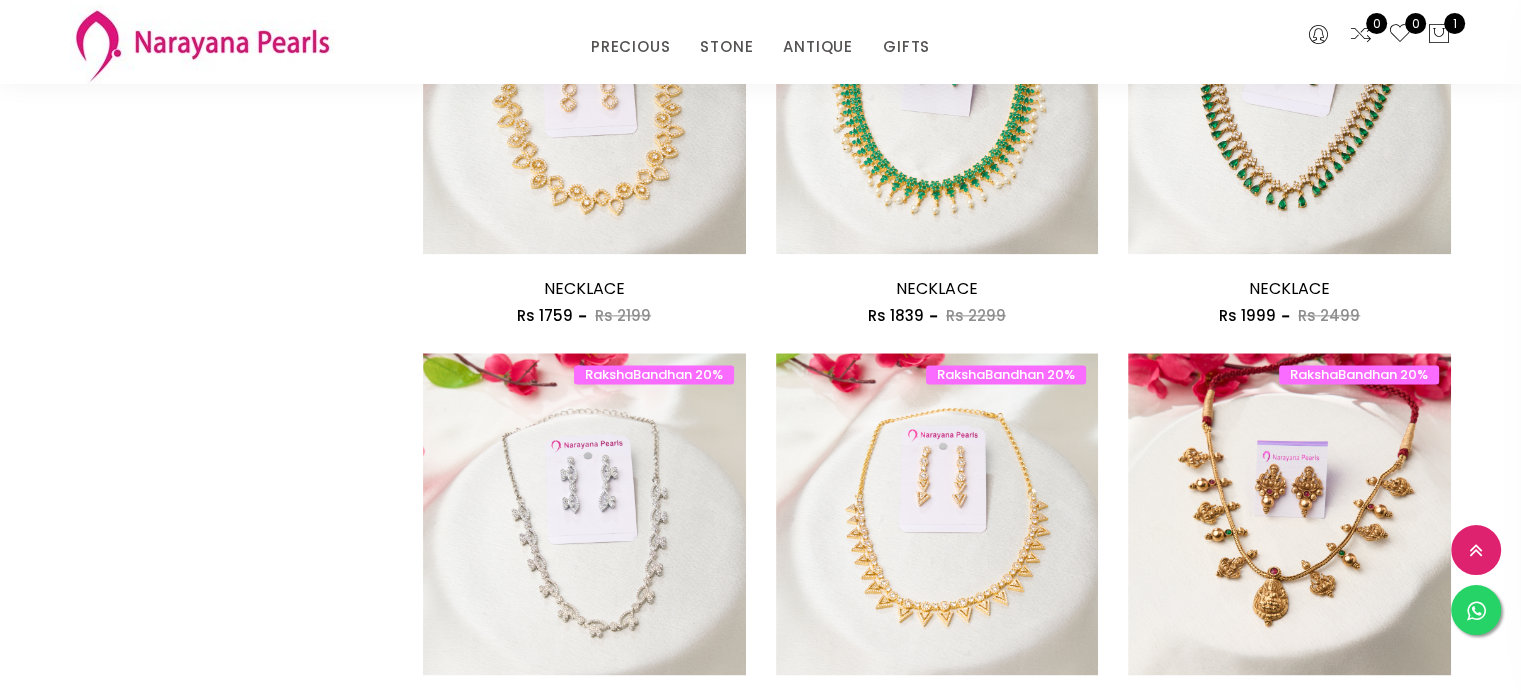 scroll, scrollTop: 2496, scrollLeft: 0, axis: vertical 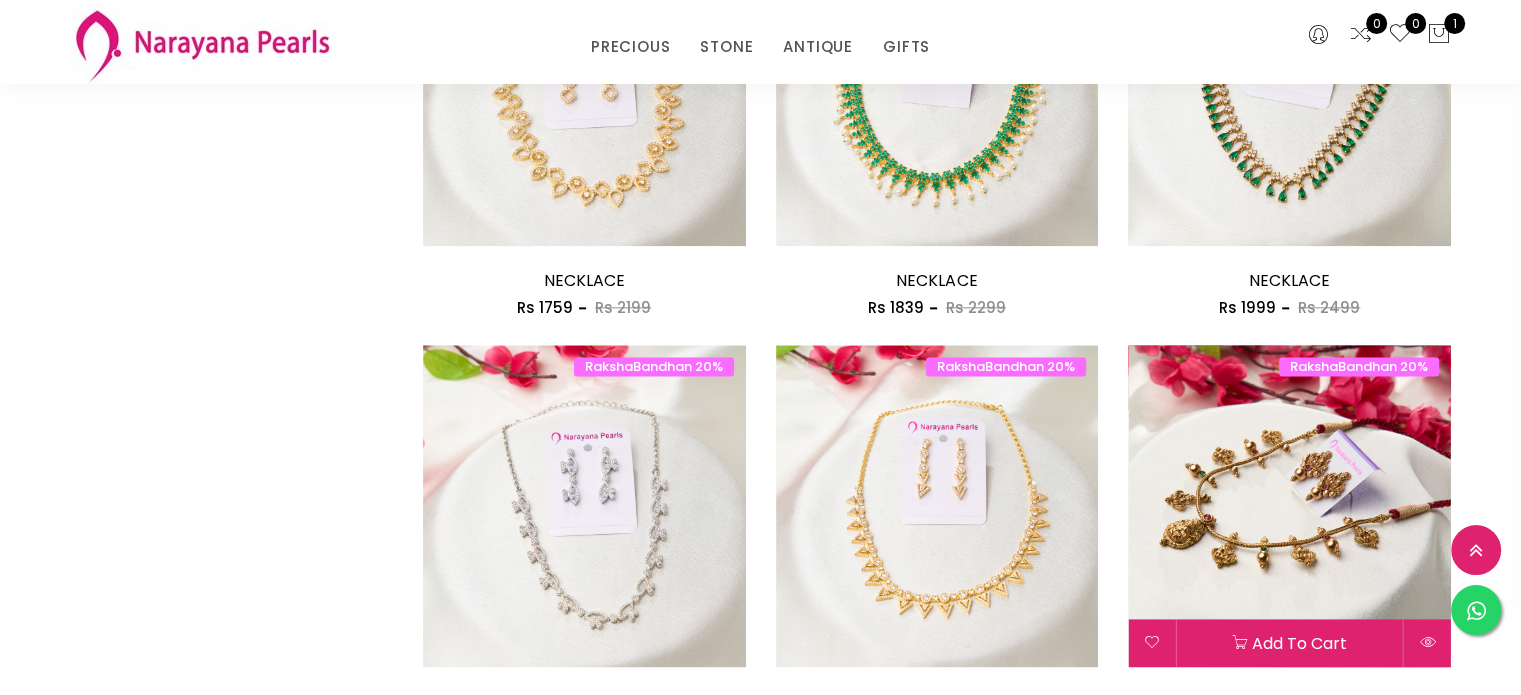 click at bounding box center [1289, 506] 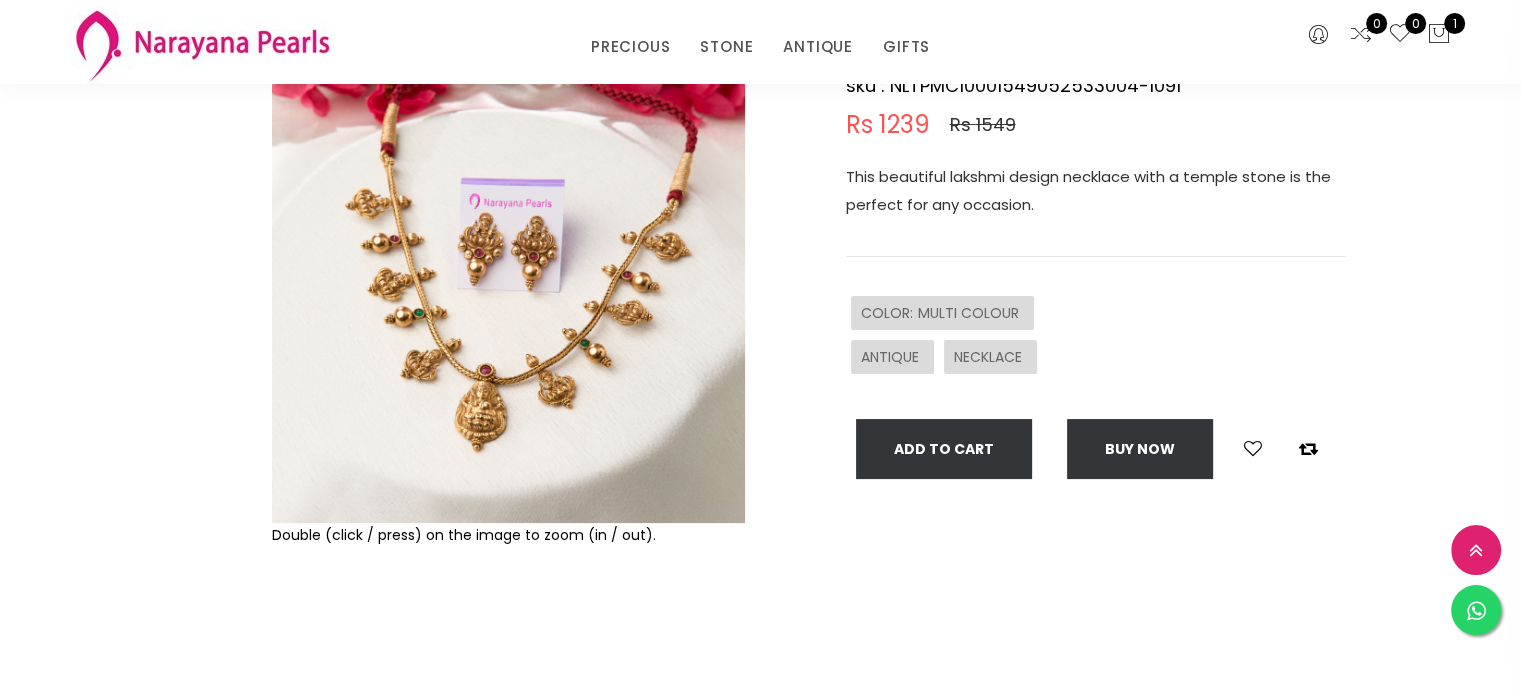 scroll, scrollTop: 198, scrollLeft: 0, axis: vertical 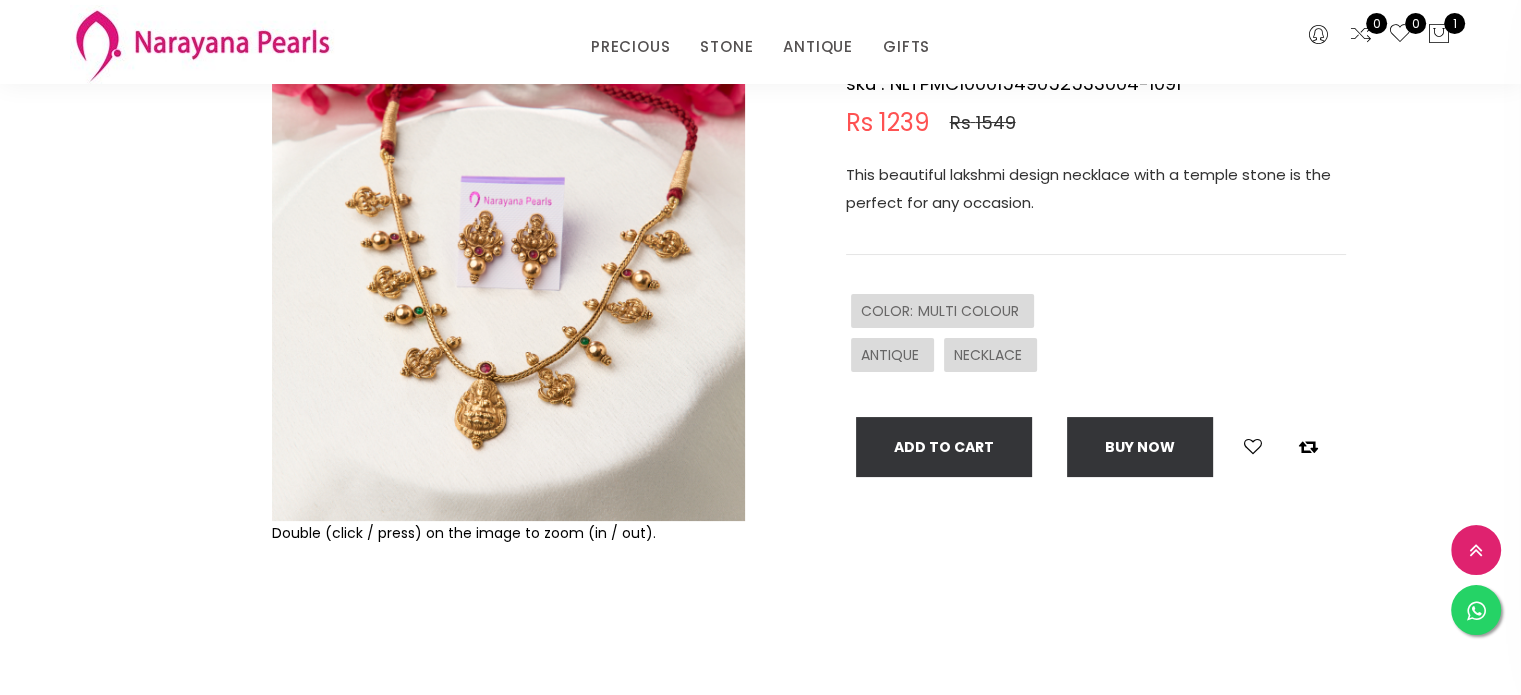click at bounding box center [508, 284] 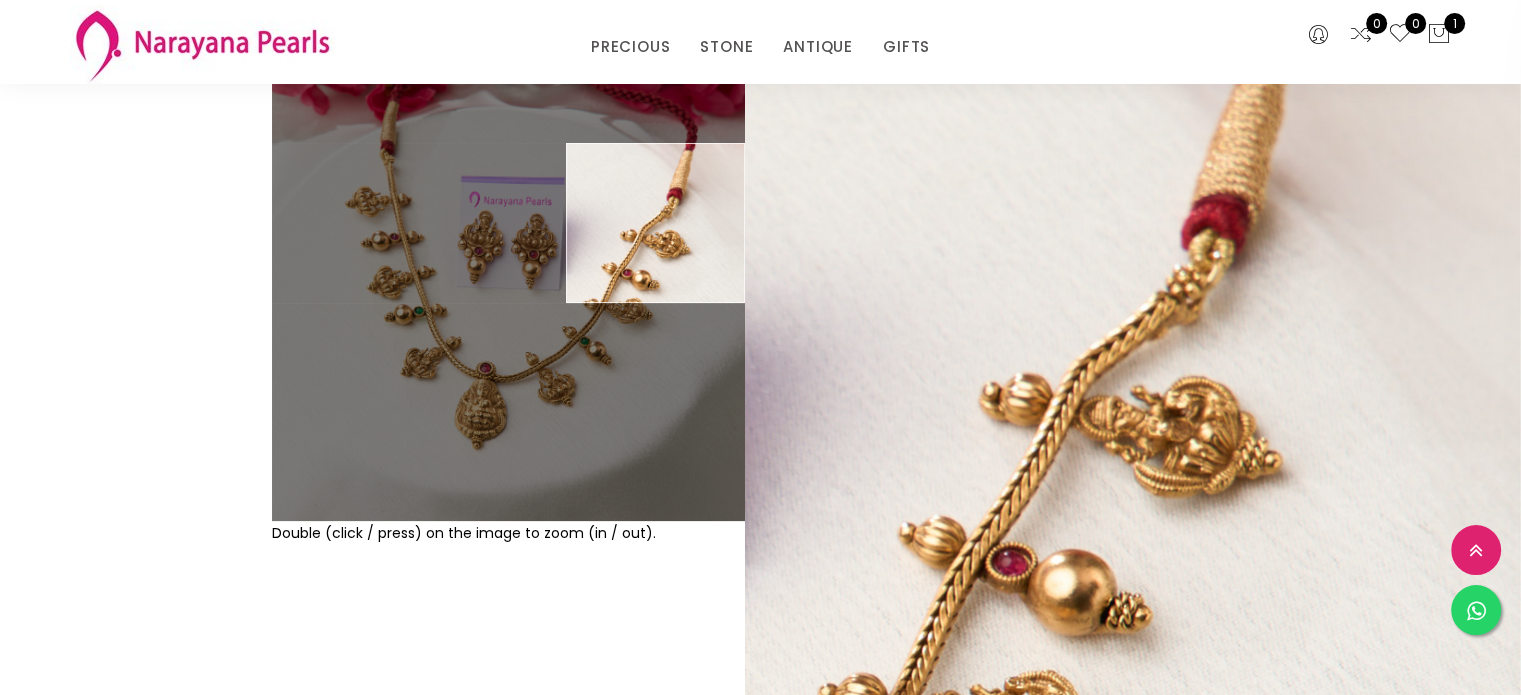 click on "Double (click / press) on the image to zoom (in / out)." at bounding box center [508, 363] 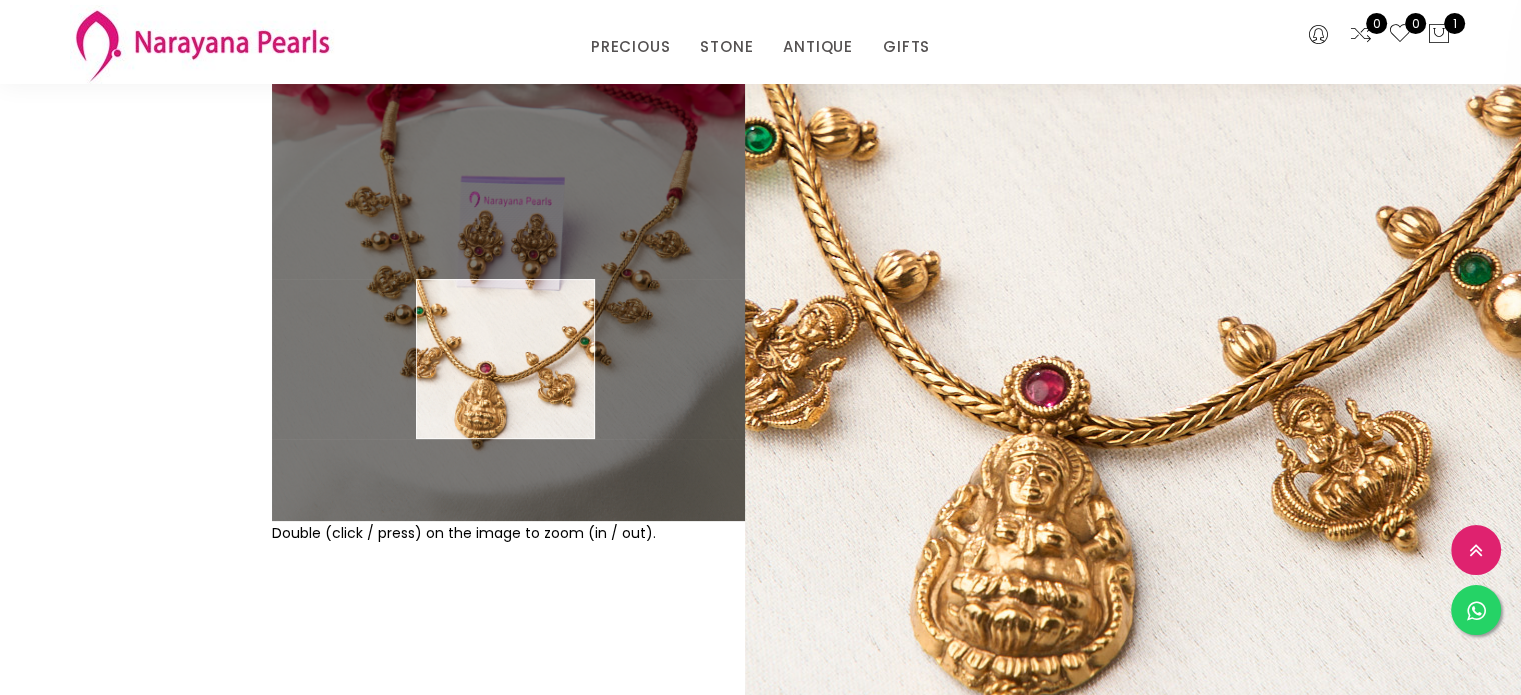 click at bounding box center (508, 284) 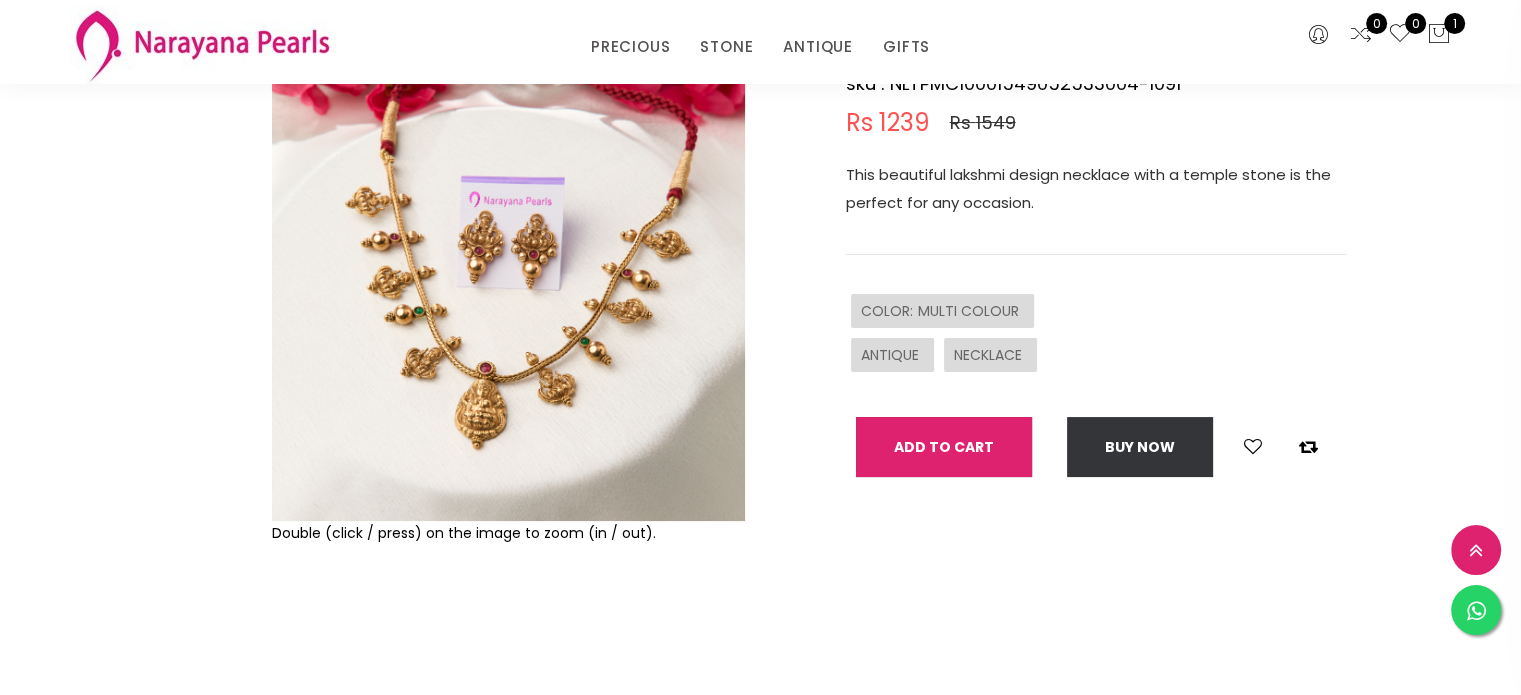 click on "Add To Cart" at bounding box center (944, 447) 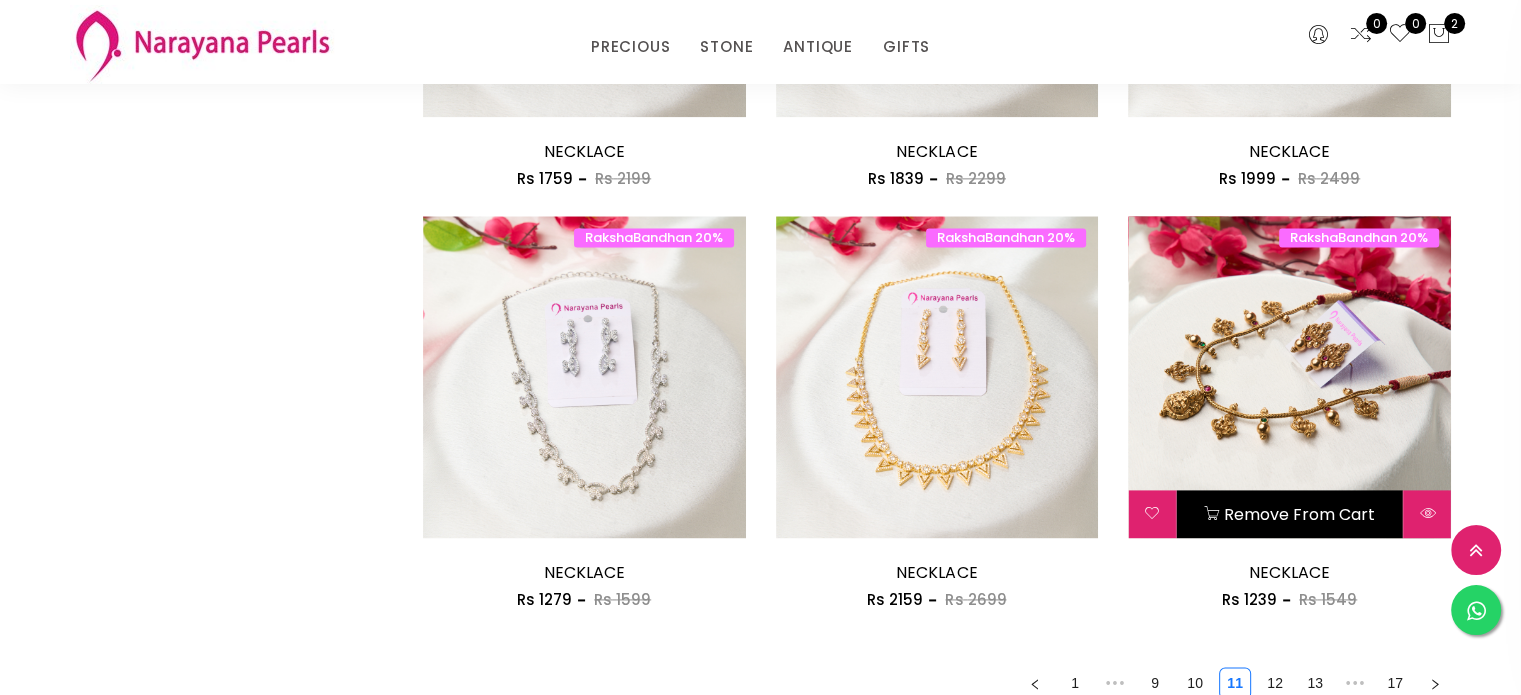 scroll, scrollTop: 2635, scrollLeft: 0, axis: vertical 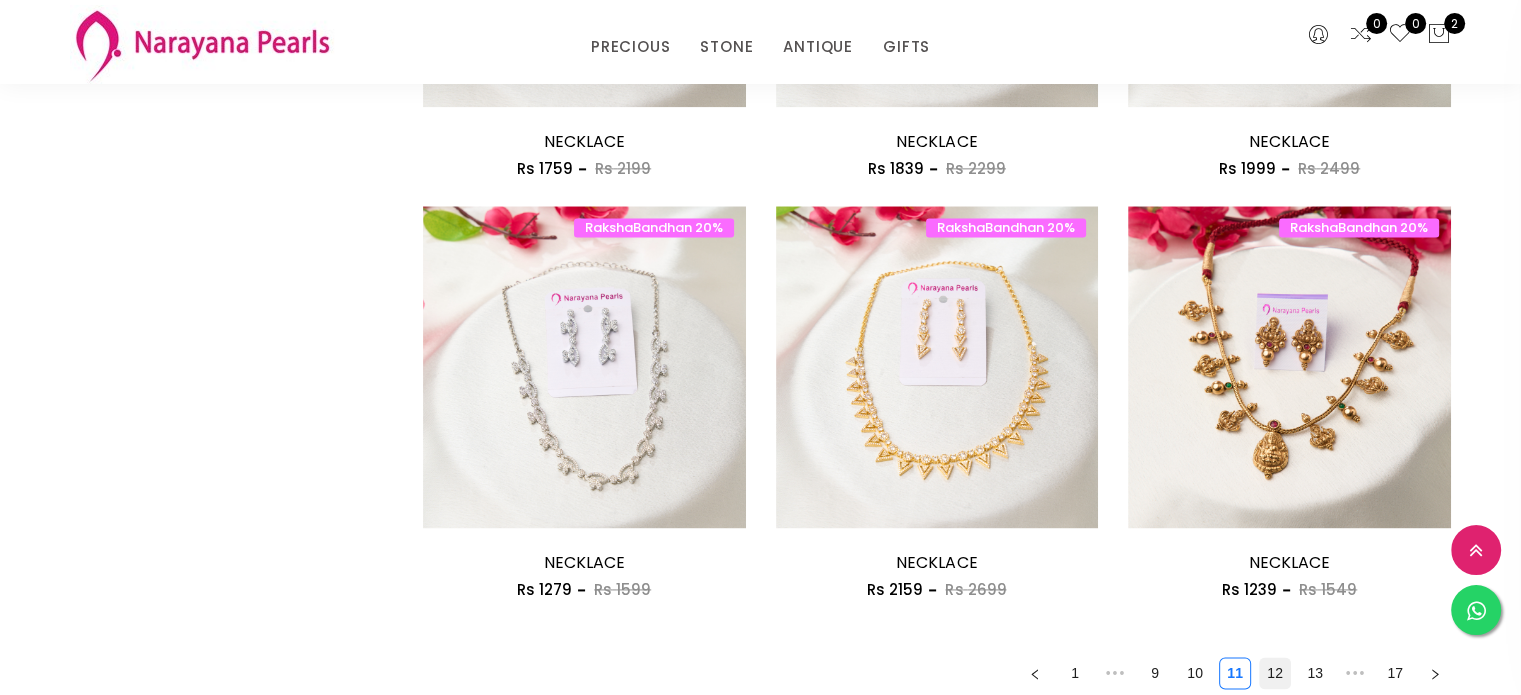 click on "Default Price - High to Low Price - Low to High 329  products found RakshaBandhan 20%     Add to cart NECKLACE Rs     1199   Rs   1499 RakshaBandhan 20% NECKLACE Rs   1199   Rs   1499 This beautiful necklace with high quality amethyst zircon stones gold finish If you dress this gorgeous necklace for anywhere, you will surely get tons of compliments on multiple occasions.     Add to cart  Buy Now  RakshaBandhan 20%     Add to cart NECKLACE Rs     2399   Rs   2999 RakshaBandhan 20% NECKLACE Rs   2399   Rs   2999 This beautiful pink quartz and zircon stone necklace studded earring is suitable for various occasion.     Add to cart  Buy Now  RakshaBandhan 20%     Add to cart NECKLACE Rs     1599   Rs   1999 RakshaBandhan 20% NECKLACE Rs   1599   Rs   1999 This beautiful golden topaz zircon stone necklace studded earring is suitable for various occasion.     Add to cart  Buy Now  RakshaBandhan 20%     Add to cart NECKLACE Rs     2199   Rs   2749 RakshaBandhan 20% NECKLACE Rs   2199   Rs   2749     Add to cart" at bounding box center [937, -853] 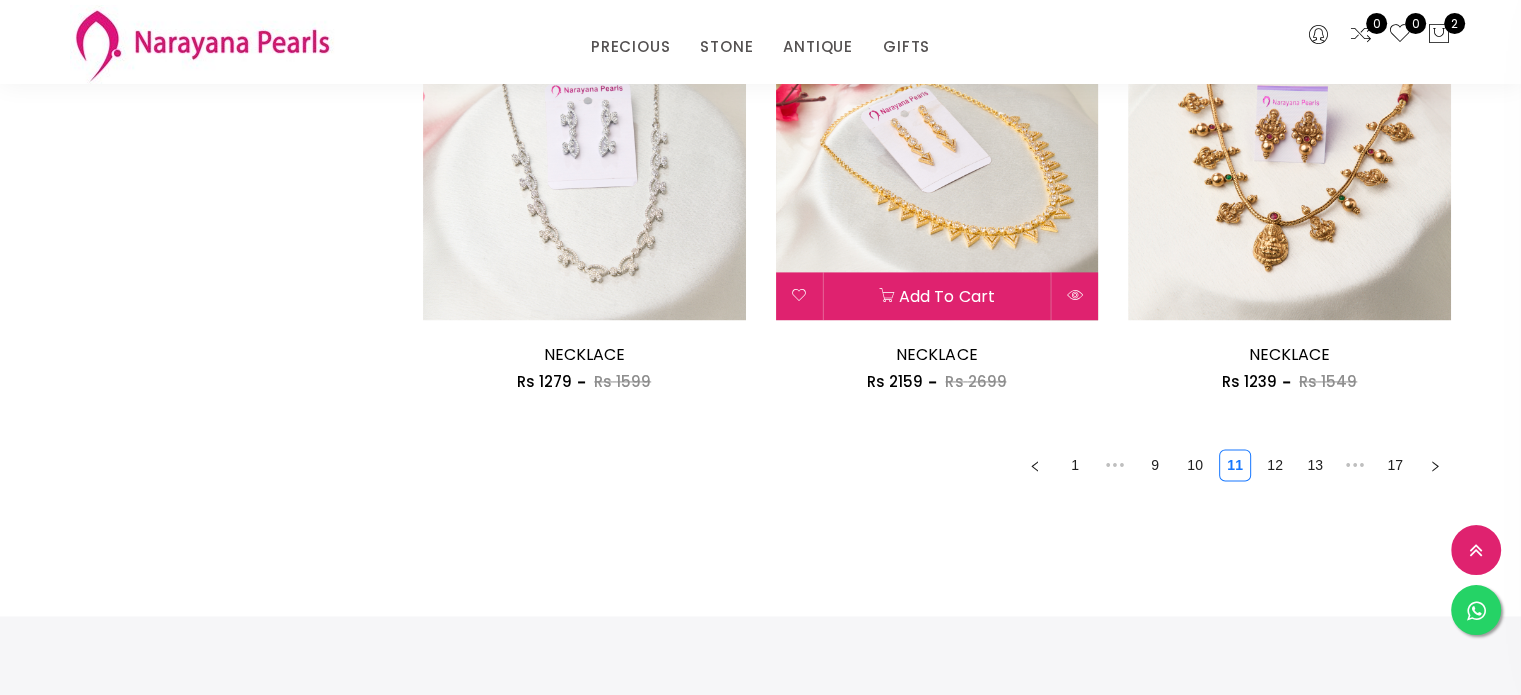 scroll, scrollTop: 2844, scrollLeft: 0, axis: vertical 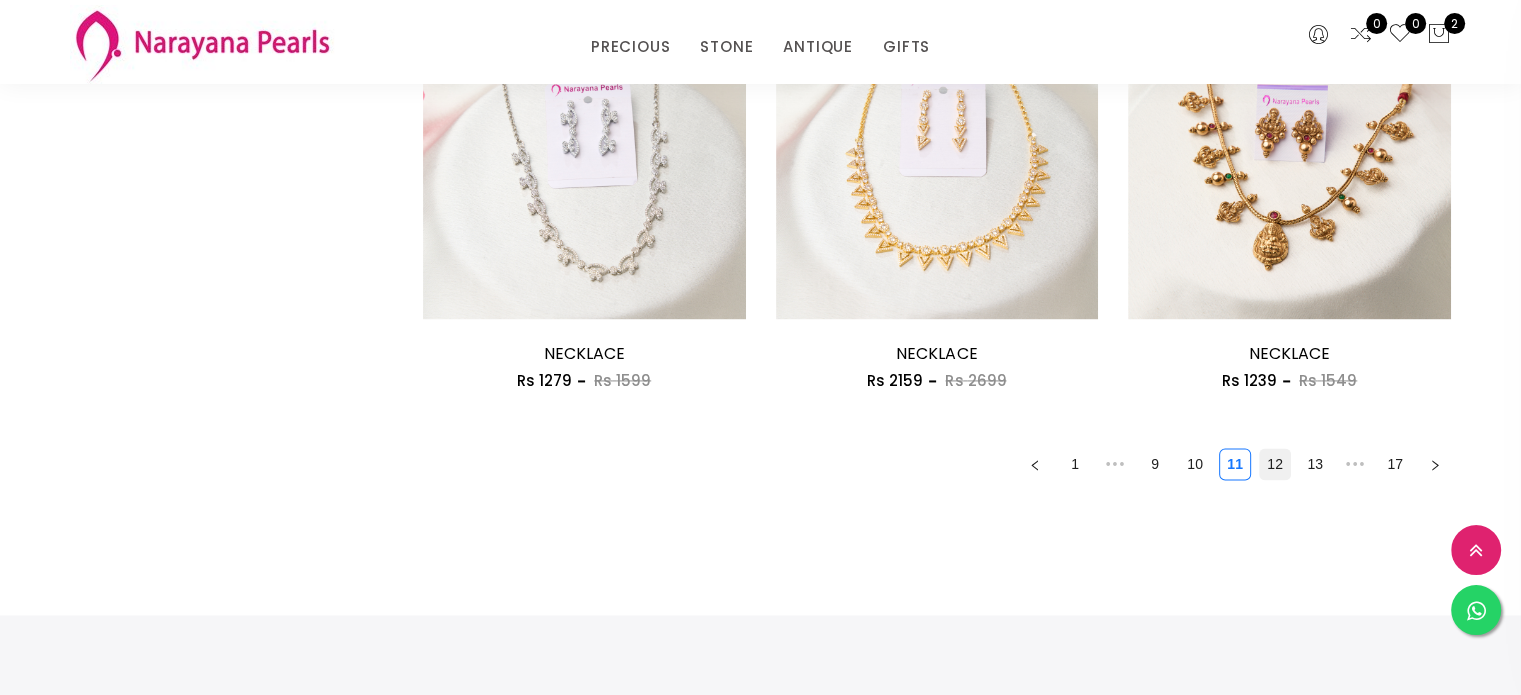 click on "12" at bounding box center (1275, 464) 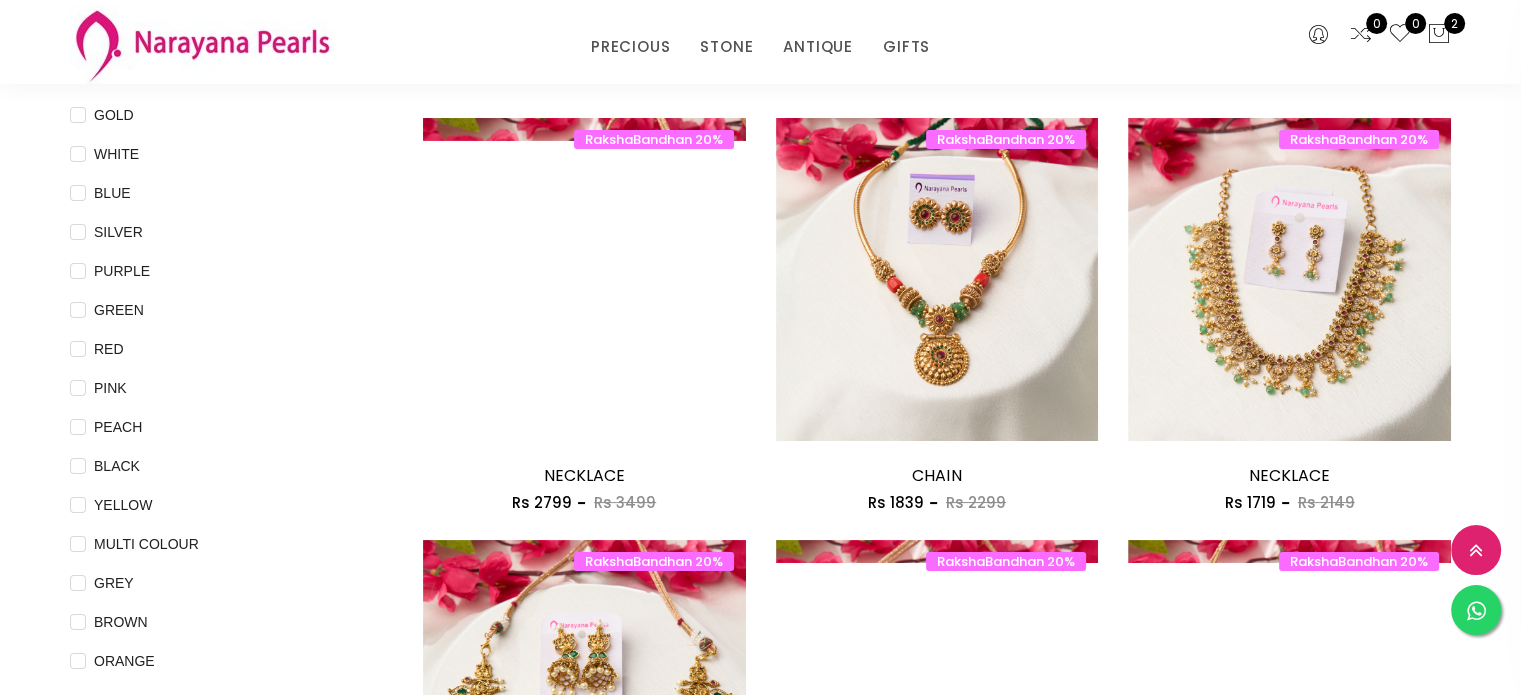 scroll, scrollTop: 186, scrollLeft: 0, axis: vertical 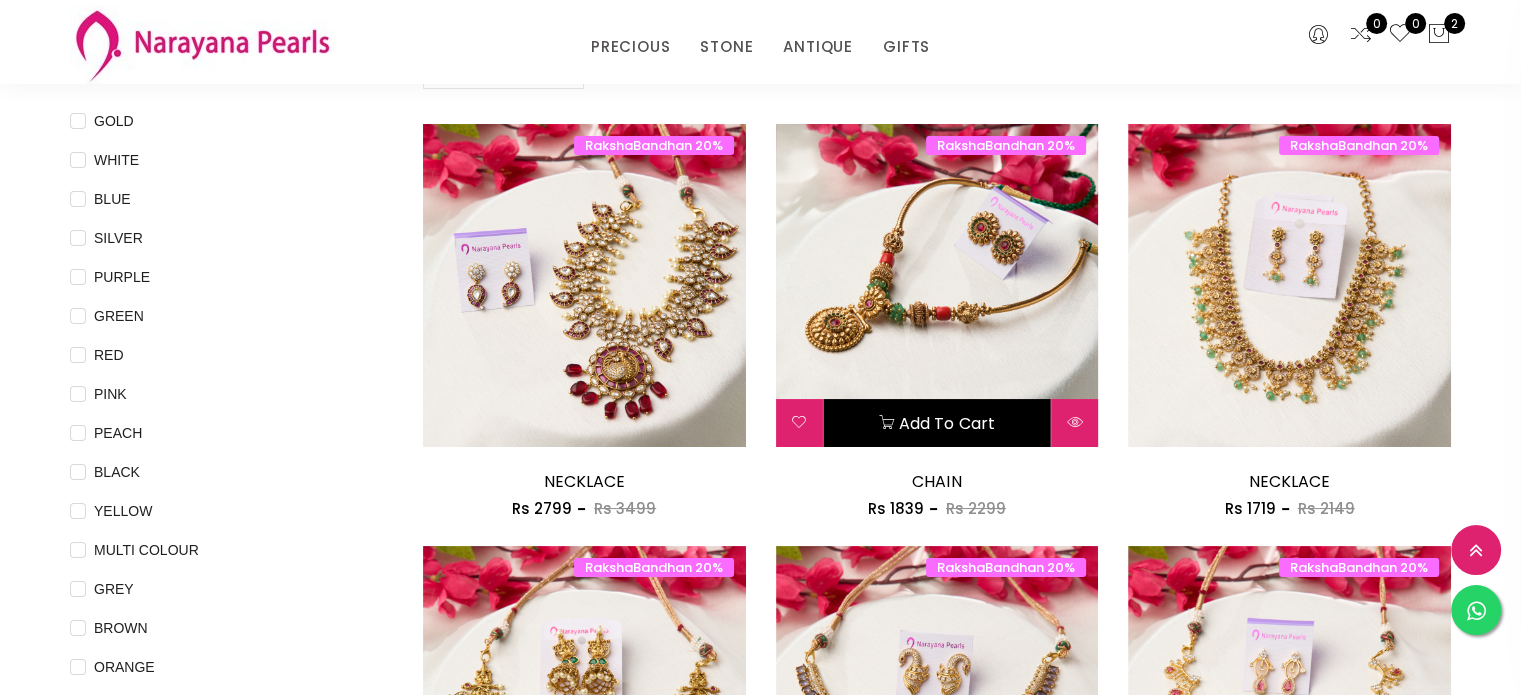 click on "Add to cart" at bounding box center (937, 423) 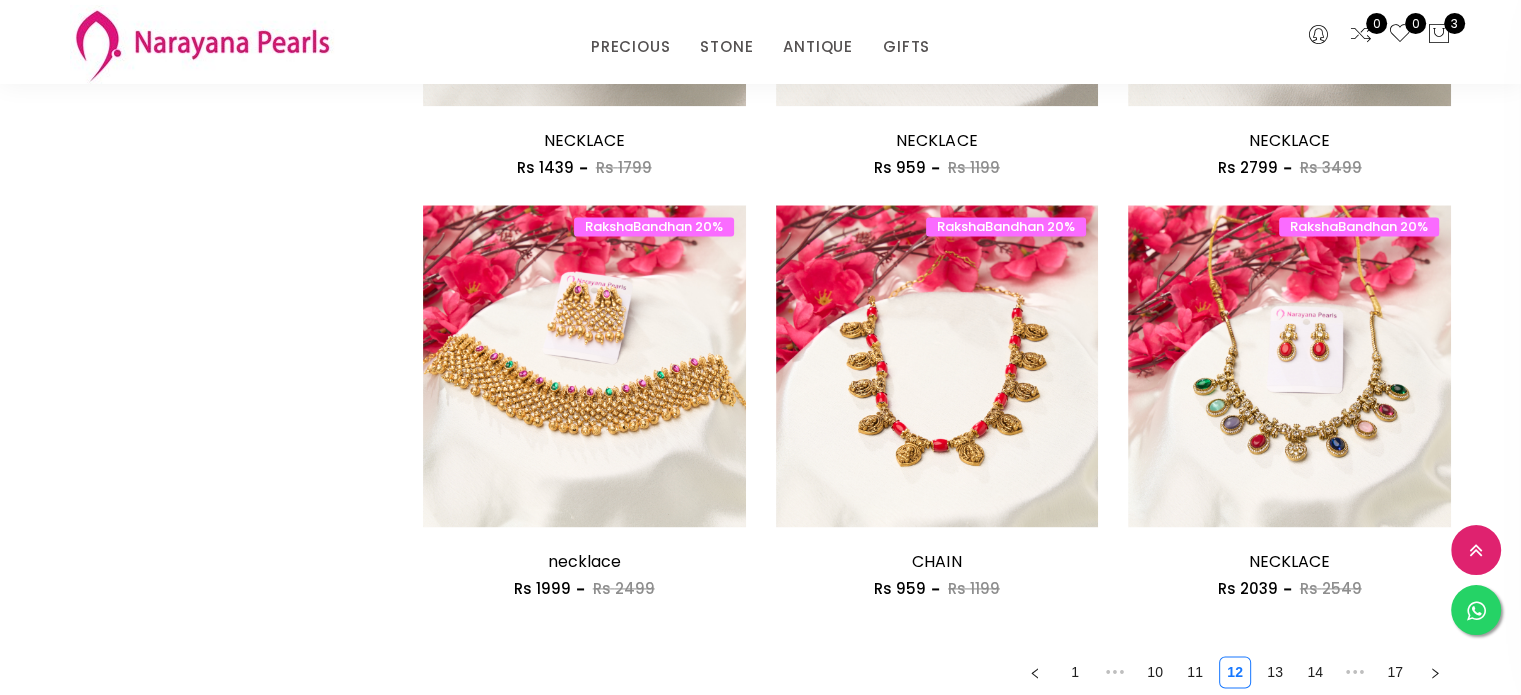 scroll, scrollTop: 2639, scrollLeft: 0, axis: vertical 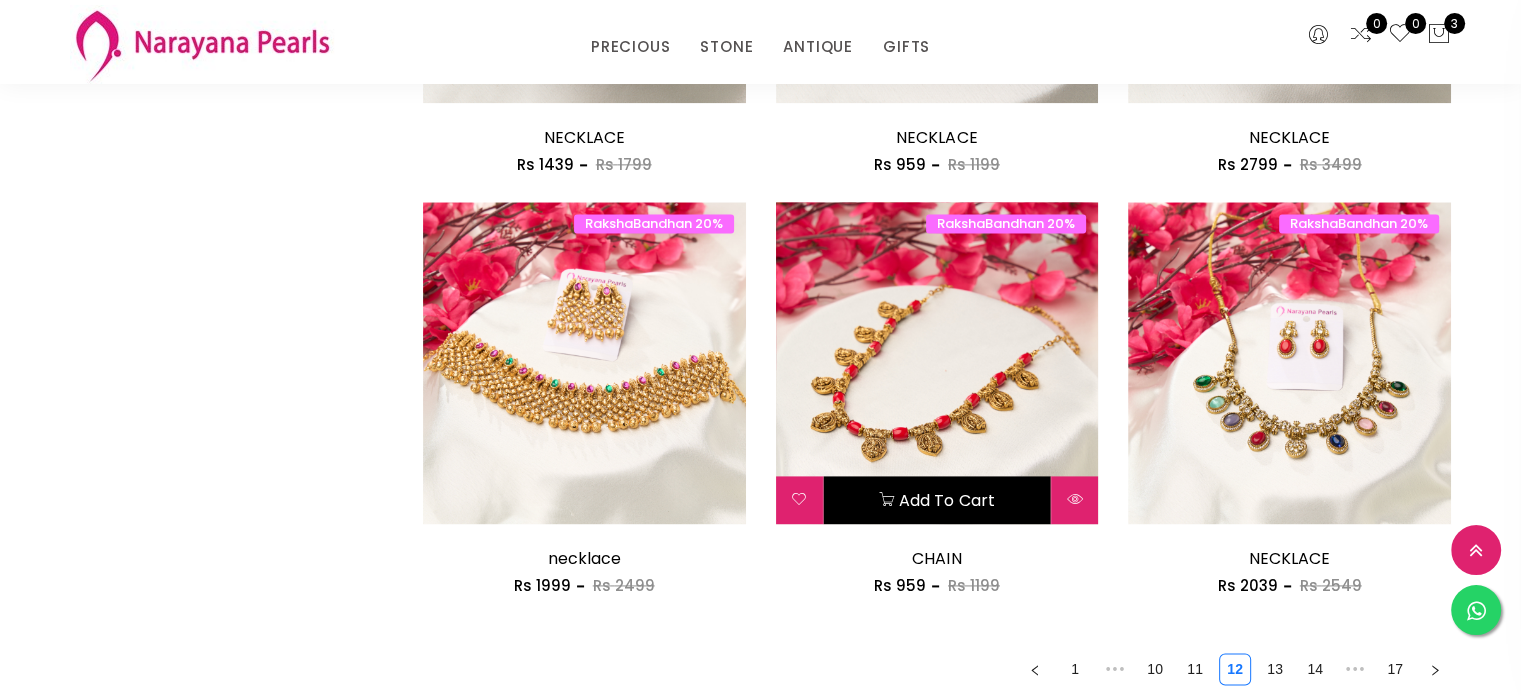 click on "Add to cart" at bounding box center (937, 500) 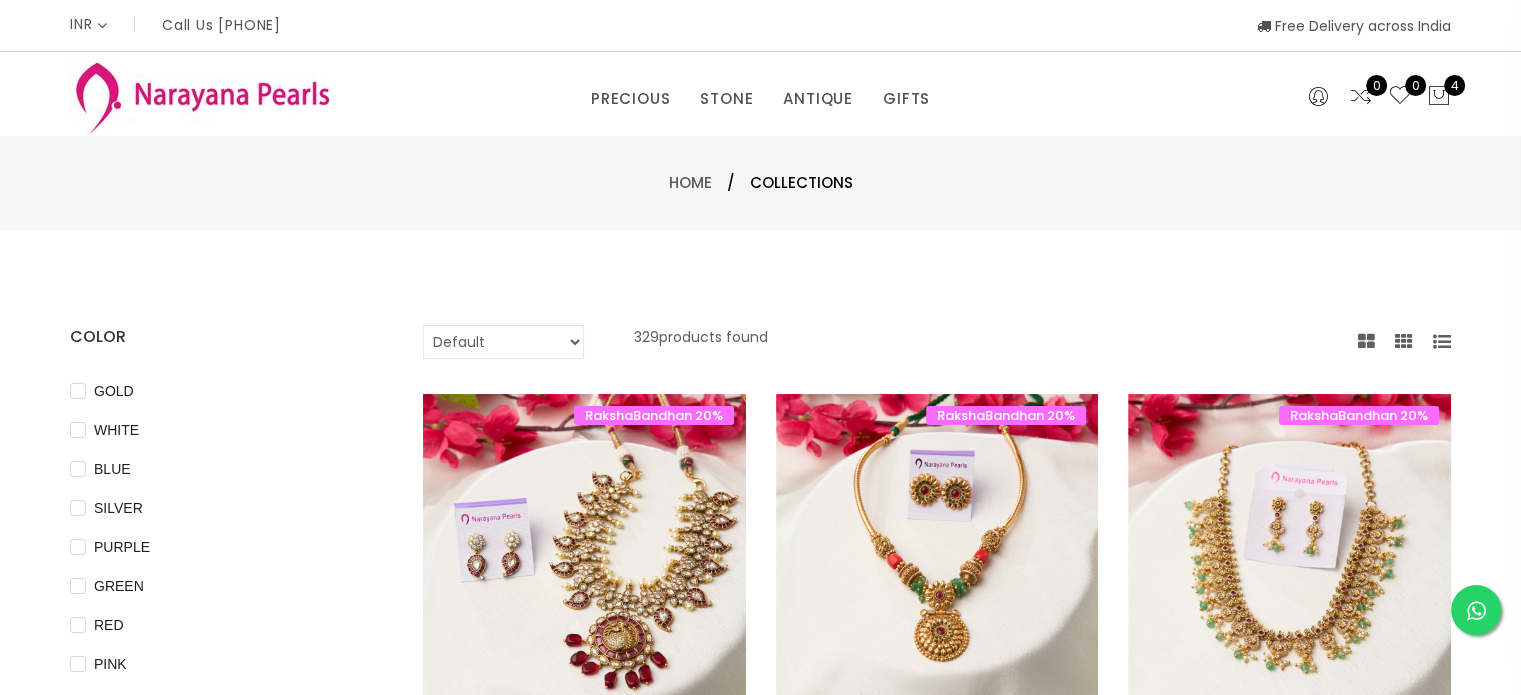 scroll, scrollTop: 46, scrollLeft: 0, axis: vertical 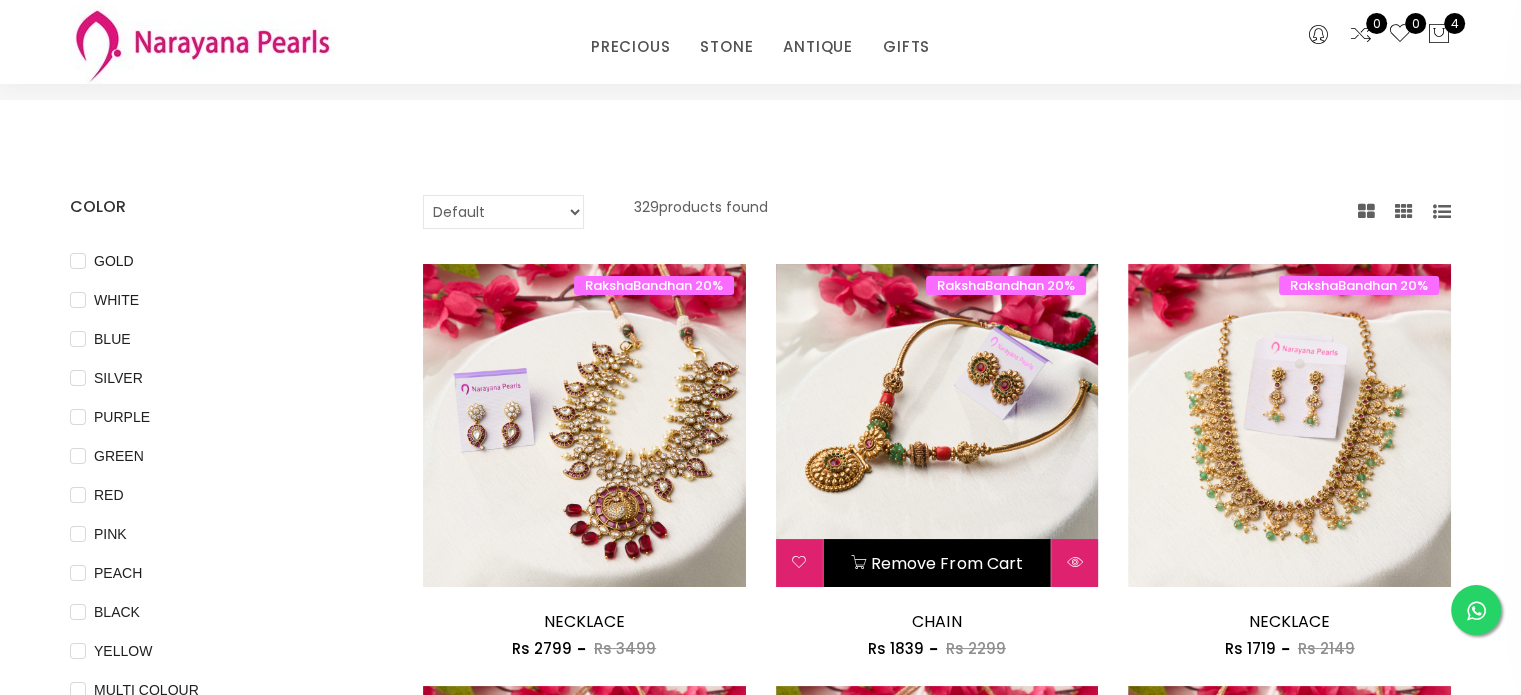 click at bounding box center (937, 425) 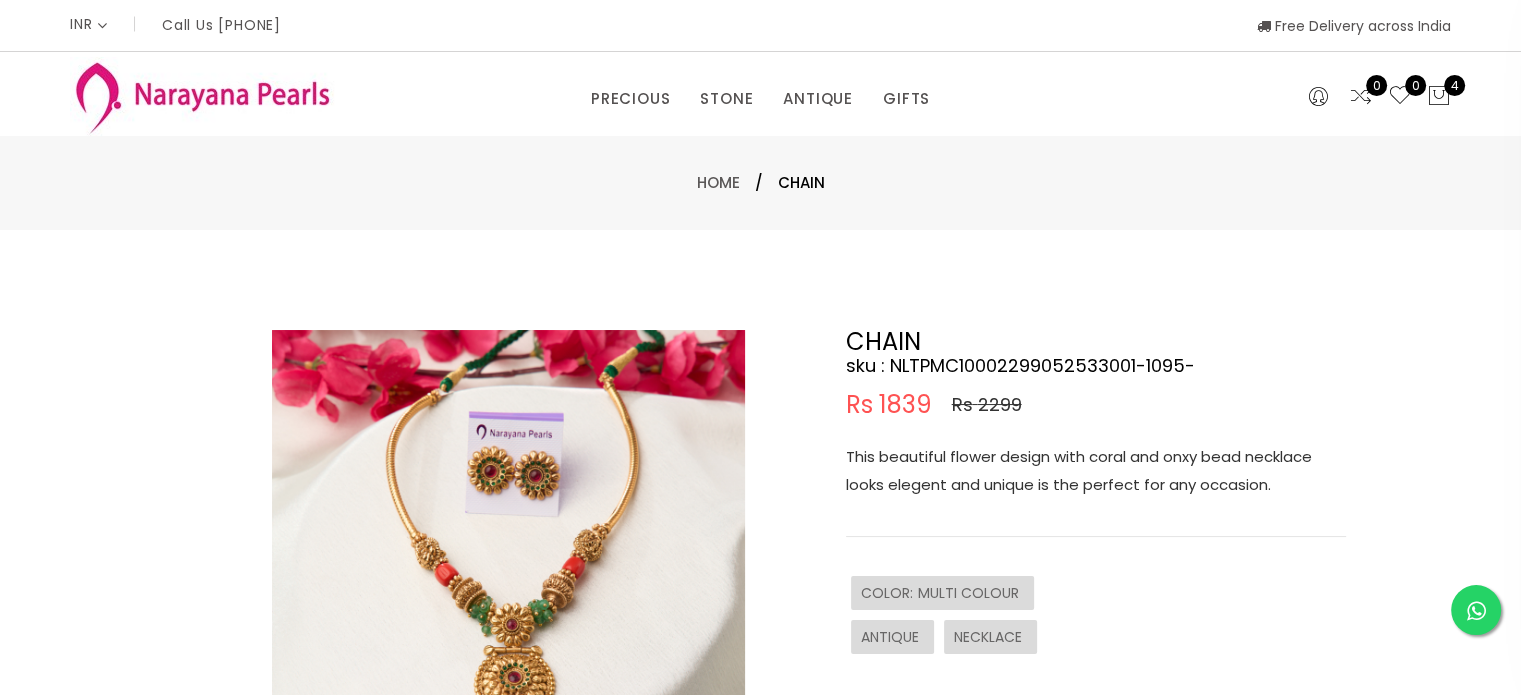click at bounding box center [508, 566] 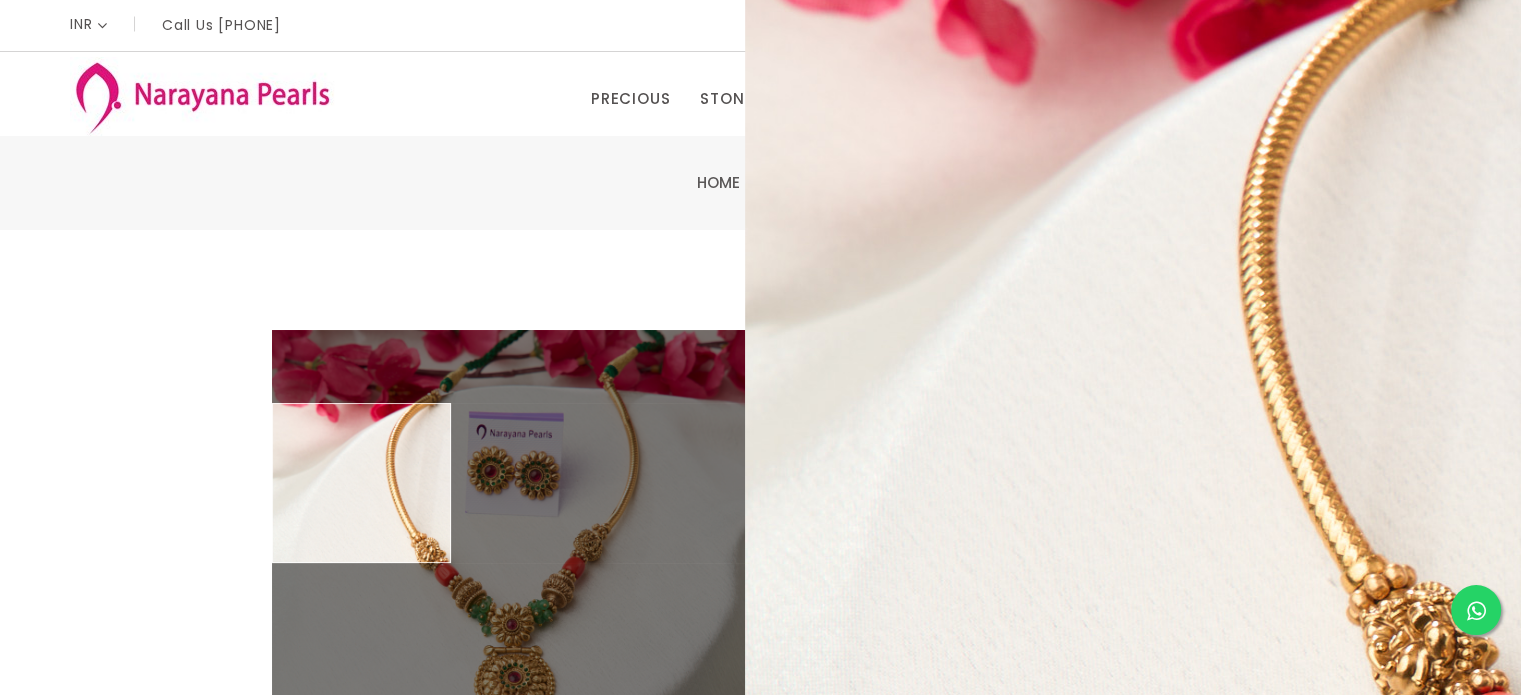 click on "Double (click / press) on the image to zoom (in / out). CHAIN sku : NLTPMC10002299052533001-1095- Rs   1839   Rs   2299 This beautiful  flower design with coral and onxy bead necklace looks elegent and unique is the perfect for any occasion. COLOR  : MULTI COLOUR ANTIQUE NECKLACE  Remove from cart  Buy now" at bounding box center [760, 645] 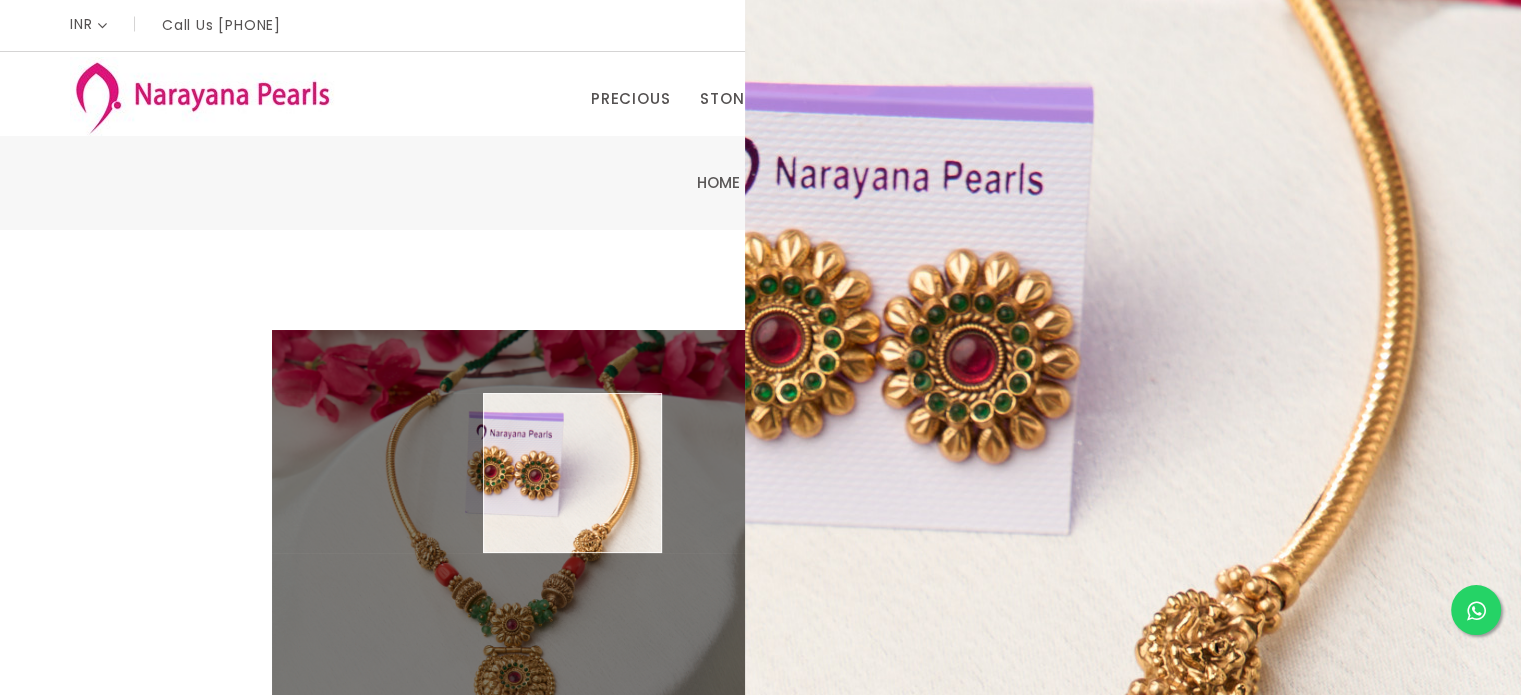 click at bounding box center [508, 566] 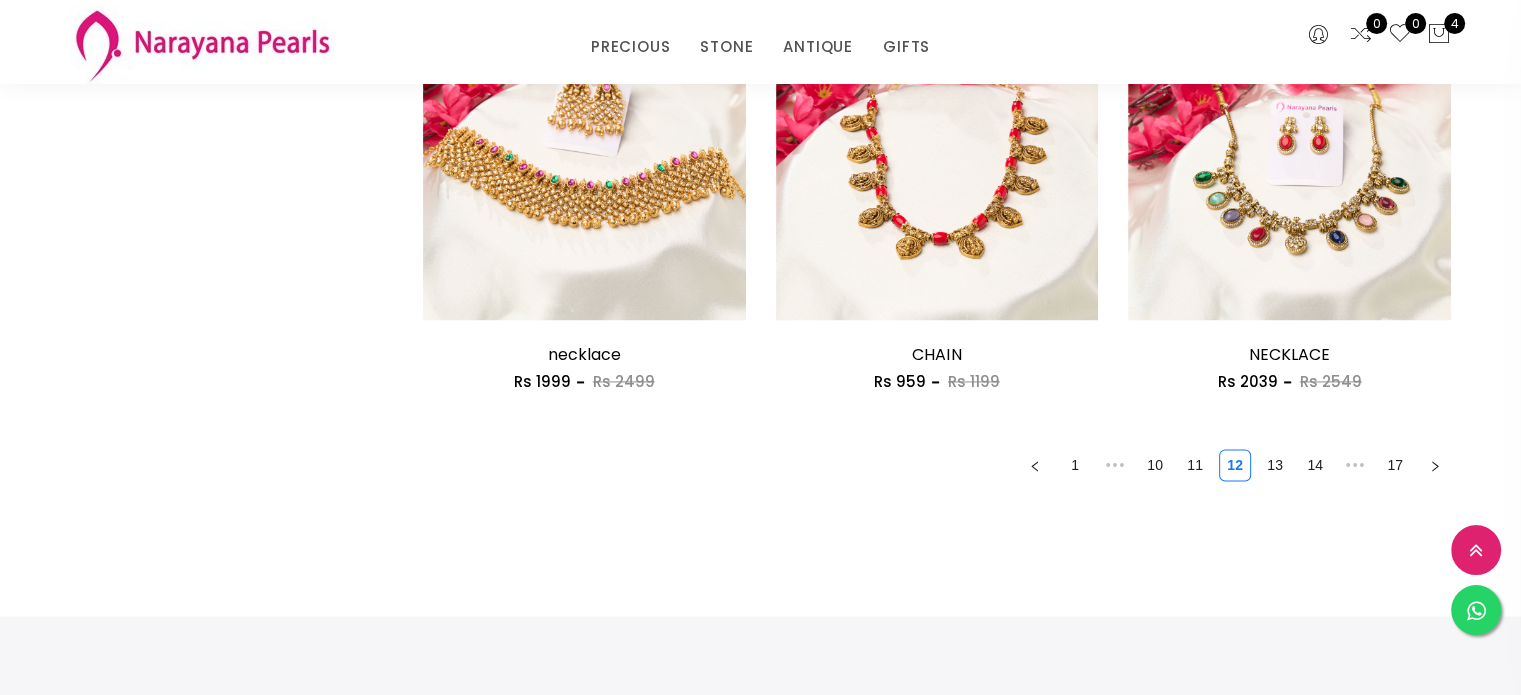 scroll, scrollTop: 2845, scrollLeft: 0, axis: vertical 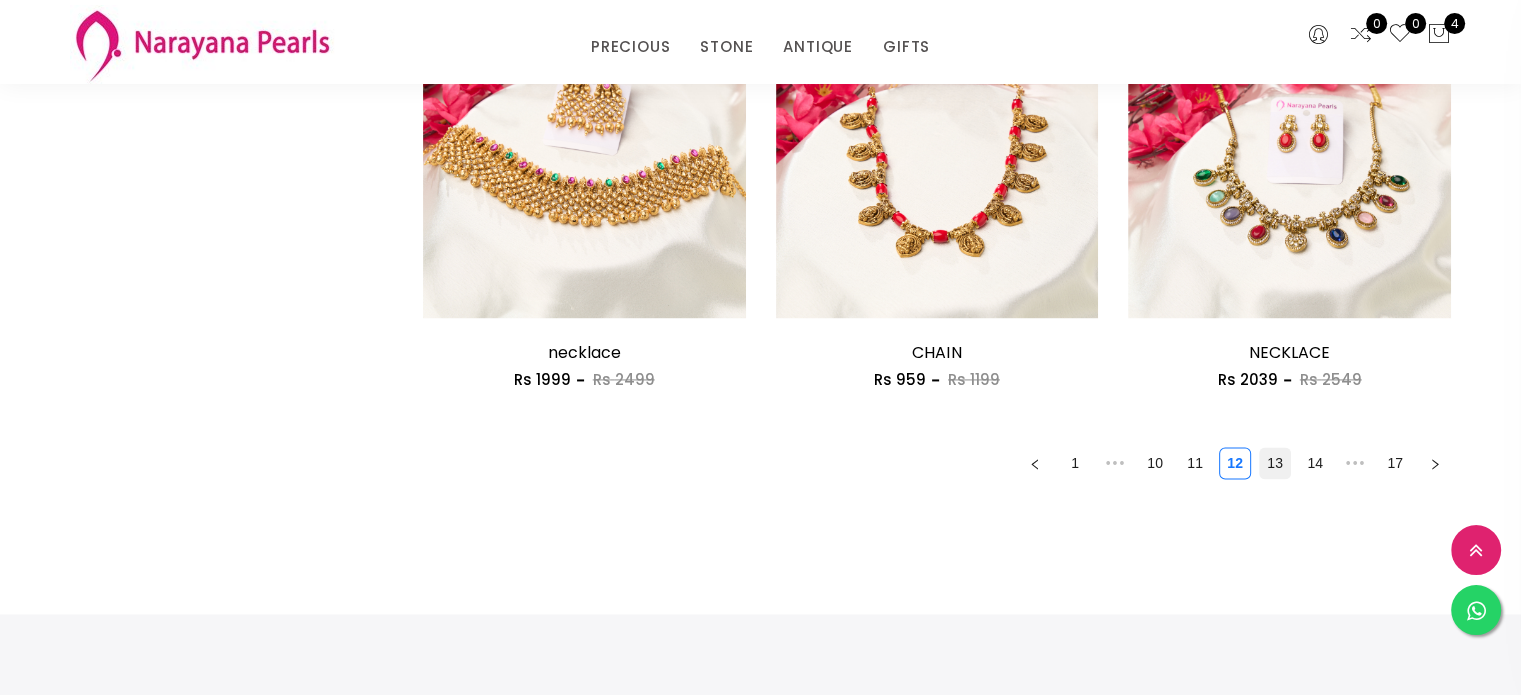 click on "13" at bounding box center (1275, 463) 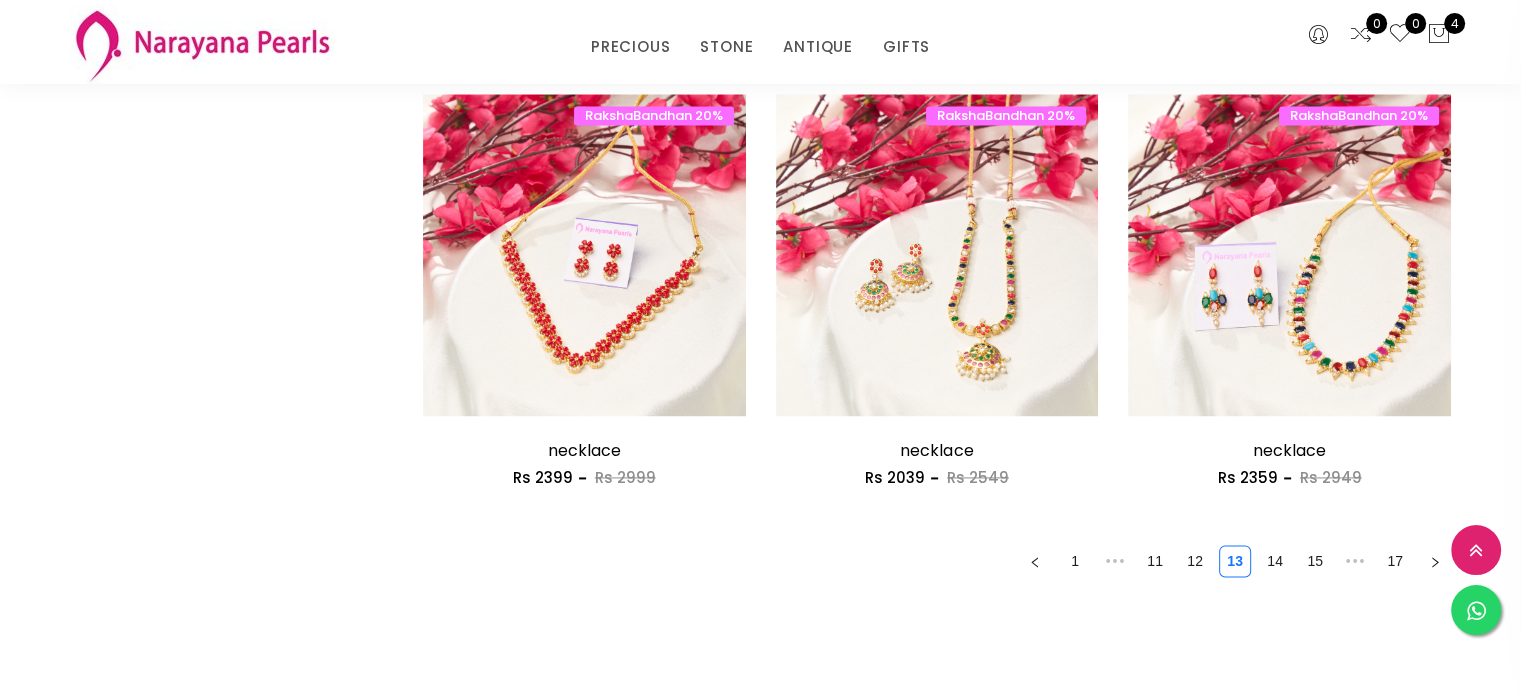 scroll, scrollTop: 2748, scrollLeft: 0, axis: vertical 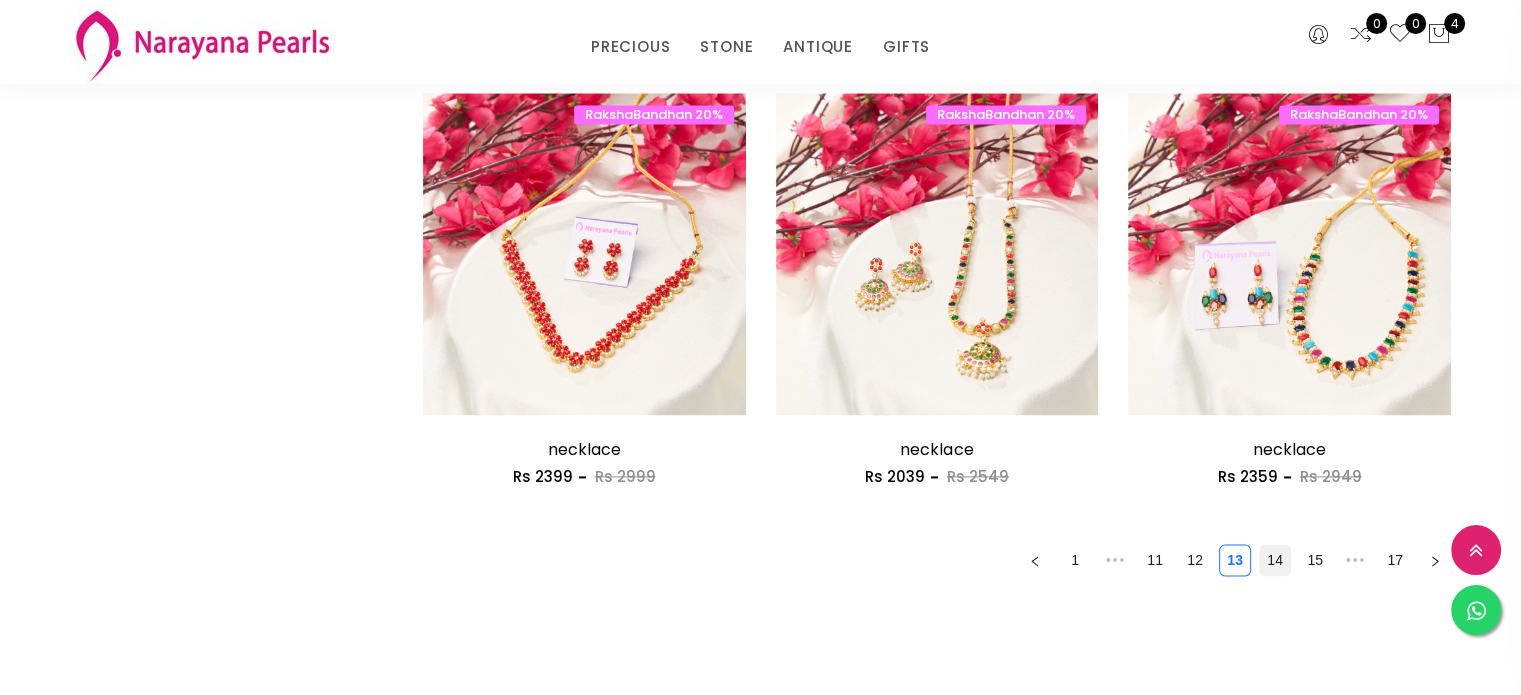 click on "14" at bounding box center (1275, 560) 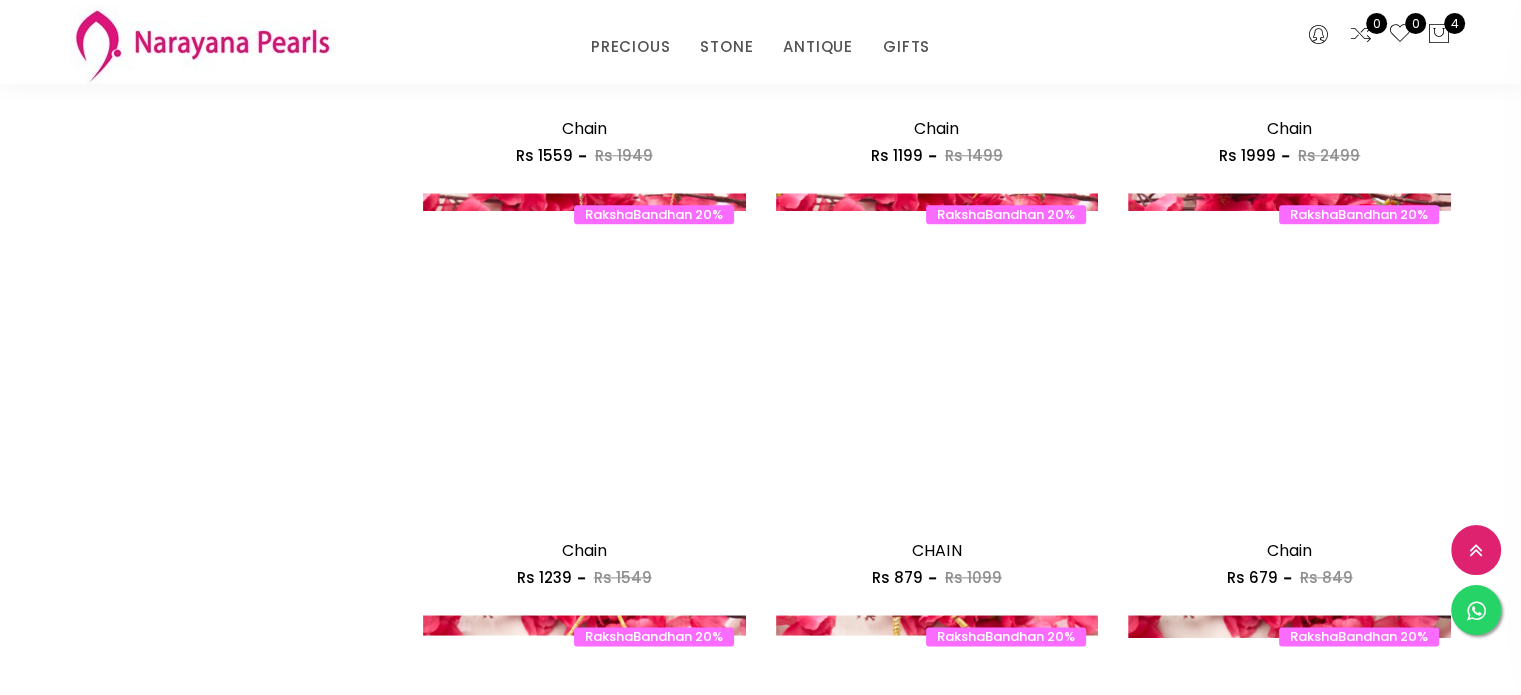 scroll, scrollTop: 2227, scrollLeft: 0, axis: vertical 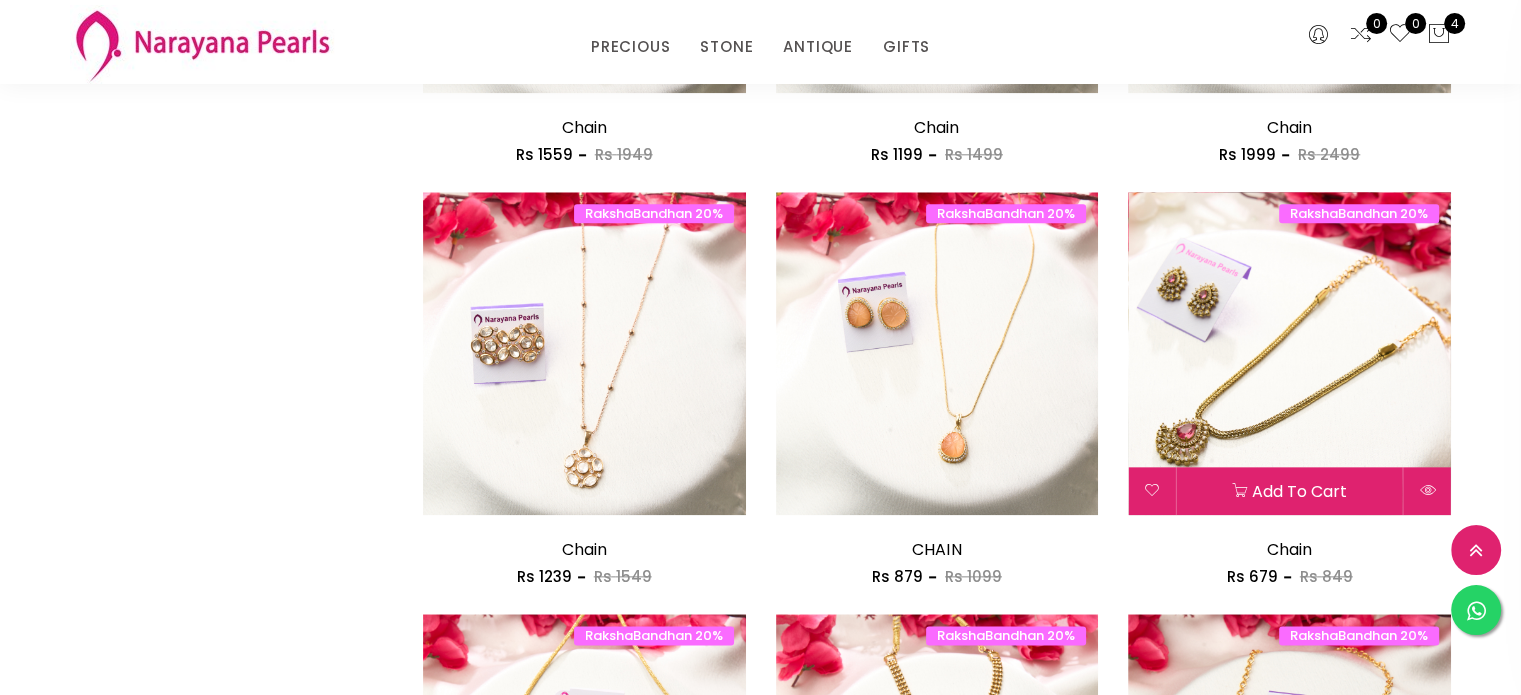 click at bounding box center [1289, 353] 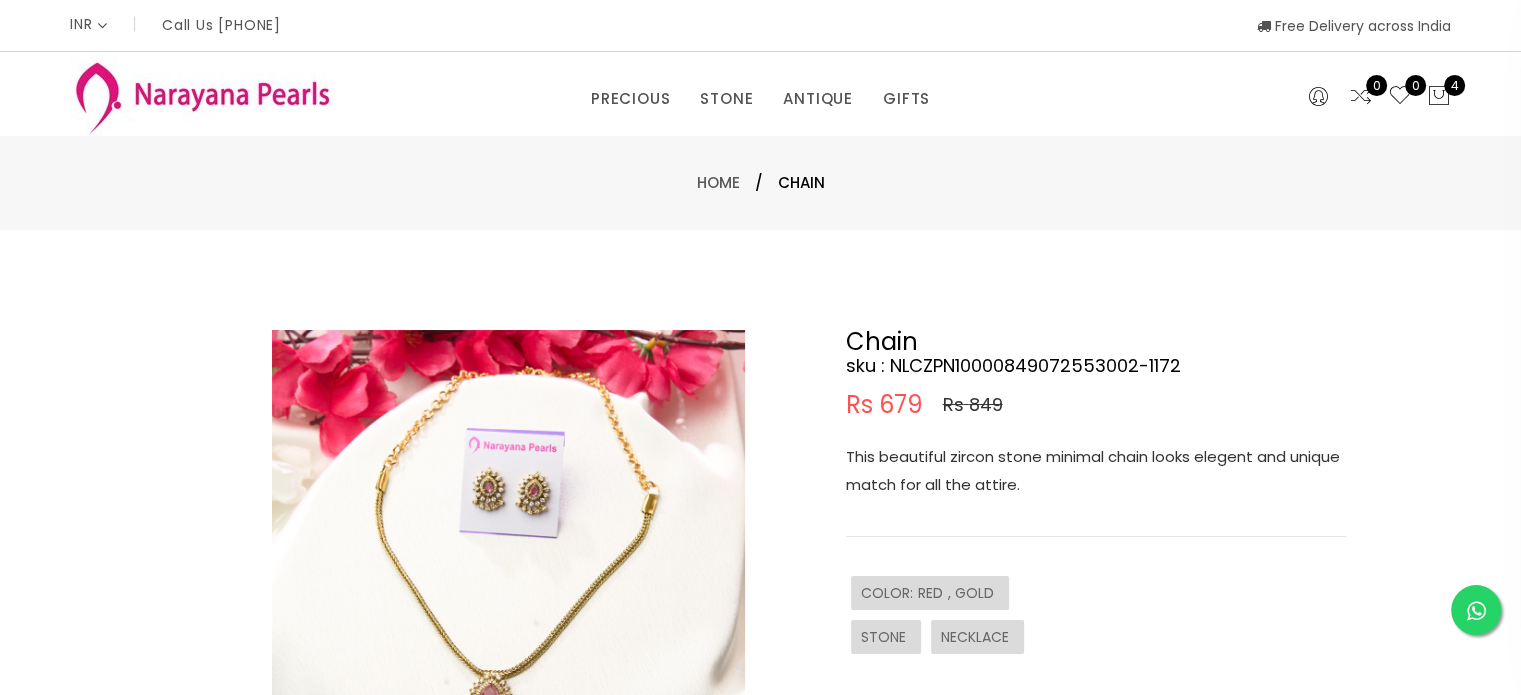 click on "Double (click / press) on the image to zoom (in / out). Chain sku : NLCZPN10000849072553002-1172 Rs   679   Rs   849 This beautiful zircon  stone minimal chain looks elegent and unique match for all the attire. COLOR  : RED , GOLD STONE NECKLACE  Add To Cart   Buy now" at bounding box center [760, 645] 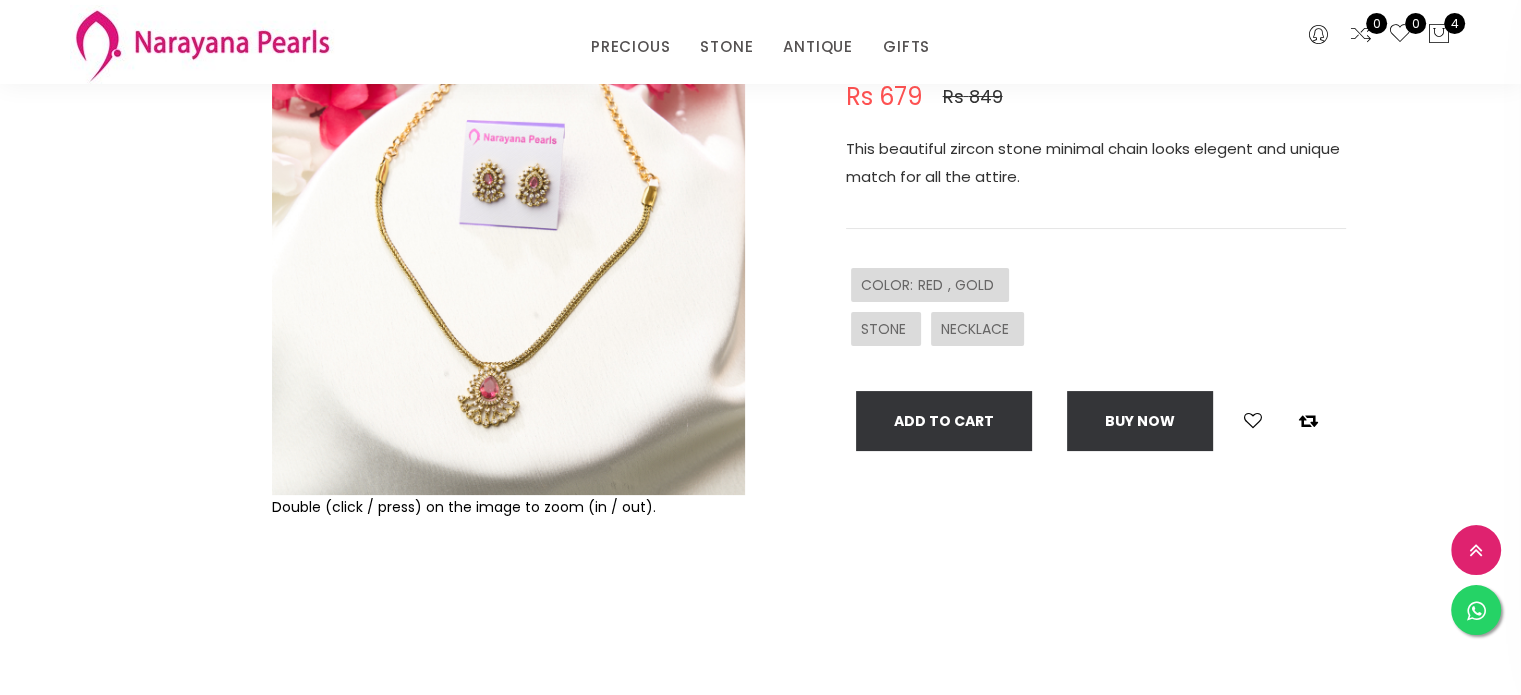 scroll, scrollTop: 228, scrollLeft: 0, axis: vertical 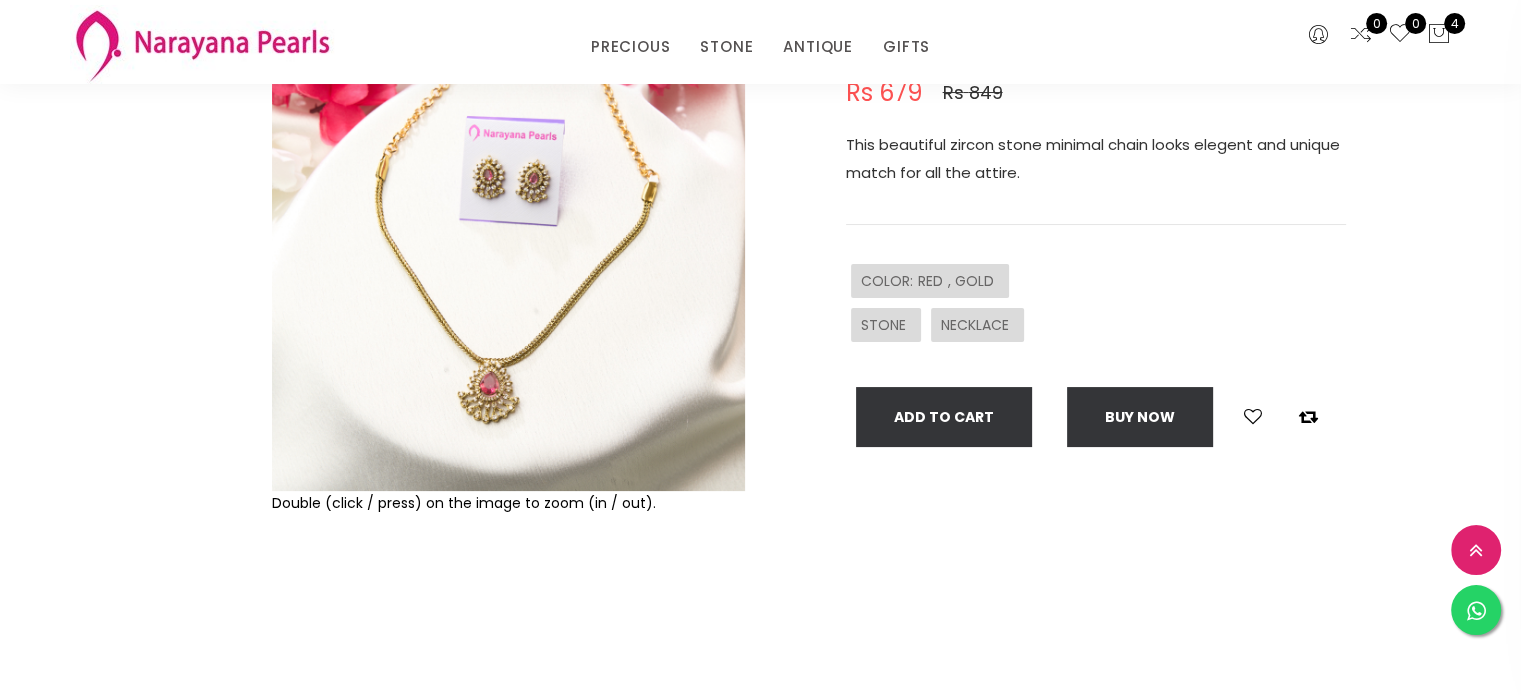 click at bounding box center [508, 254] 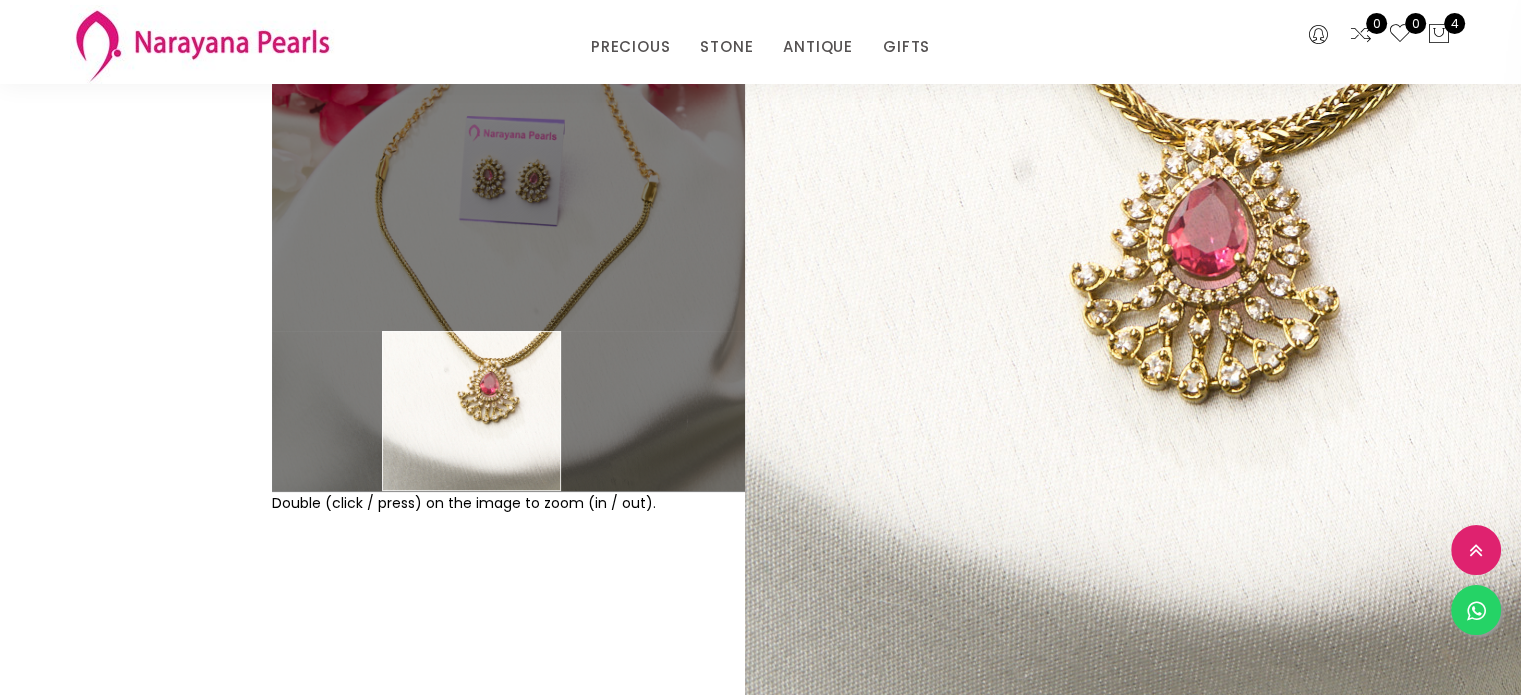 click on "Double (click / press) on the image to zoom (in / out)." at bounding box center (508, 333) 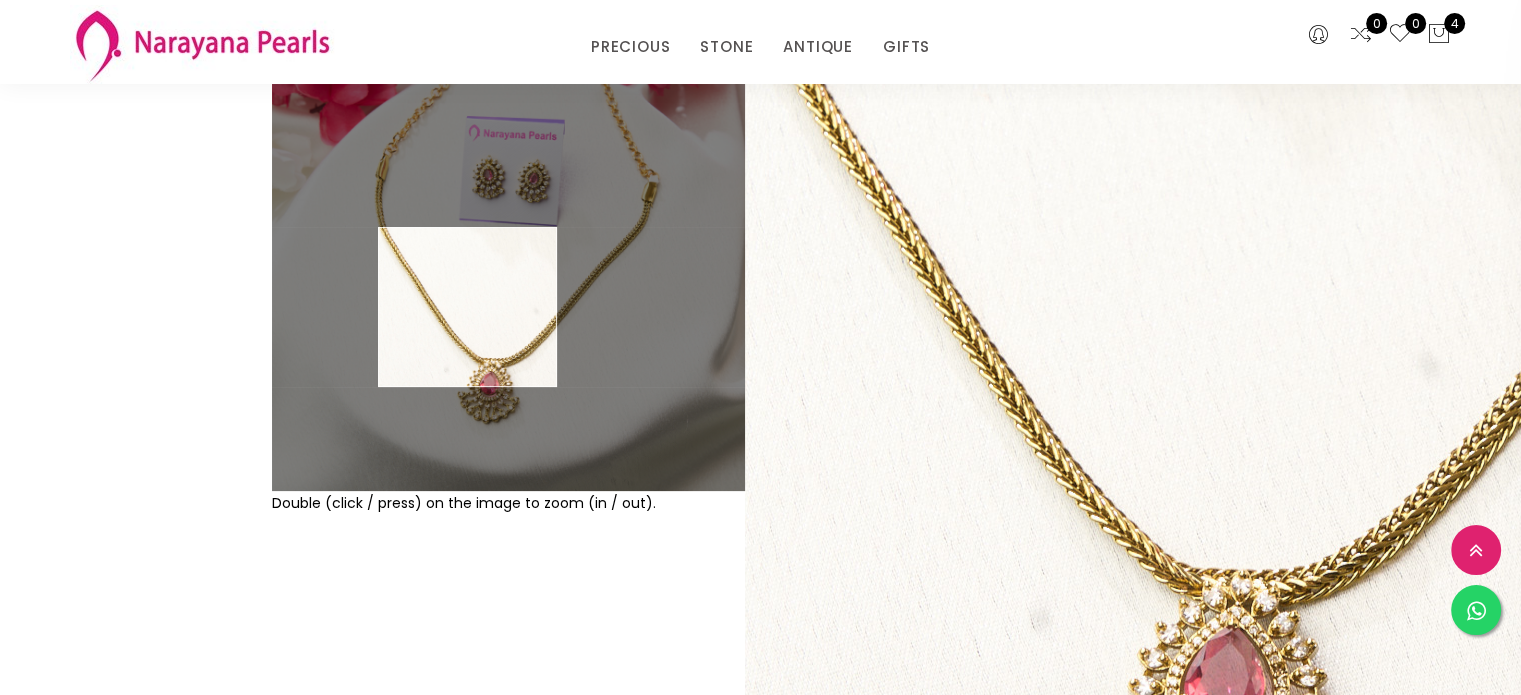 click at bounding box center [508, 254] 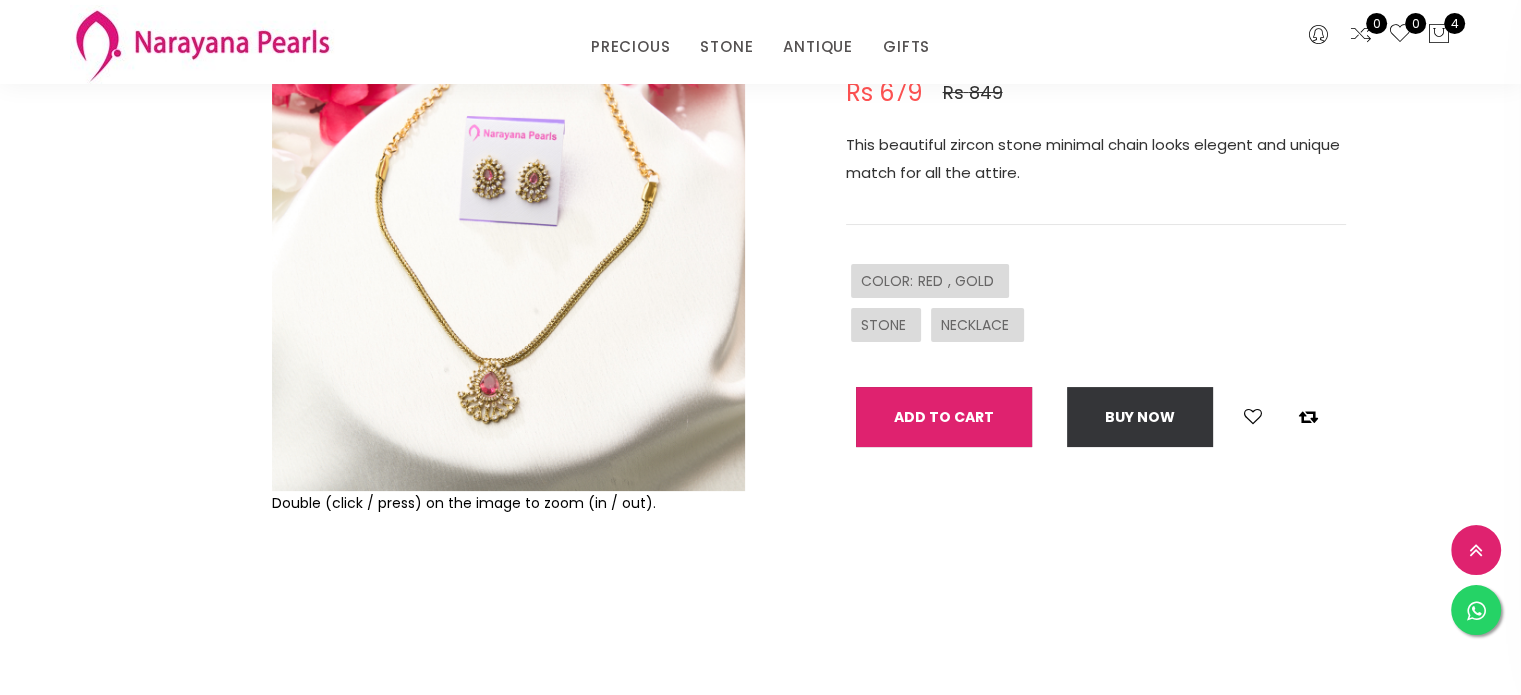 click on "Add To Cart" at bounding box center [944, 417] 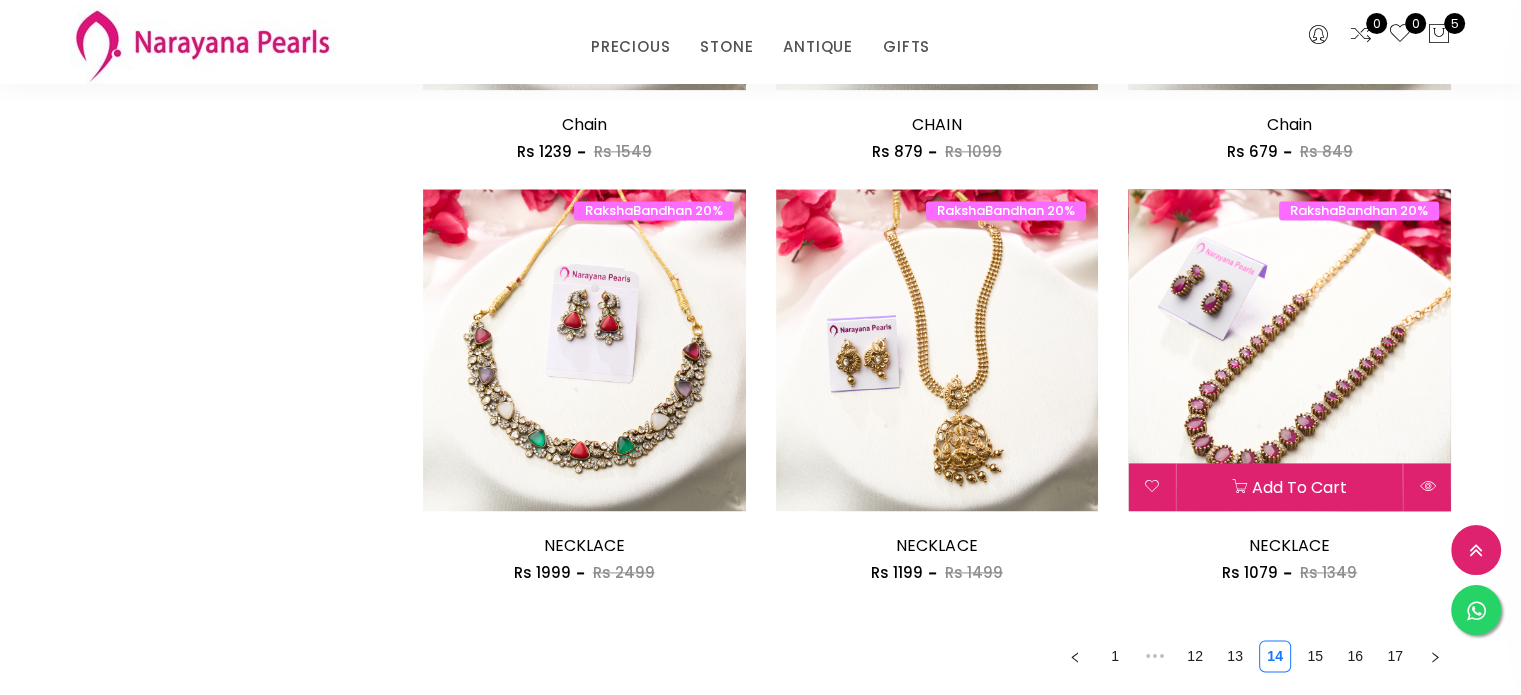 scroll, scrollTop: 2652, scrollLeft: 0, axis: vertical 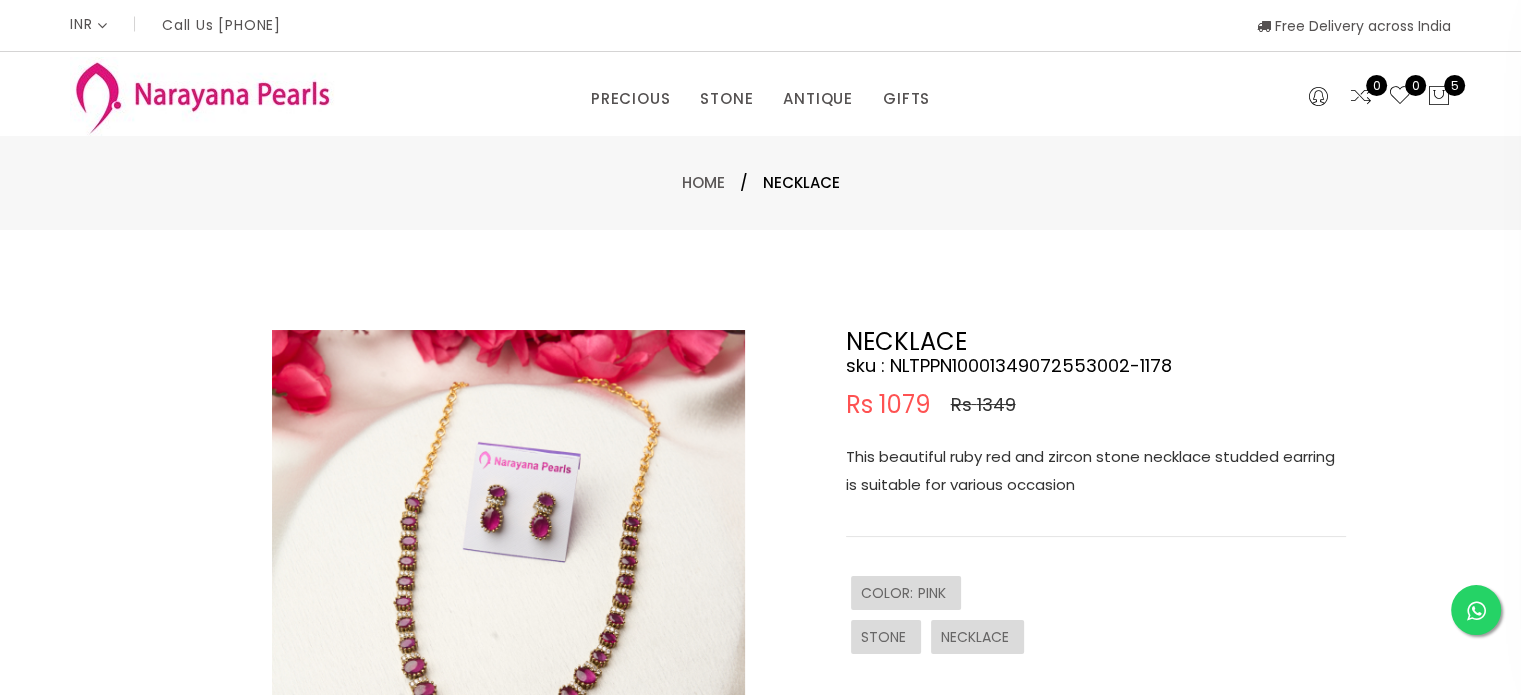 click at bounding box center [508, 566] 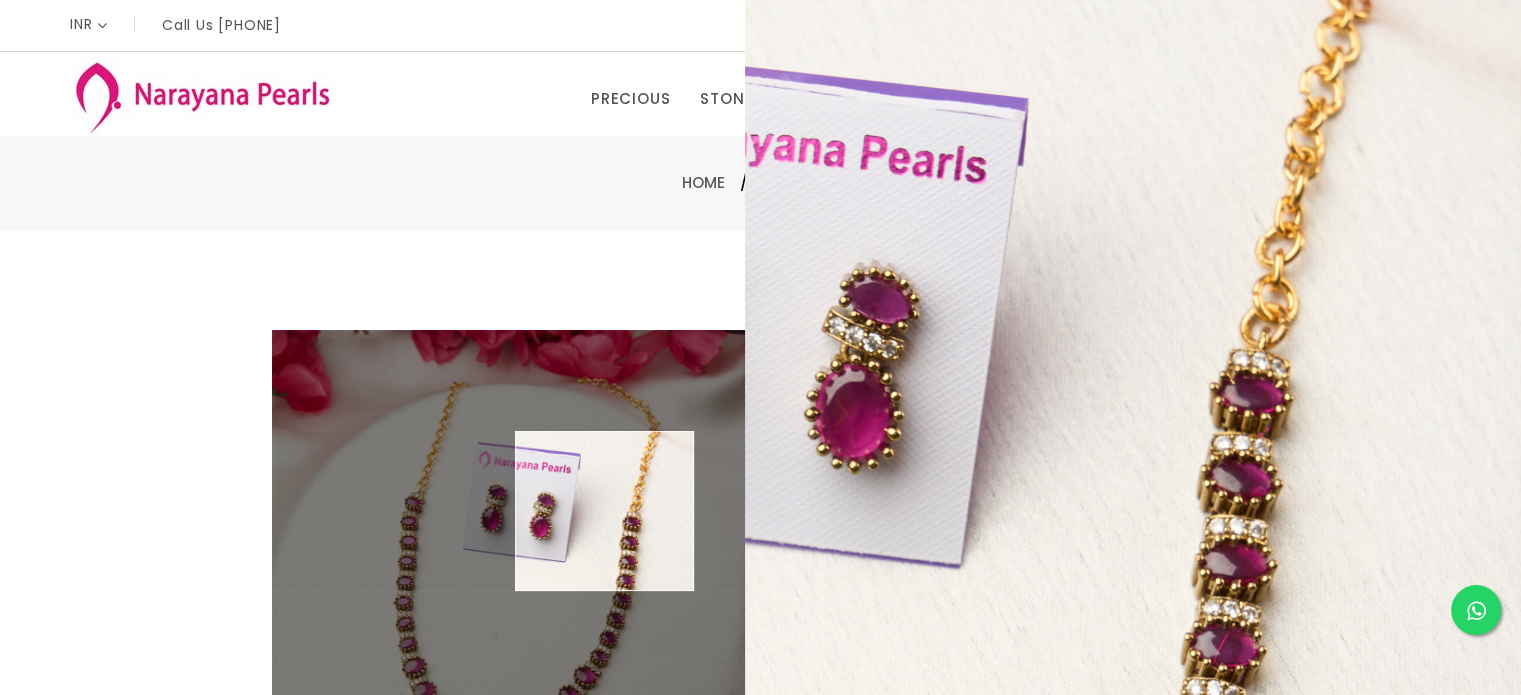 click at bounding box center [508, 566] 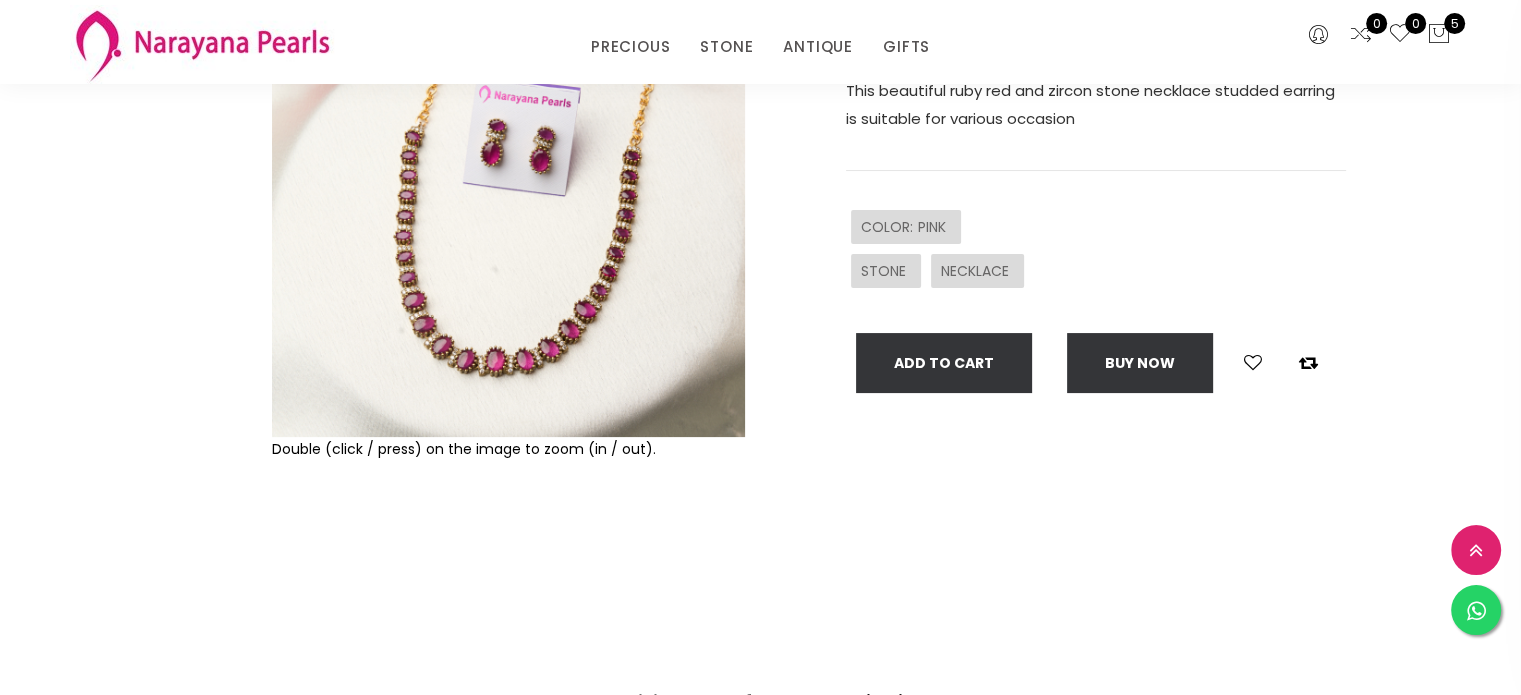 scroll, scrollTop: 284, scrollLeft: 0, axis: vertical 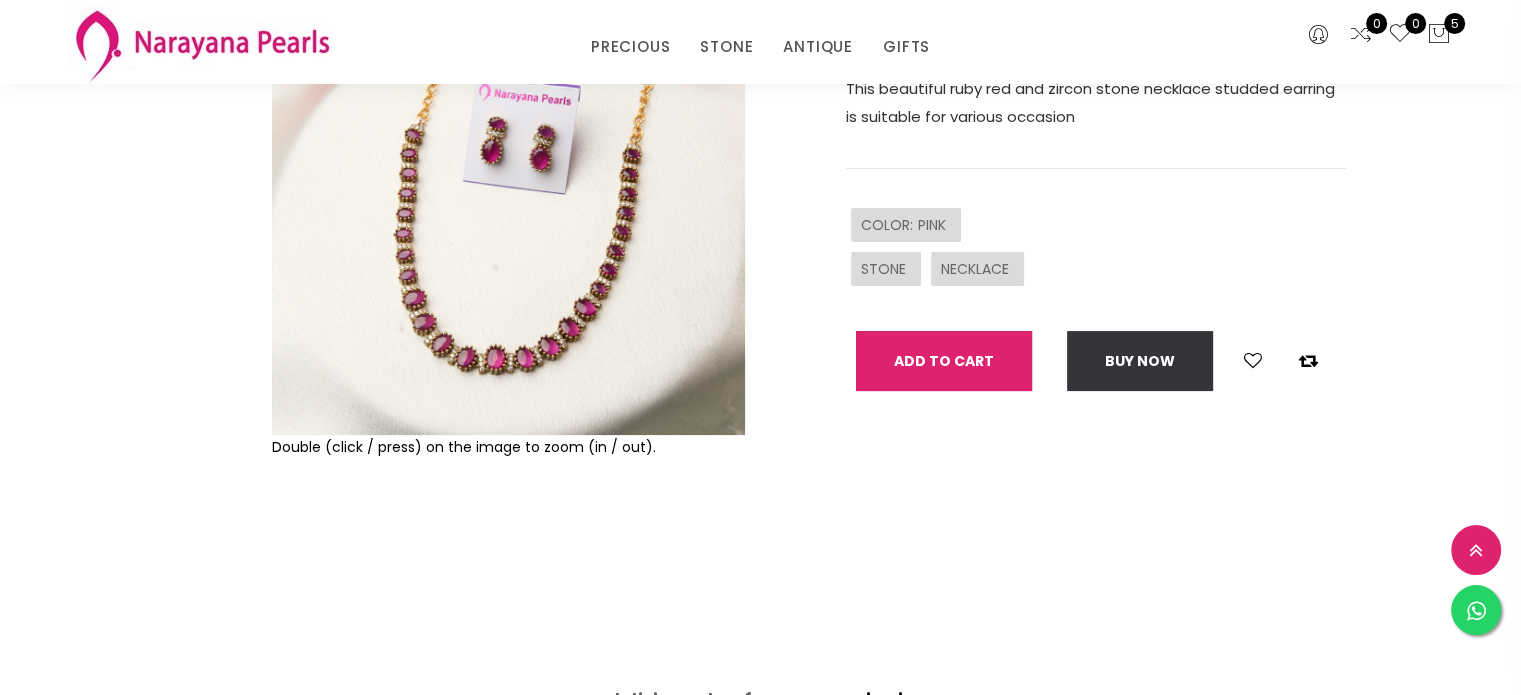 click on "Add To Cart" at bounding box center [944, 361] 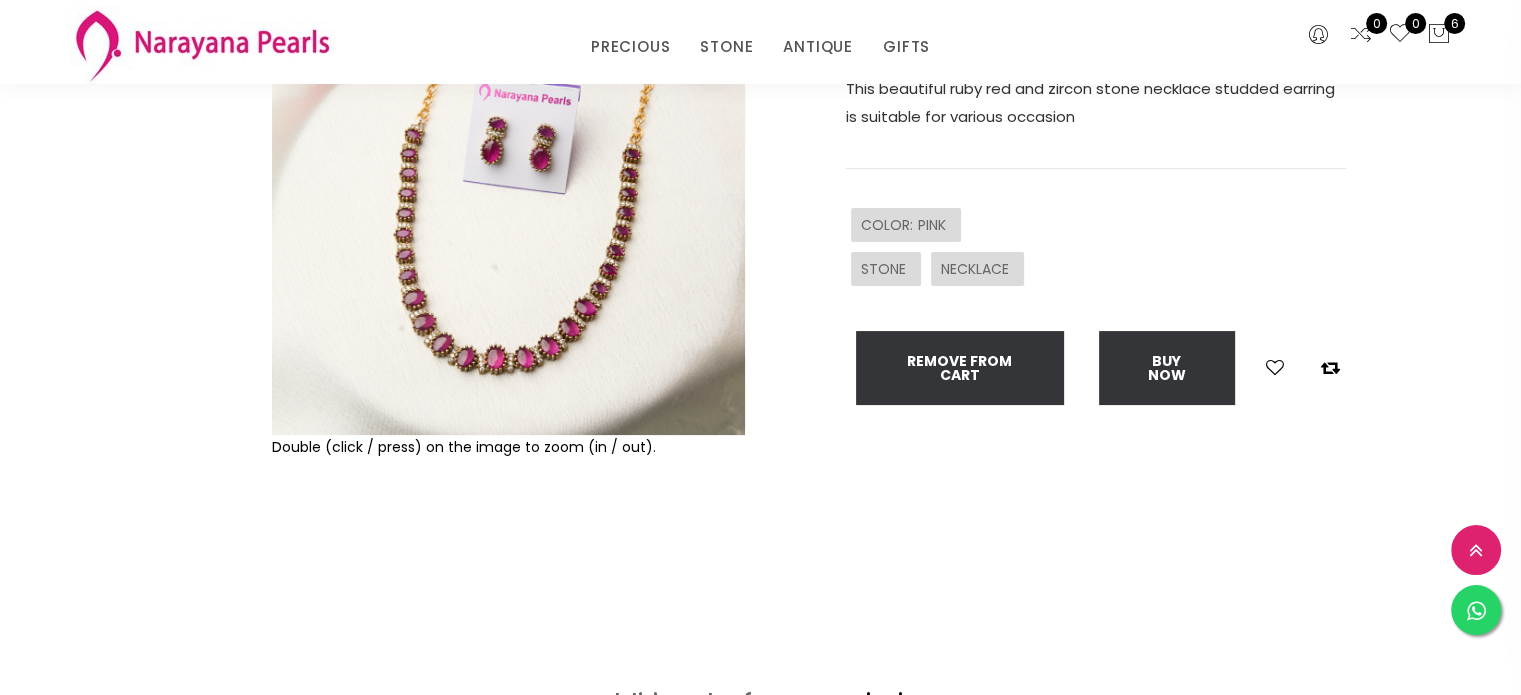 scroll, scrollTop: 952, scrollLeft: 0, axis: vertical 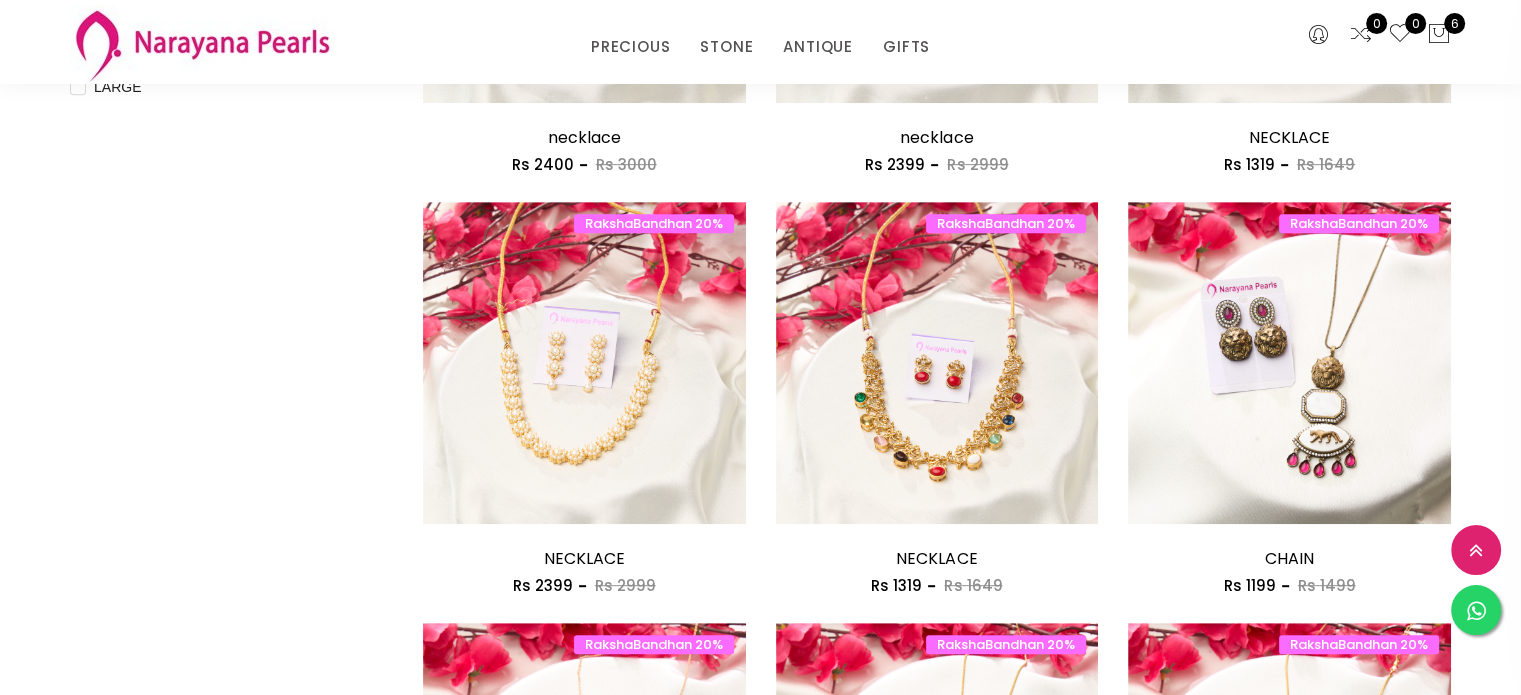 click on "15" at bounding box center (1315, 2356) 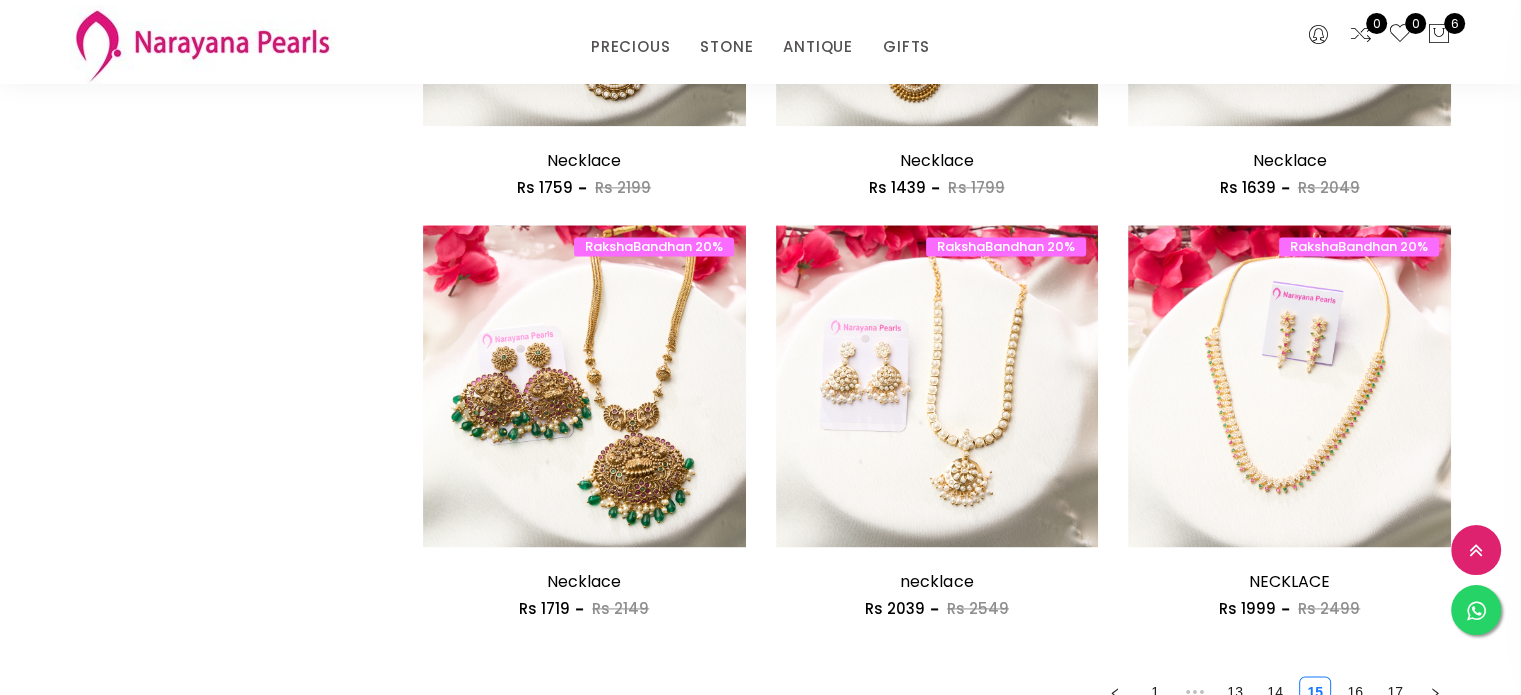 scroll, scrollTop: 2624, scrollLeft: 0, axis: vertical 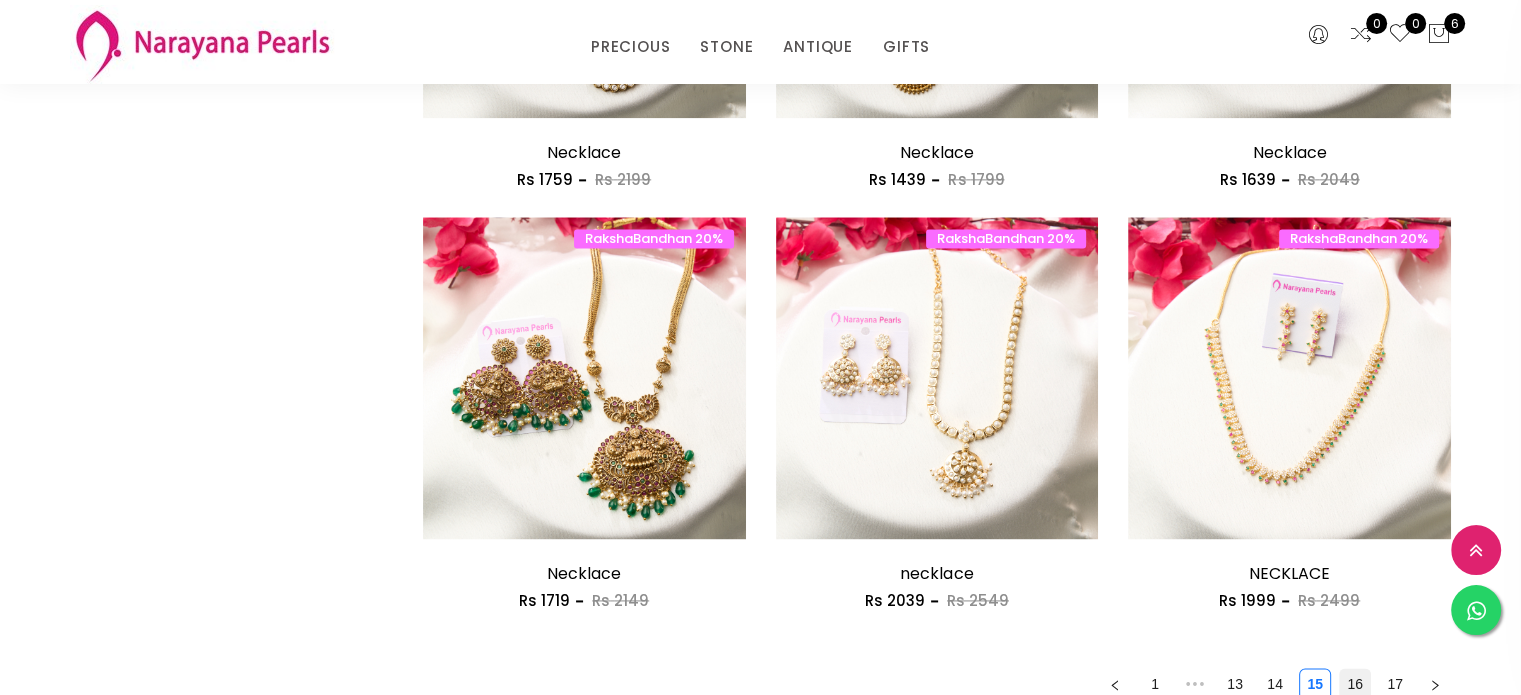 click on "16" at bounding box center [1355, 684] 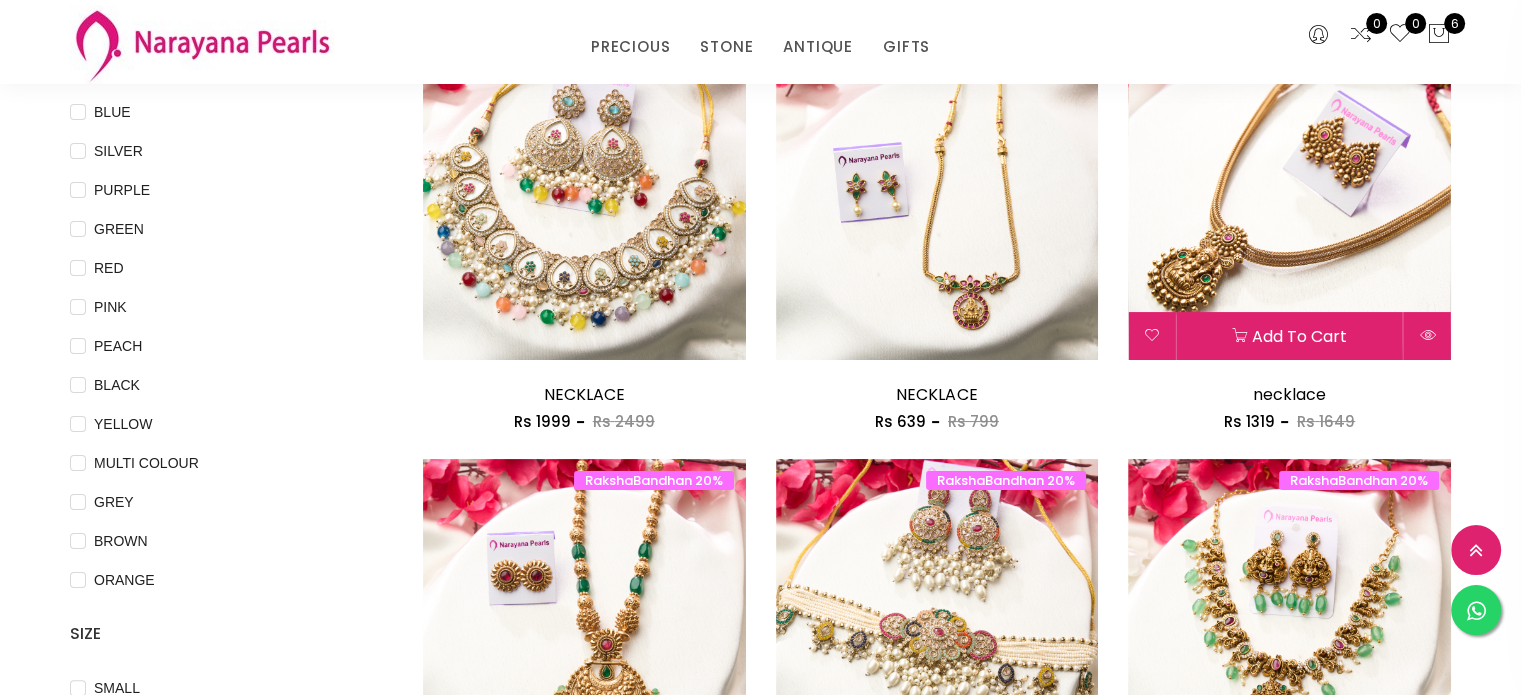 scroll, scrollTop: 272, scrollLeft: 0, axis: vertical 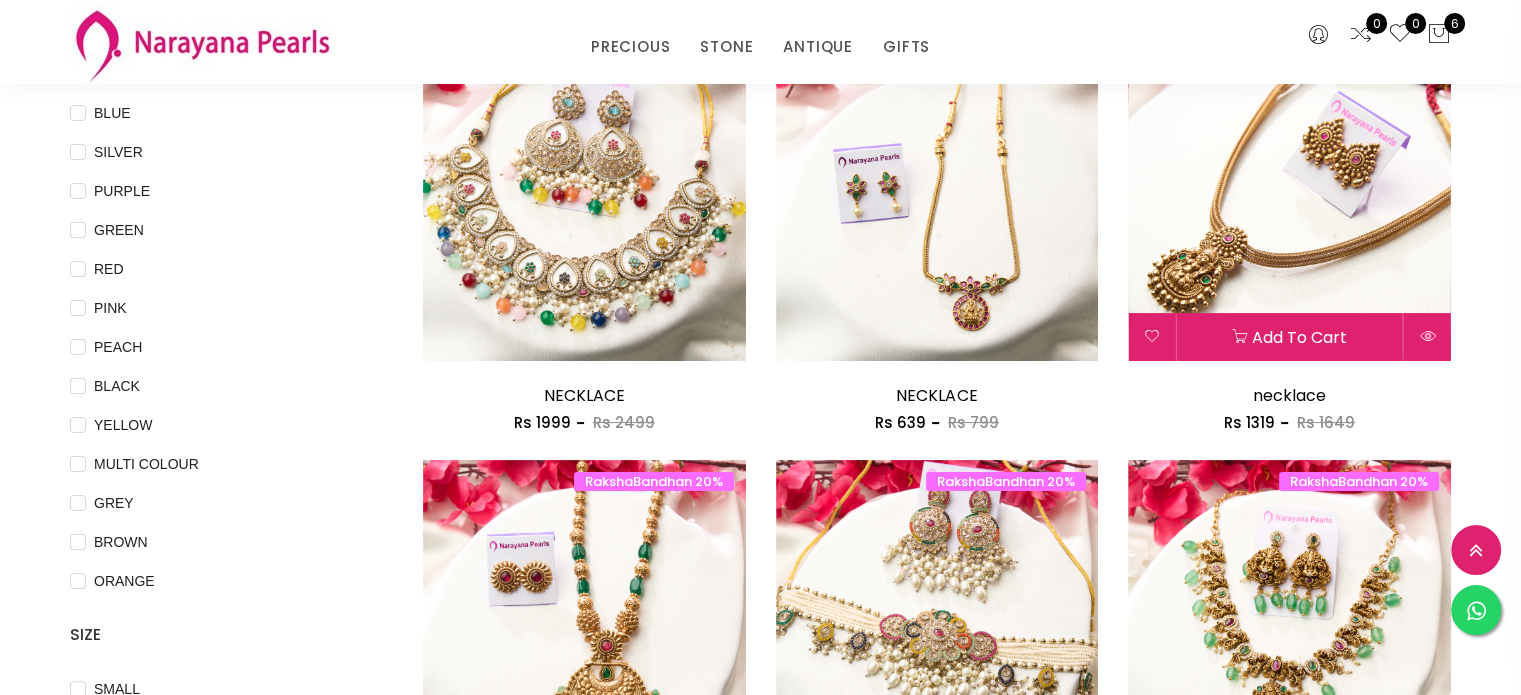 click at bounding box center (1289, 199) 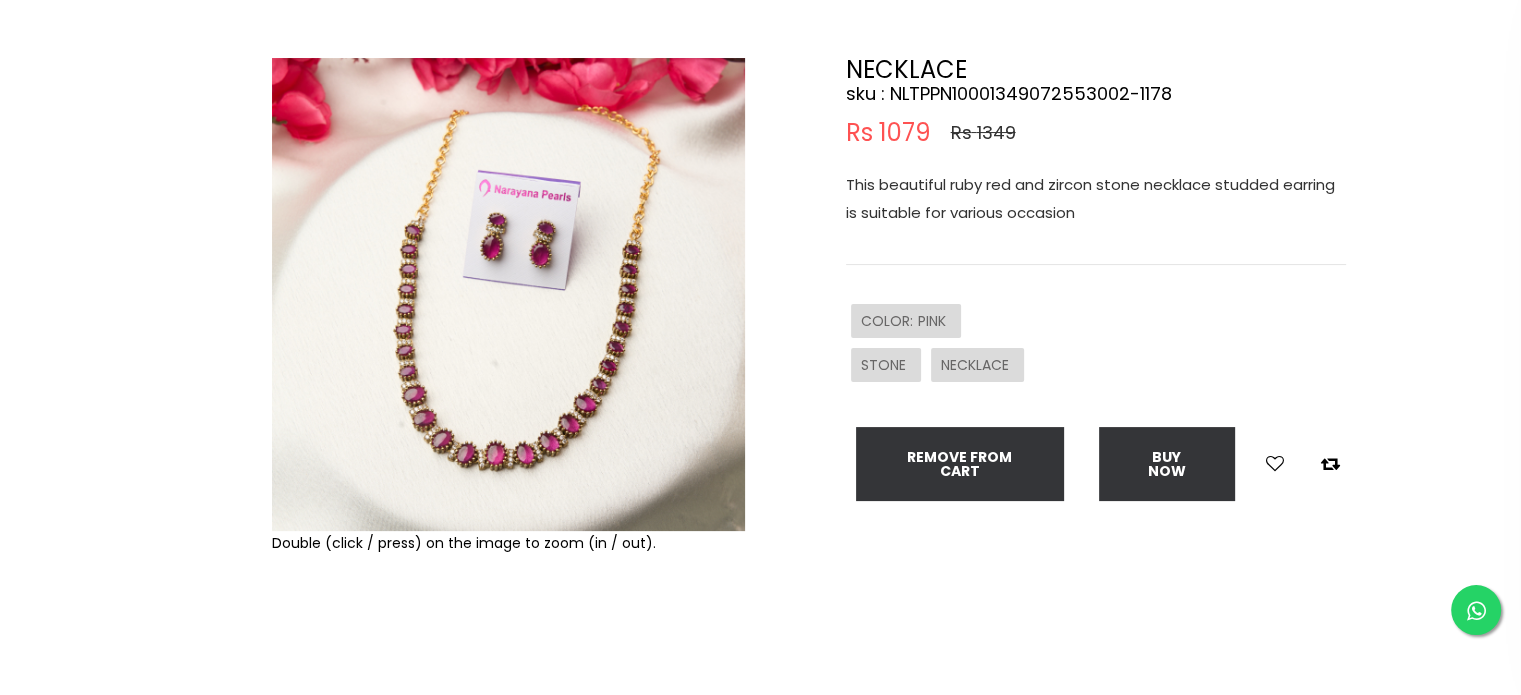 scroll, scrollTop: 0, scrollLeft: 0, axis: both 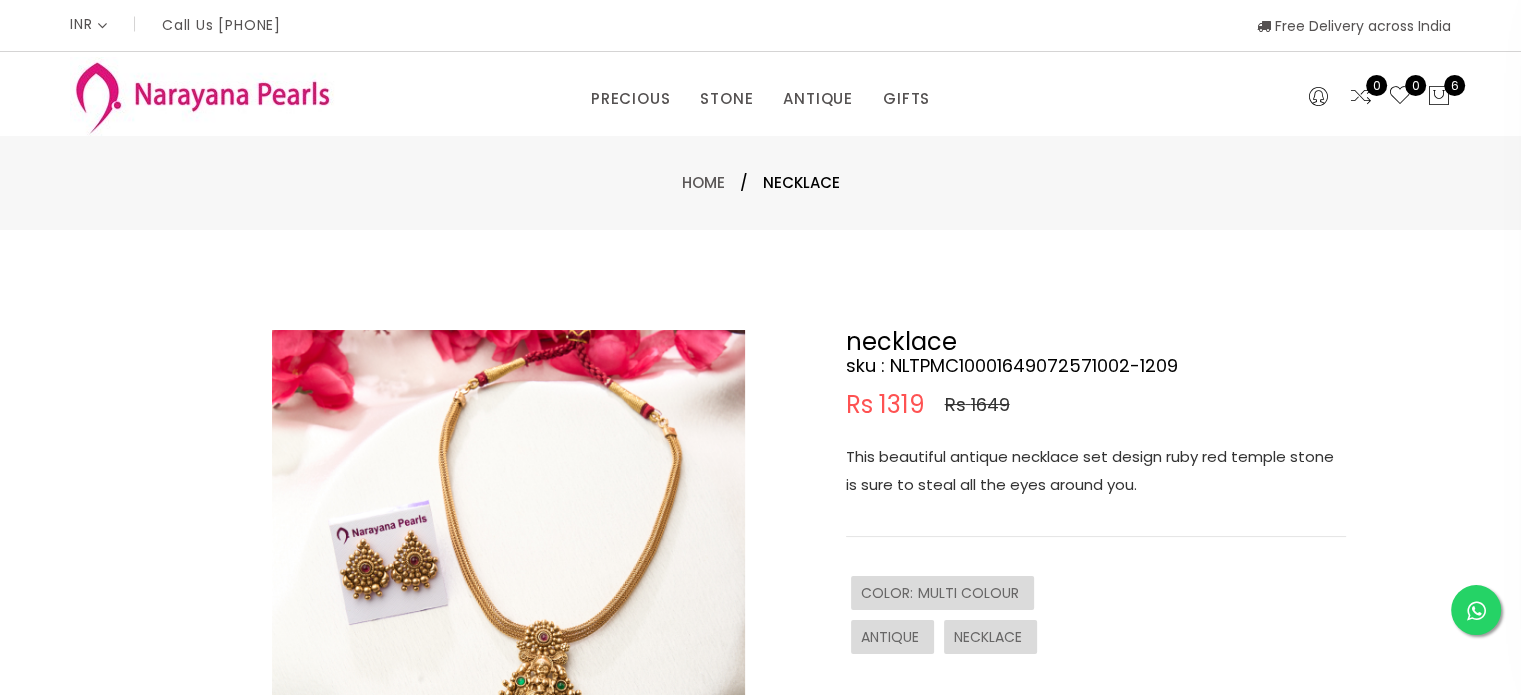 click at bounding box center (508, 566) 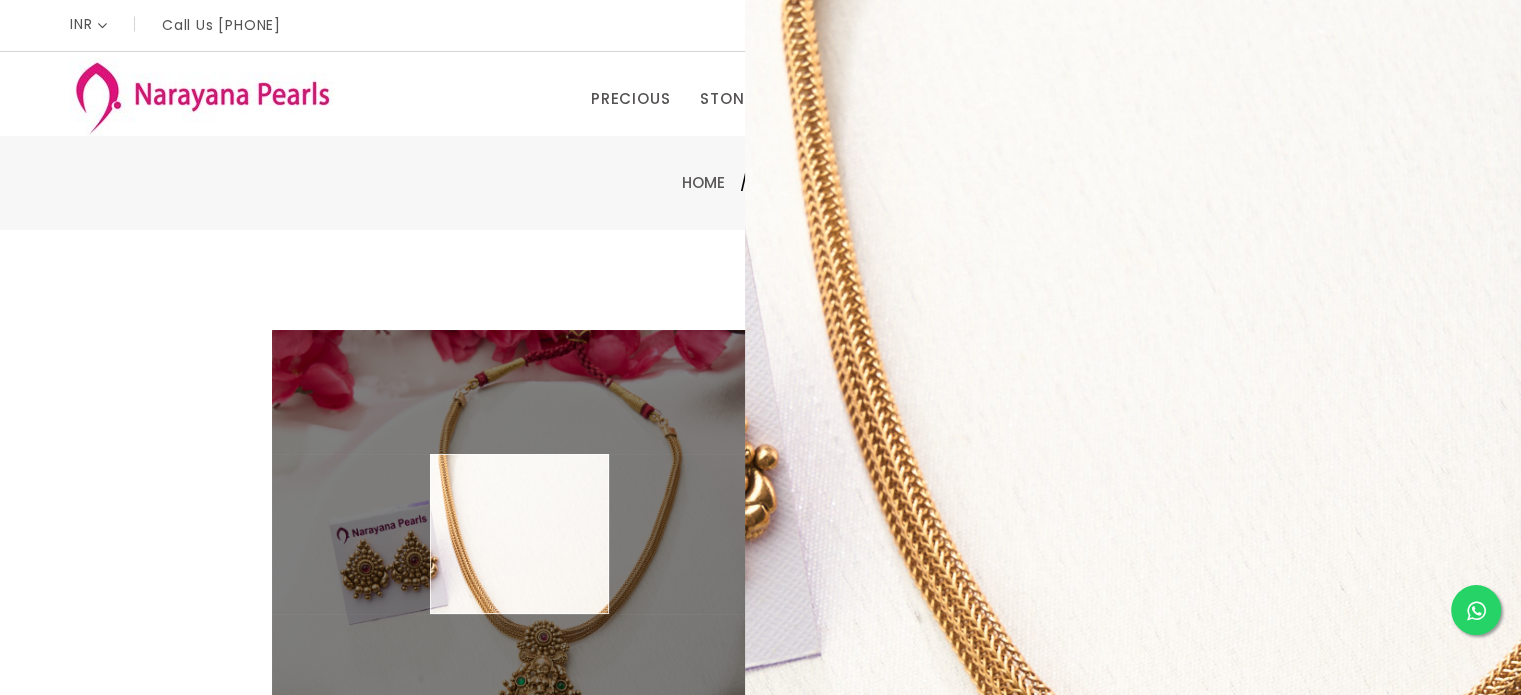 click at bounding box center (508, 566) 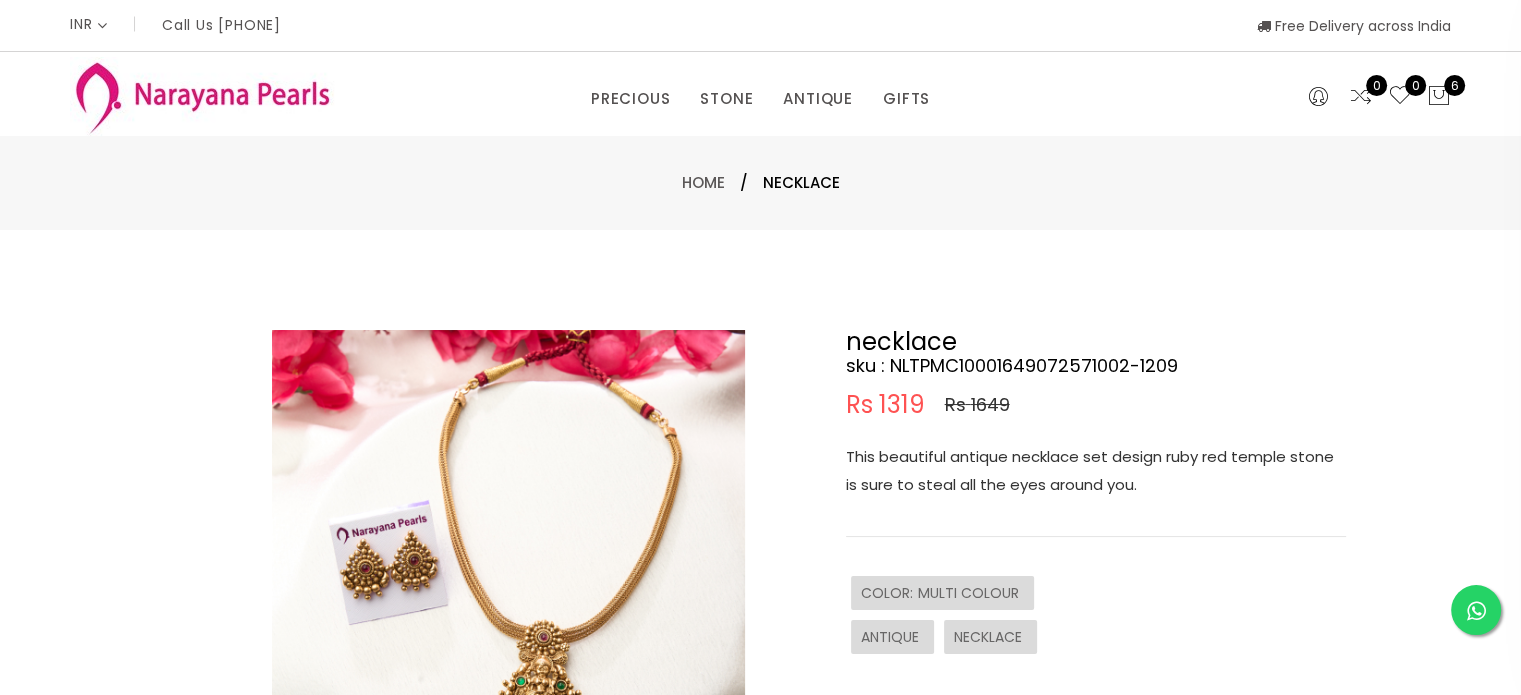 click at bounding box center (508, 566) 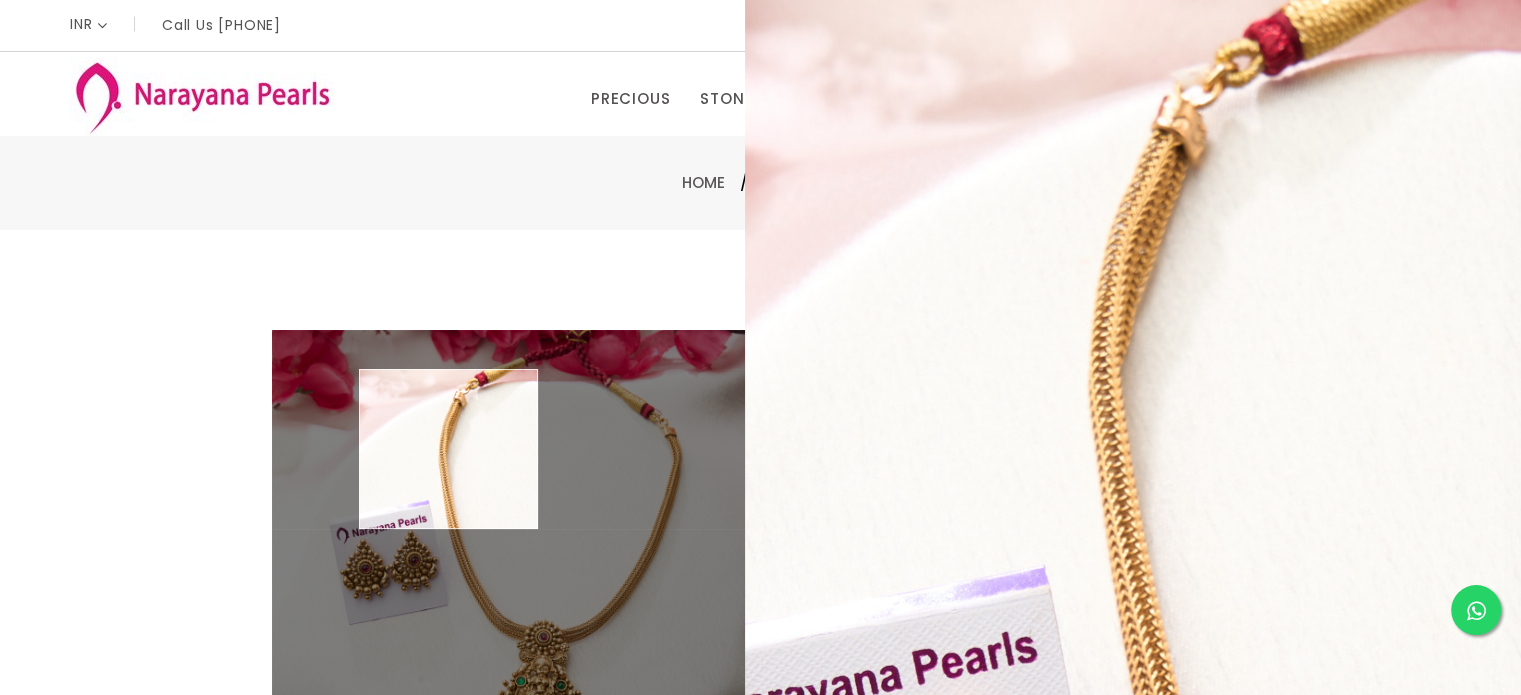 click at bounding box center (508, 566) 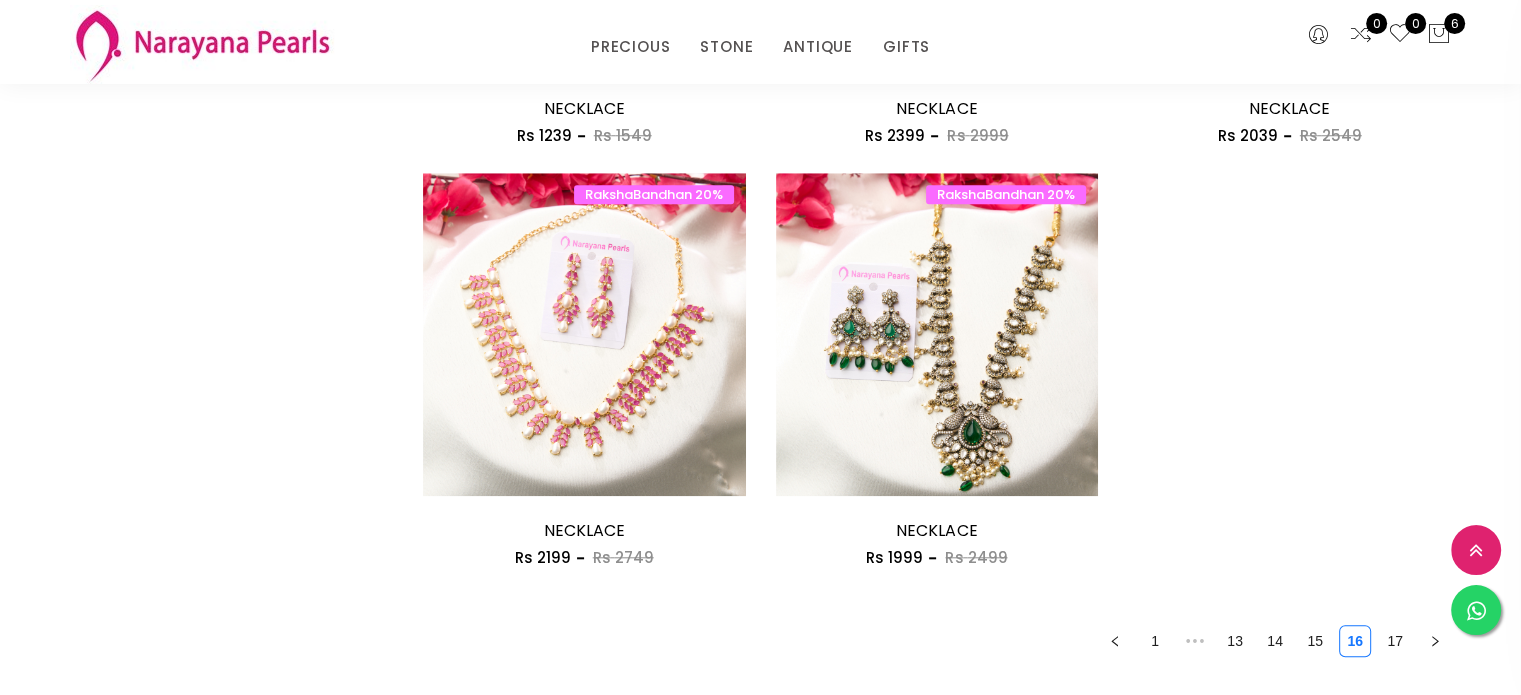scroll, scrollTop: 1835, scrollLeft: 0, axis: vertical 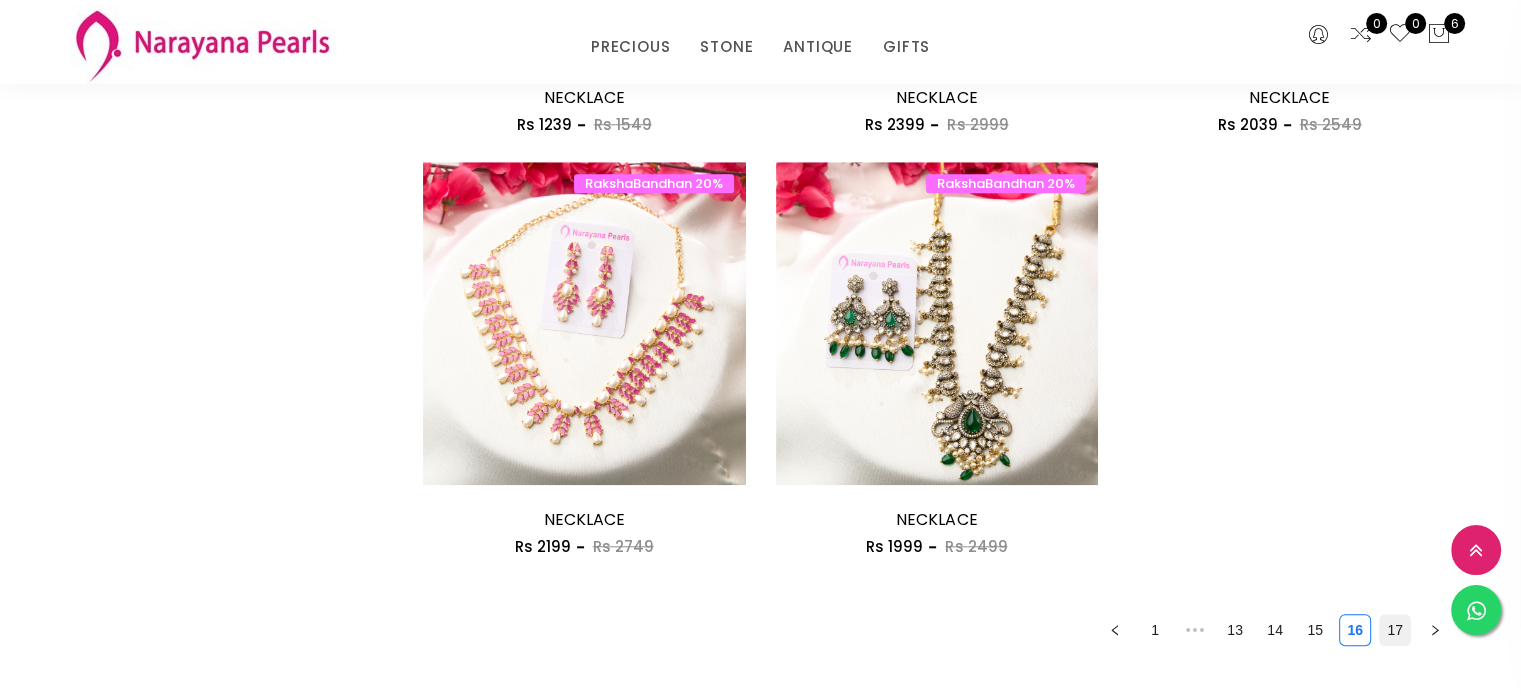 click on "17" at bounding box center [1395, 630] 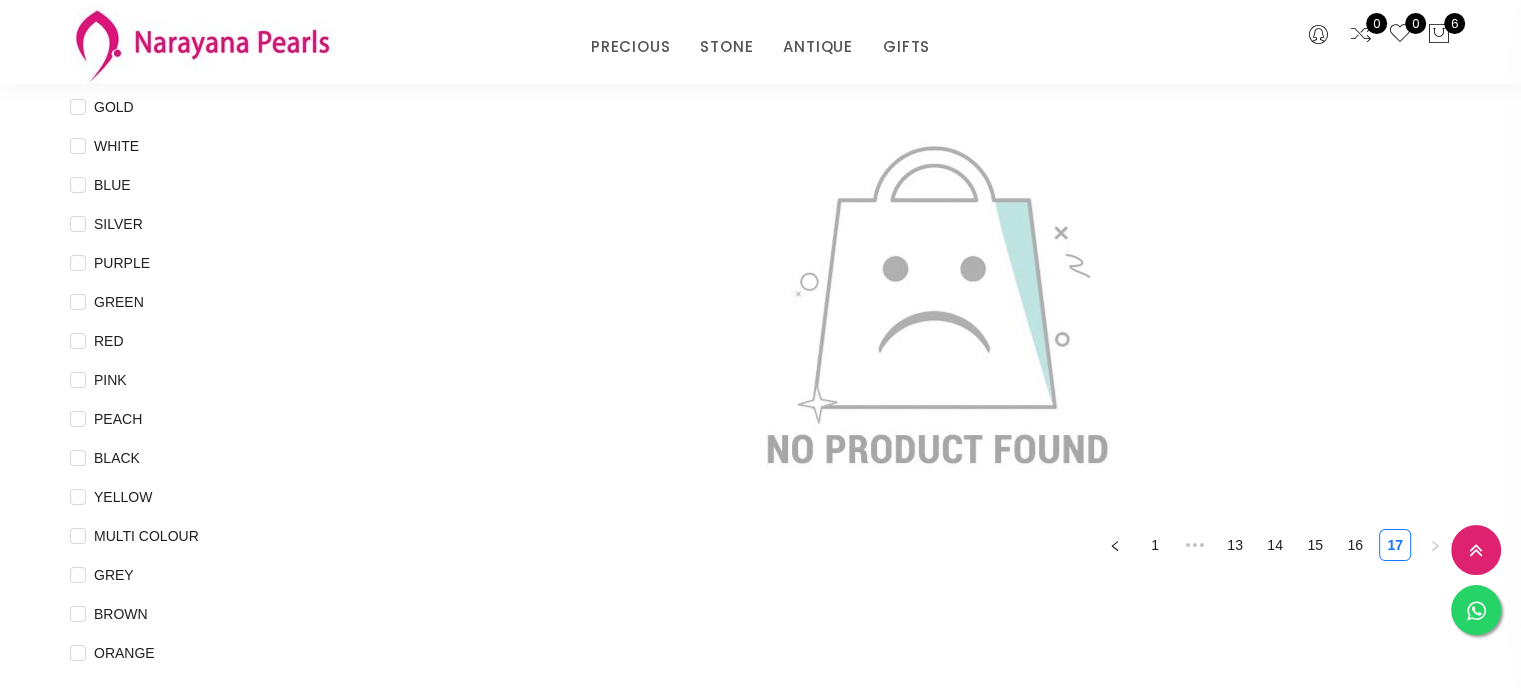 scroll, scrollTop: 200, scrollLeft: 0, axis: vertical 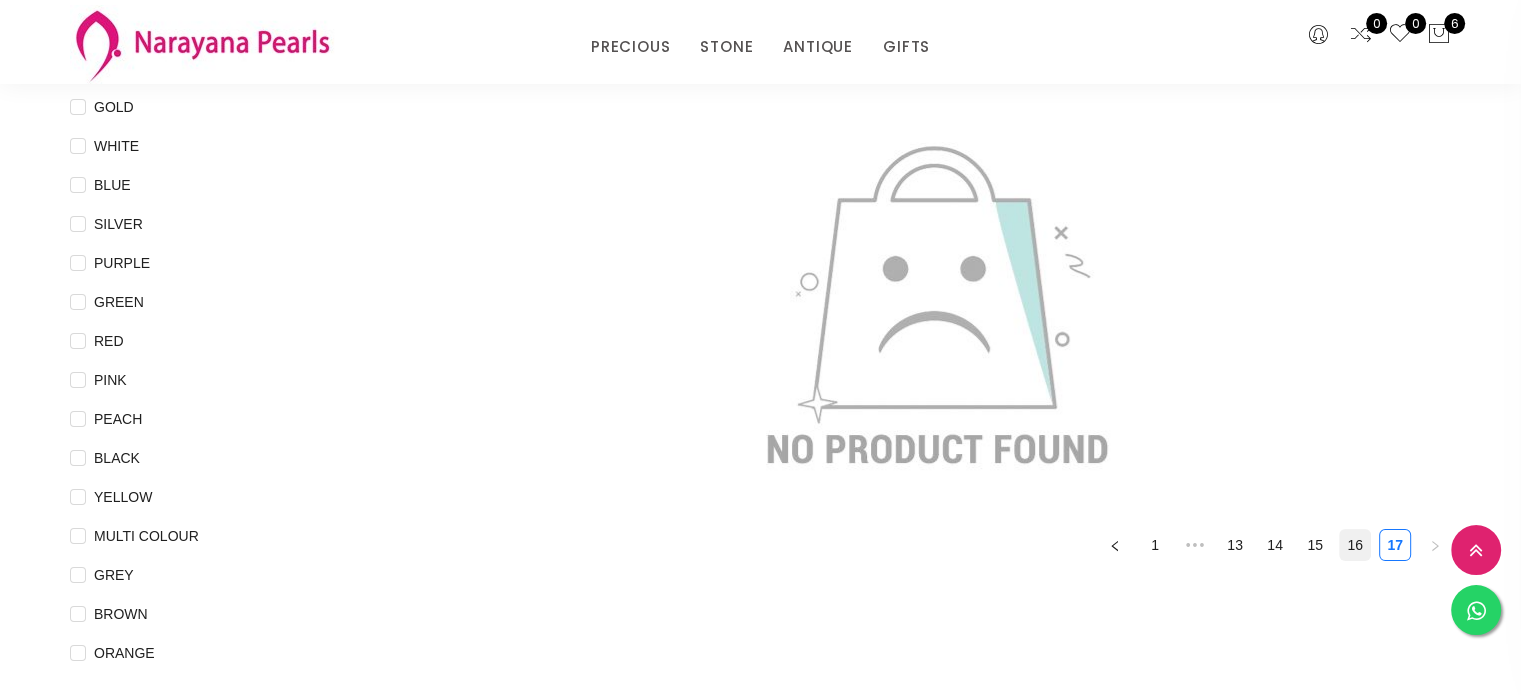 click on "16" at bounding box center [1355, 545] 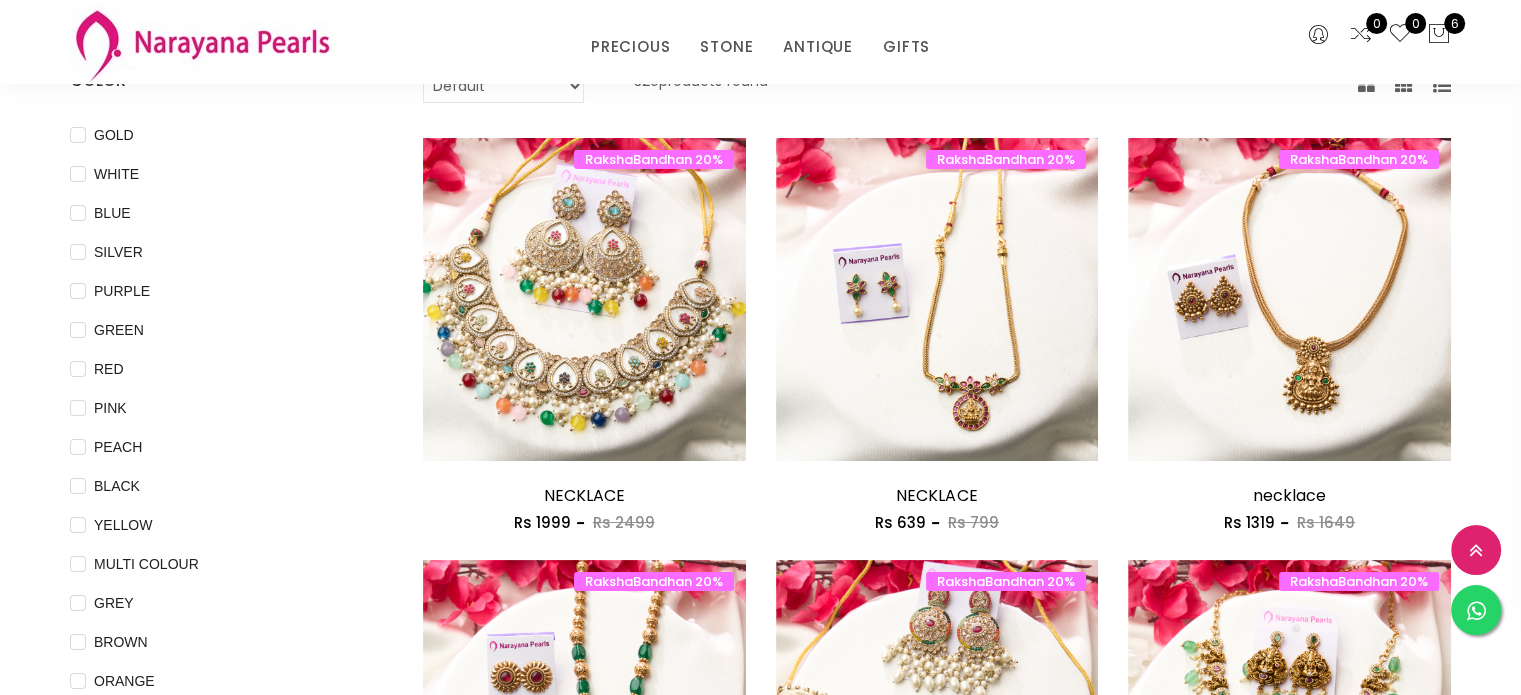 scroll, scrollTop: 170, scrollLeft: 0, axis: vertical 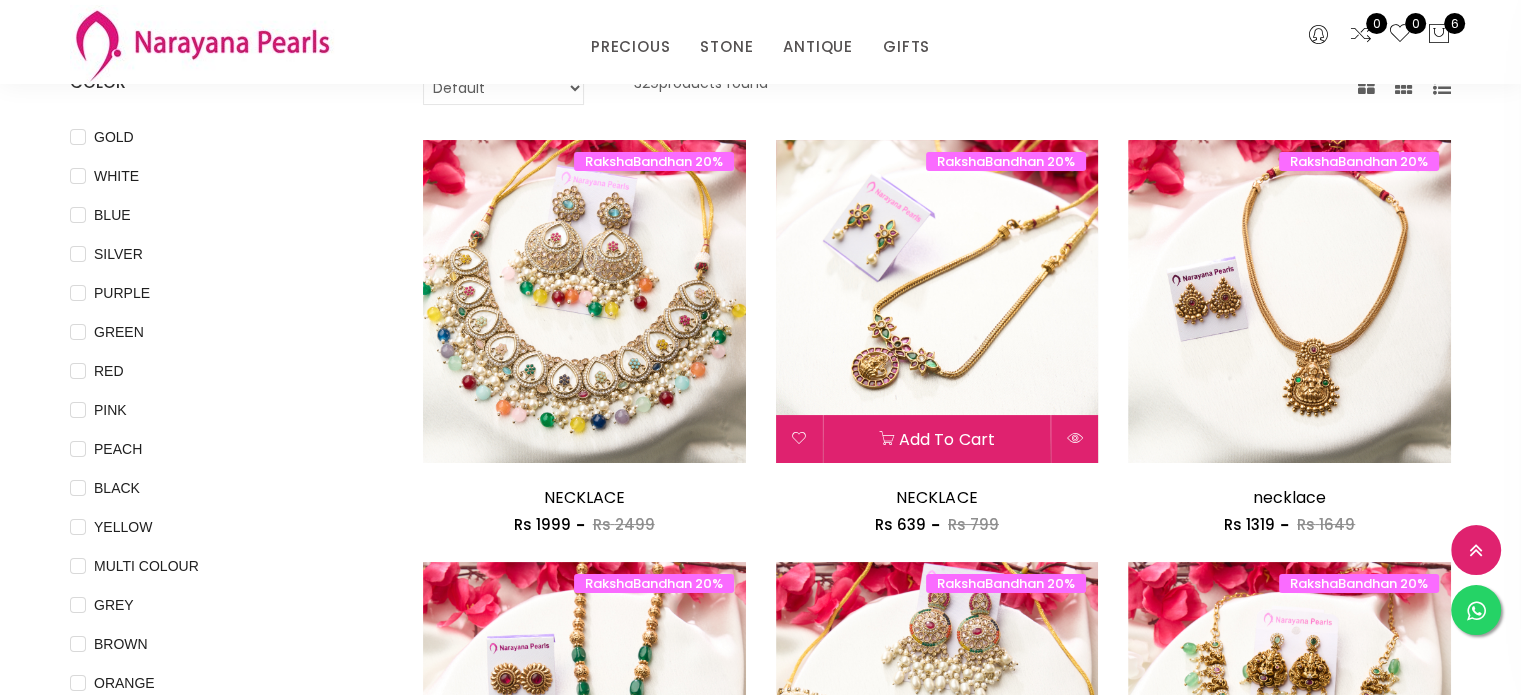click at bounding box center (937, 301) 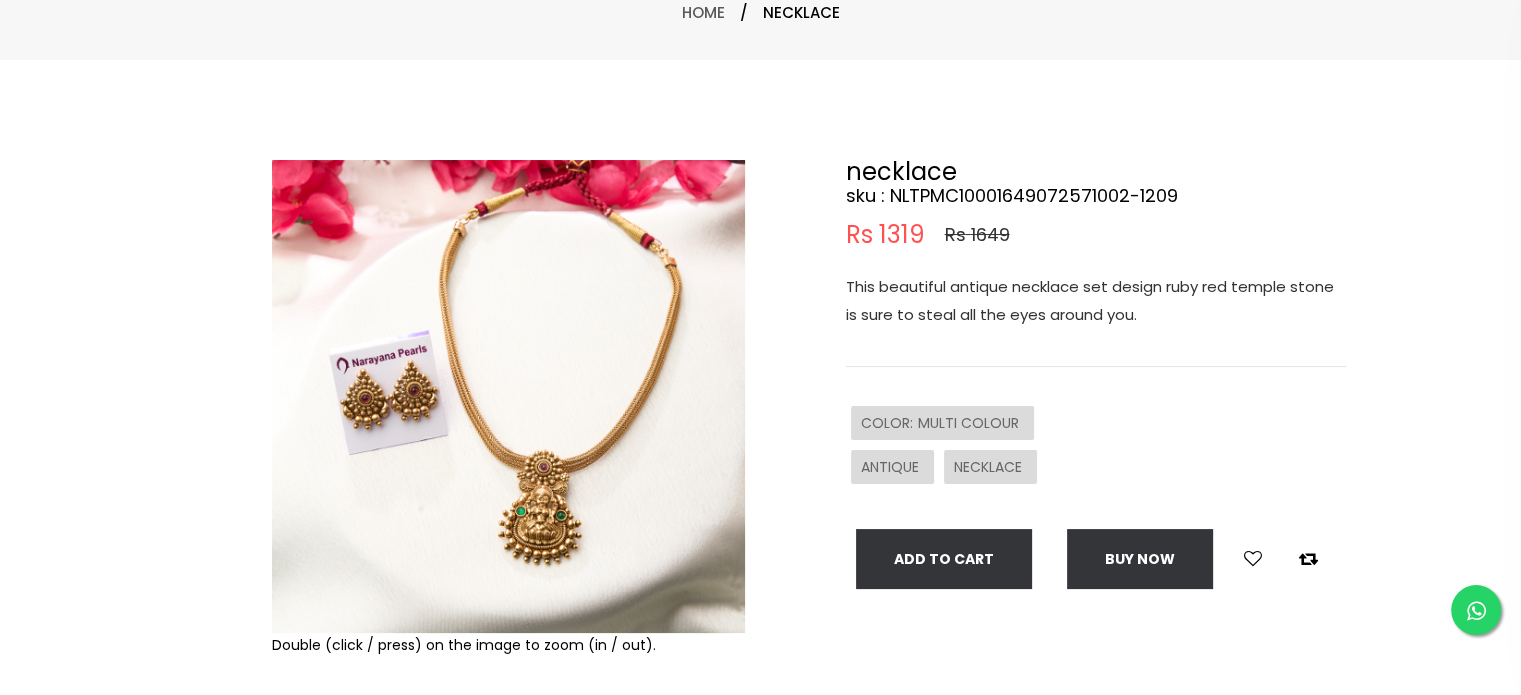 scroll, scrollTop: 0, scrollLeft: 0, axis: both 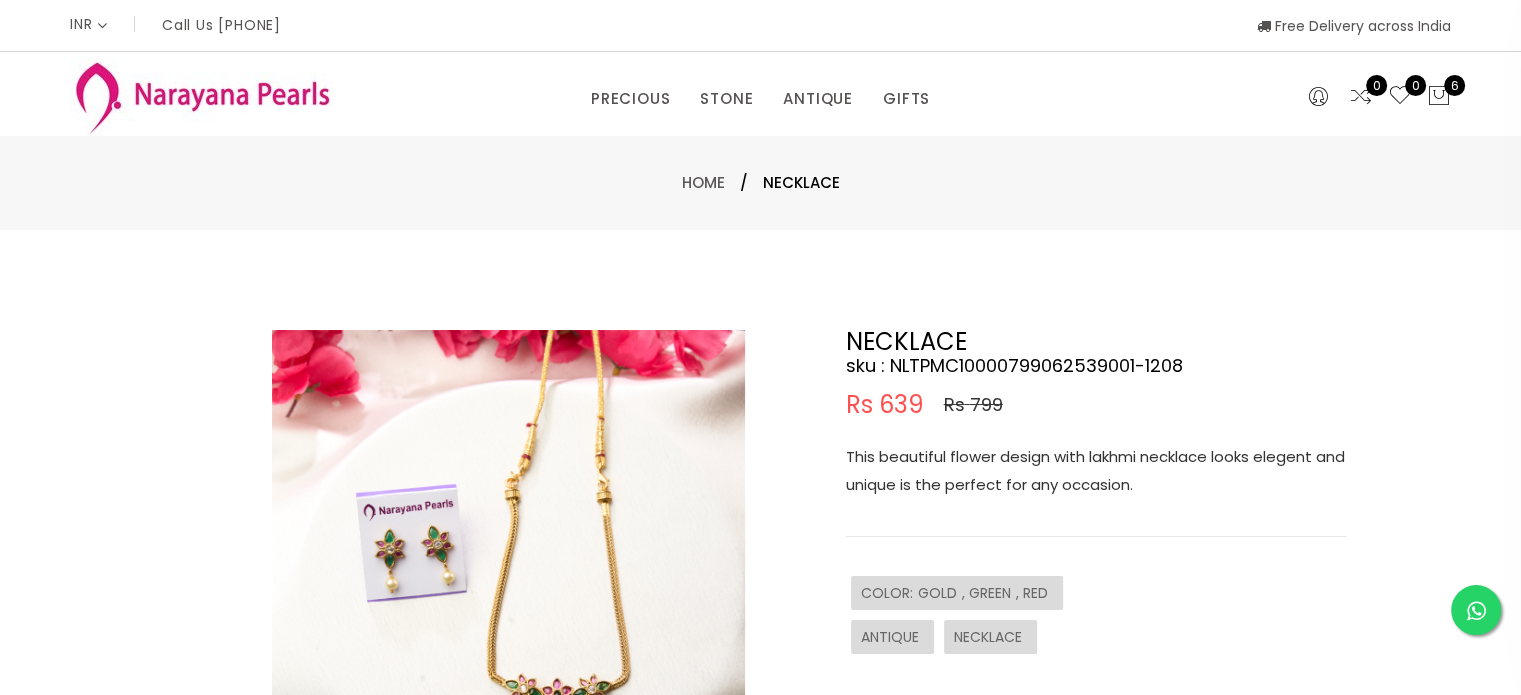 click at bounding box center [508, 566] 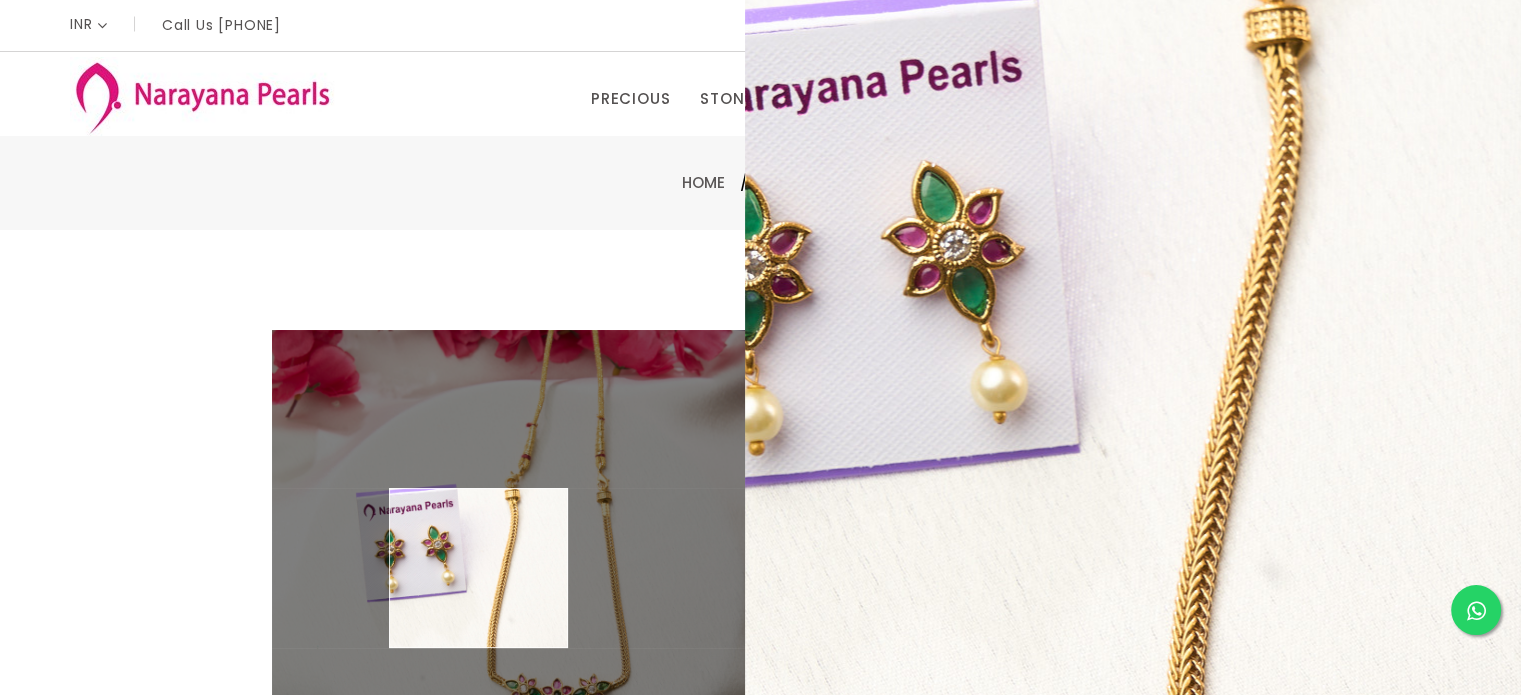 click at bounding box center [508, 566] 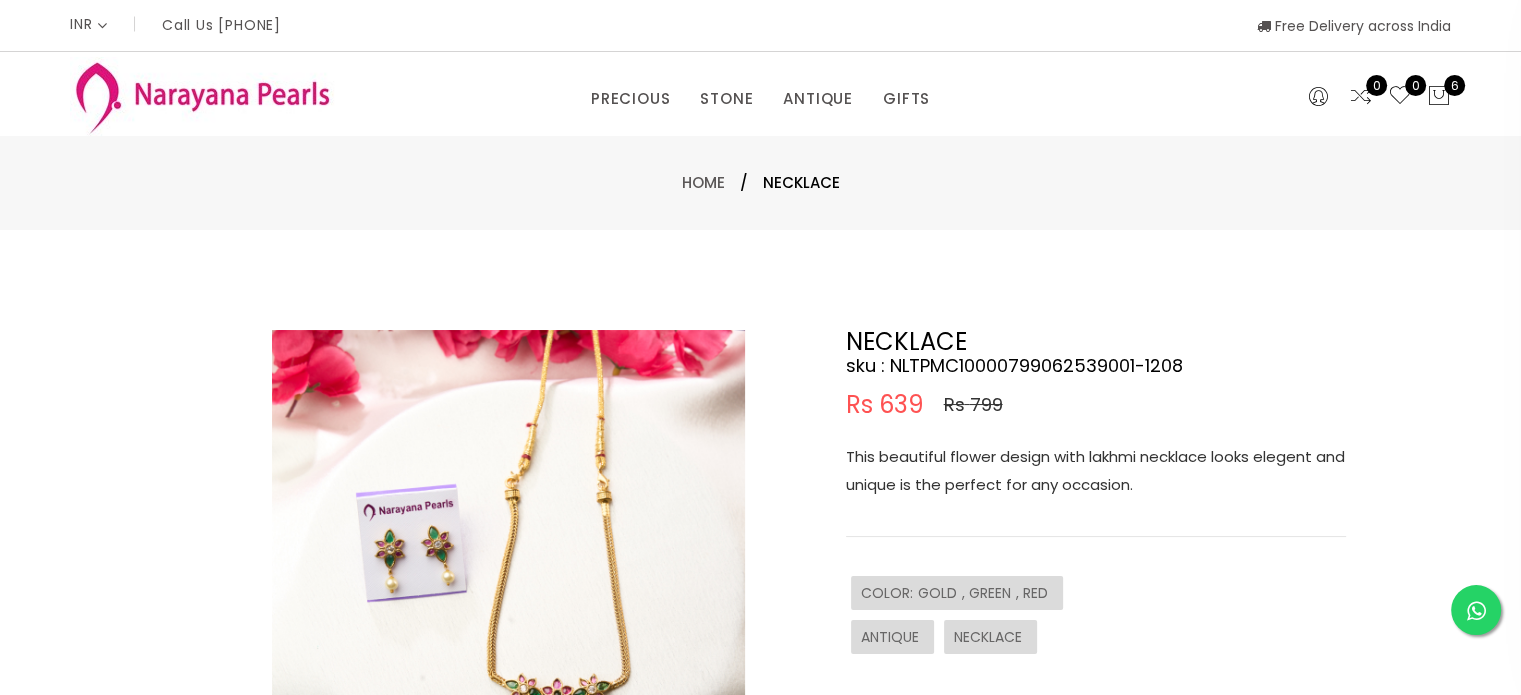 click at bounding box center (508, 566) 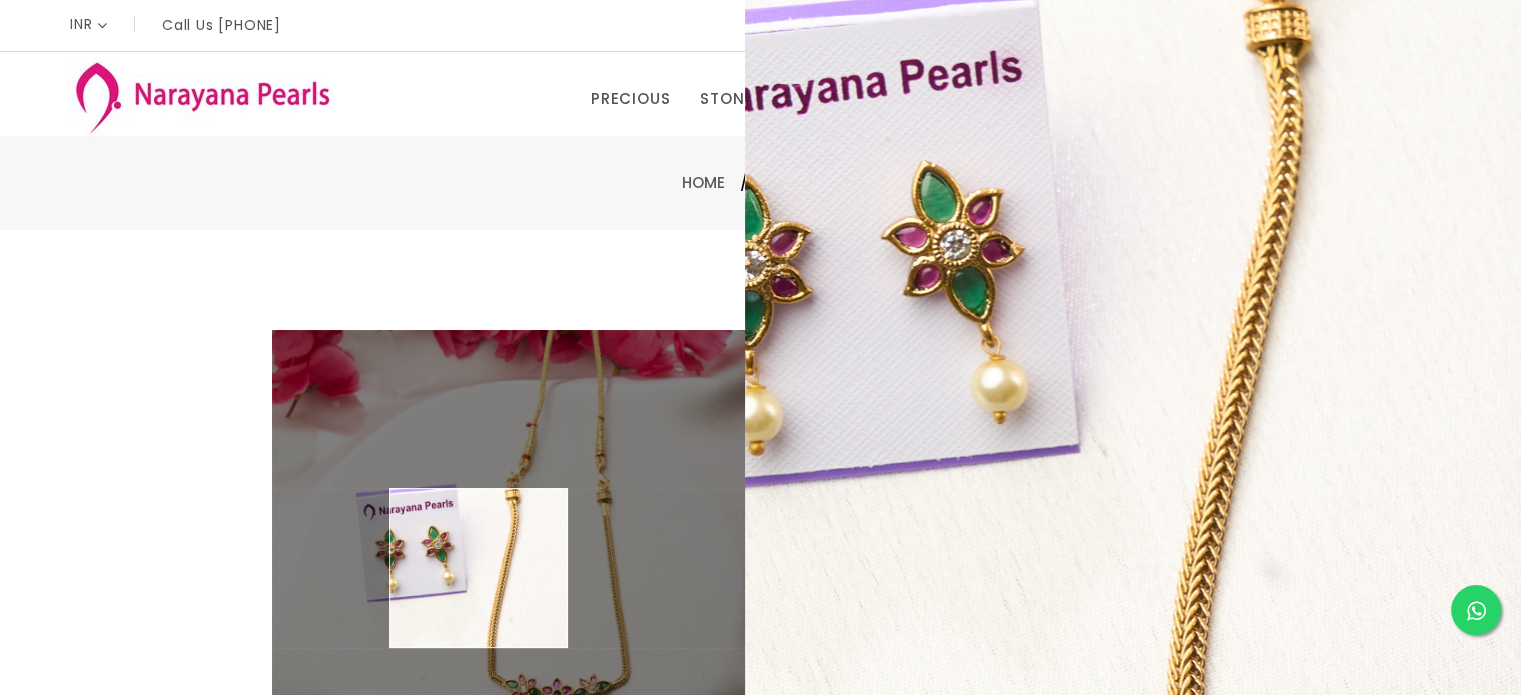 click at bounding box center [508, 566] 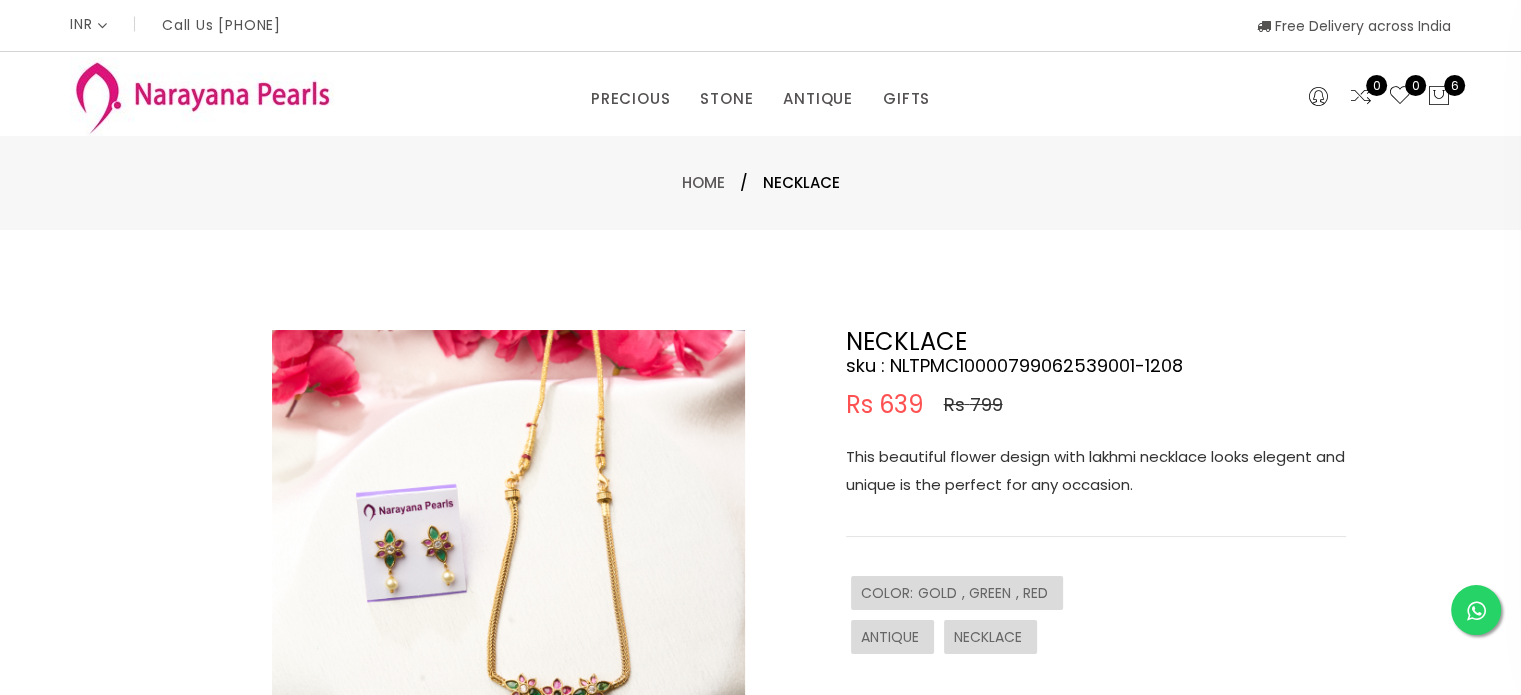 click at bounding box center [508, 566] 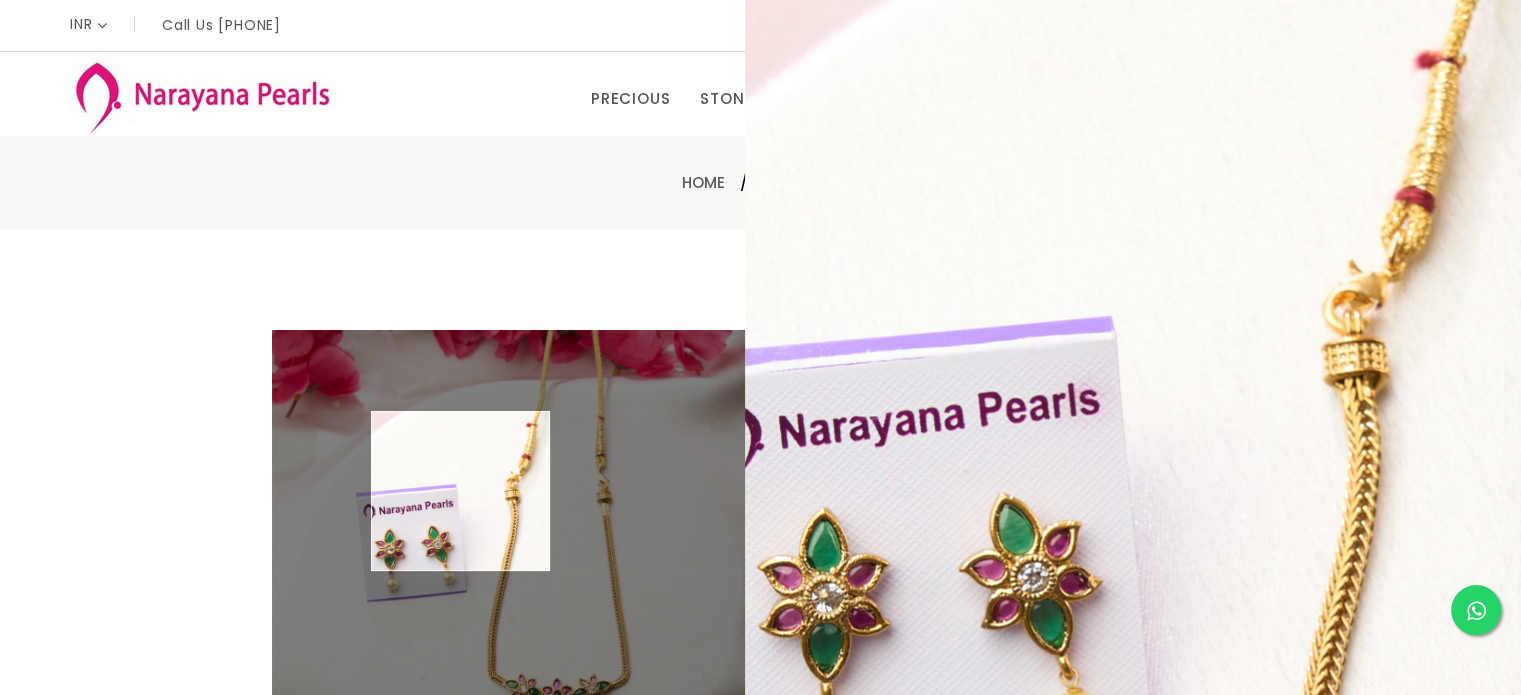 click at bounding box center (508, 566) 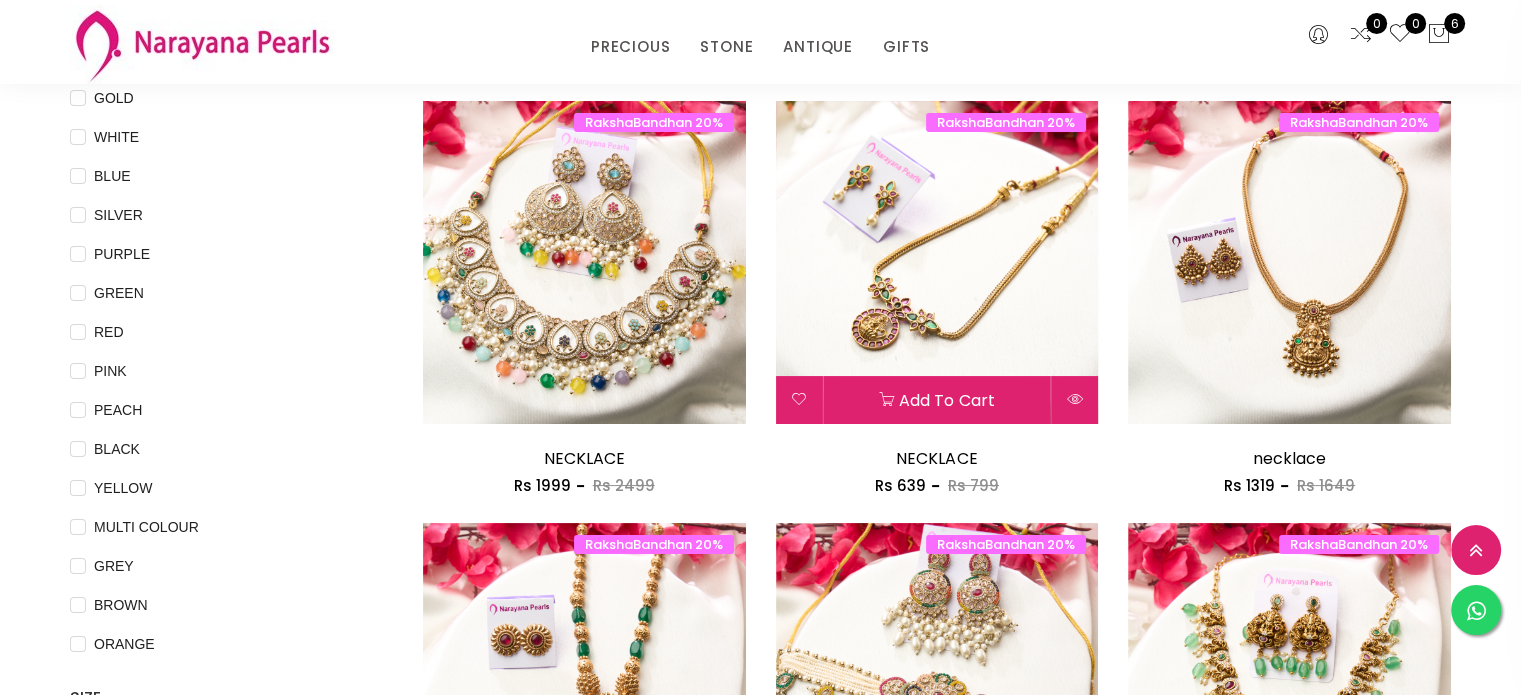 scroll, scrollTop: 0, scrollLeft: 0, axis: both 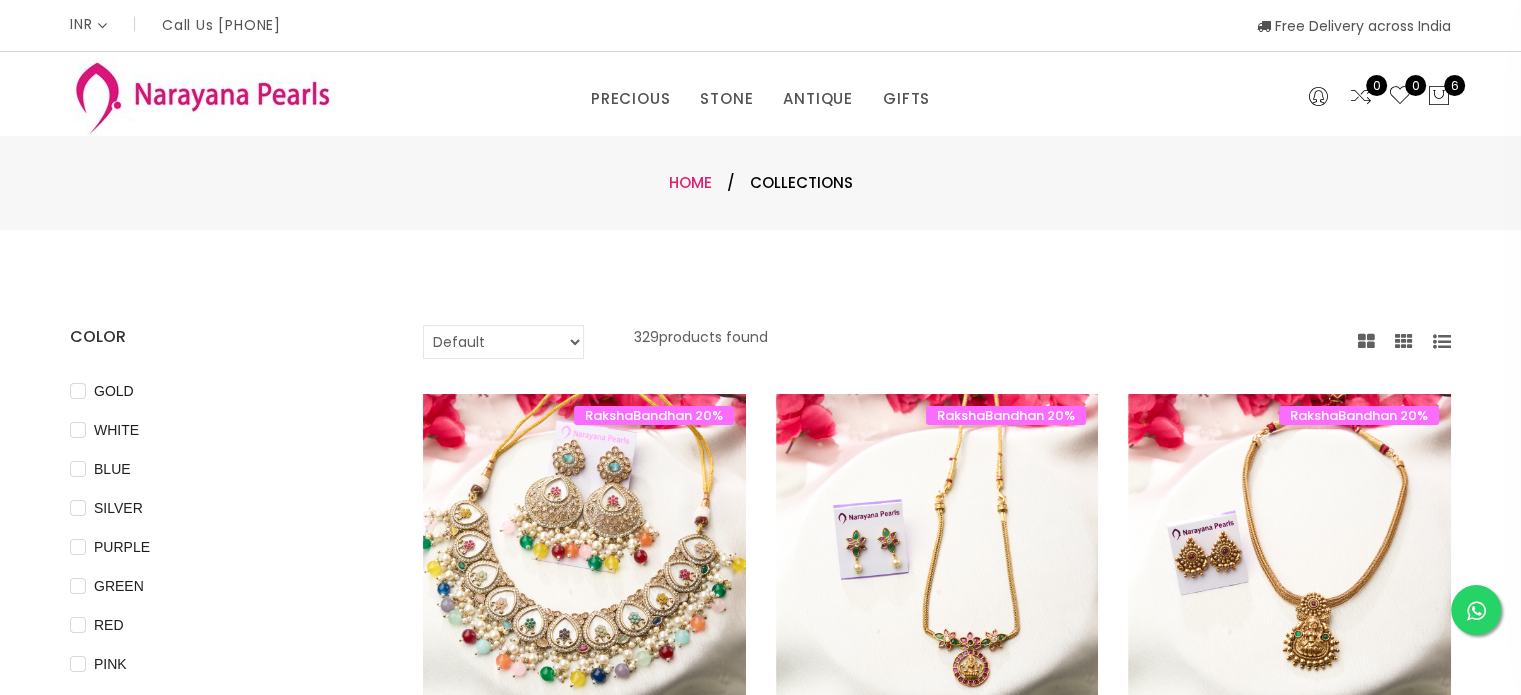 click on "Home" at bounding box center [690, 182] 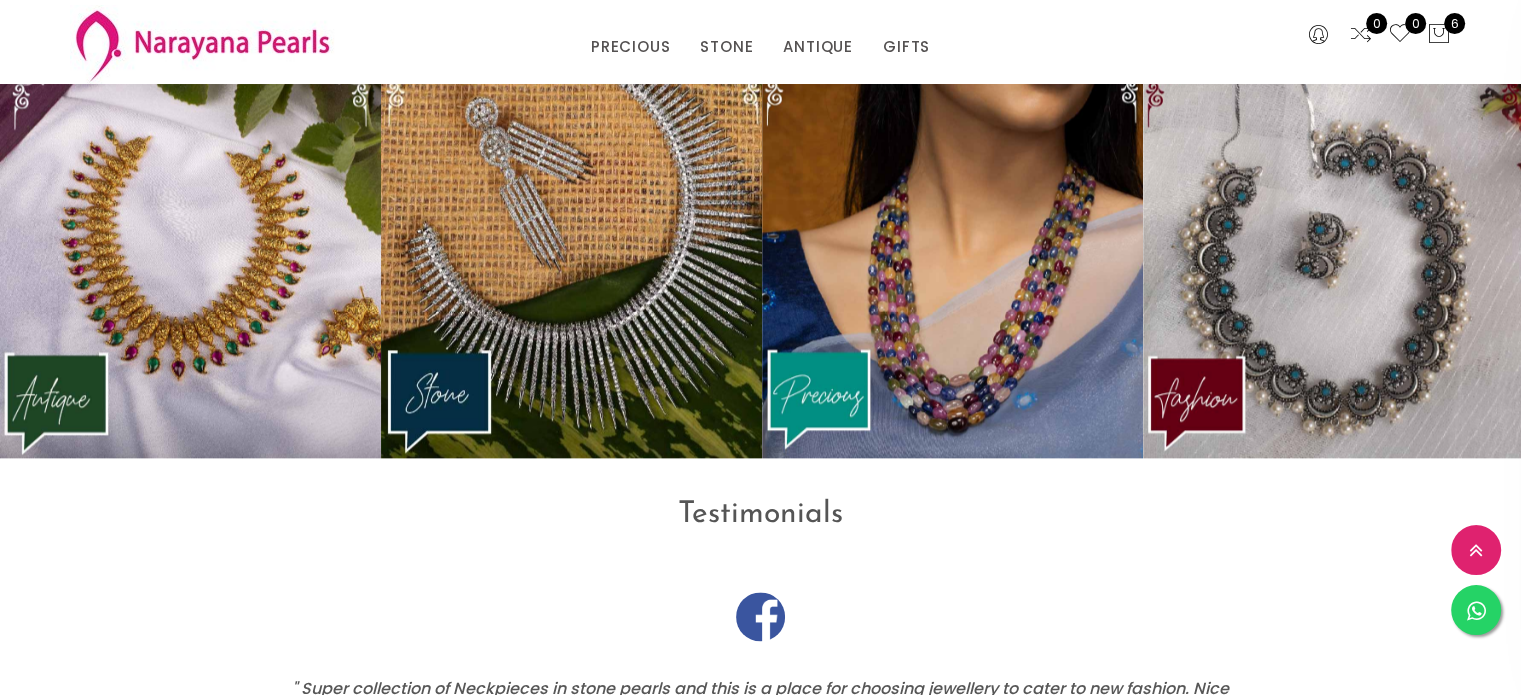 scroll, scrollTop: 2732, scrollLeft: 0, axis: vertical 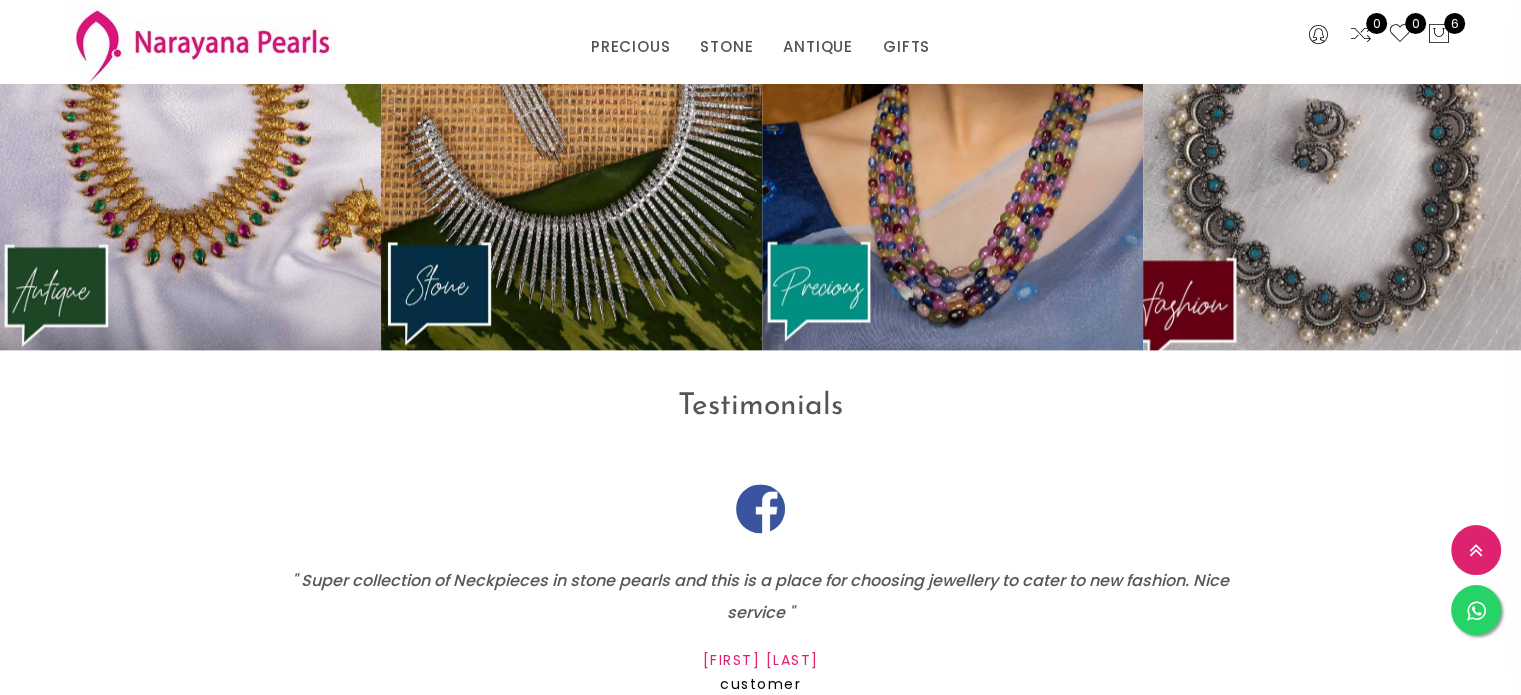click at bounding box center [1333, 149] 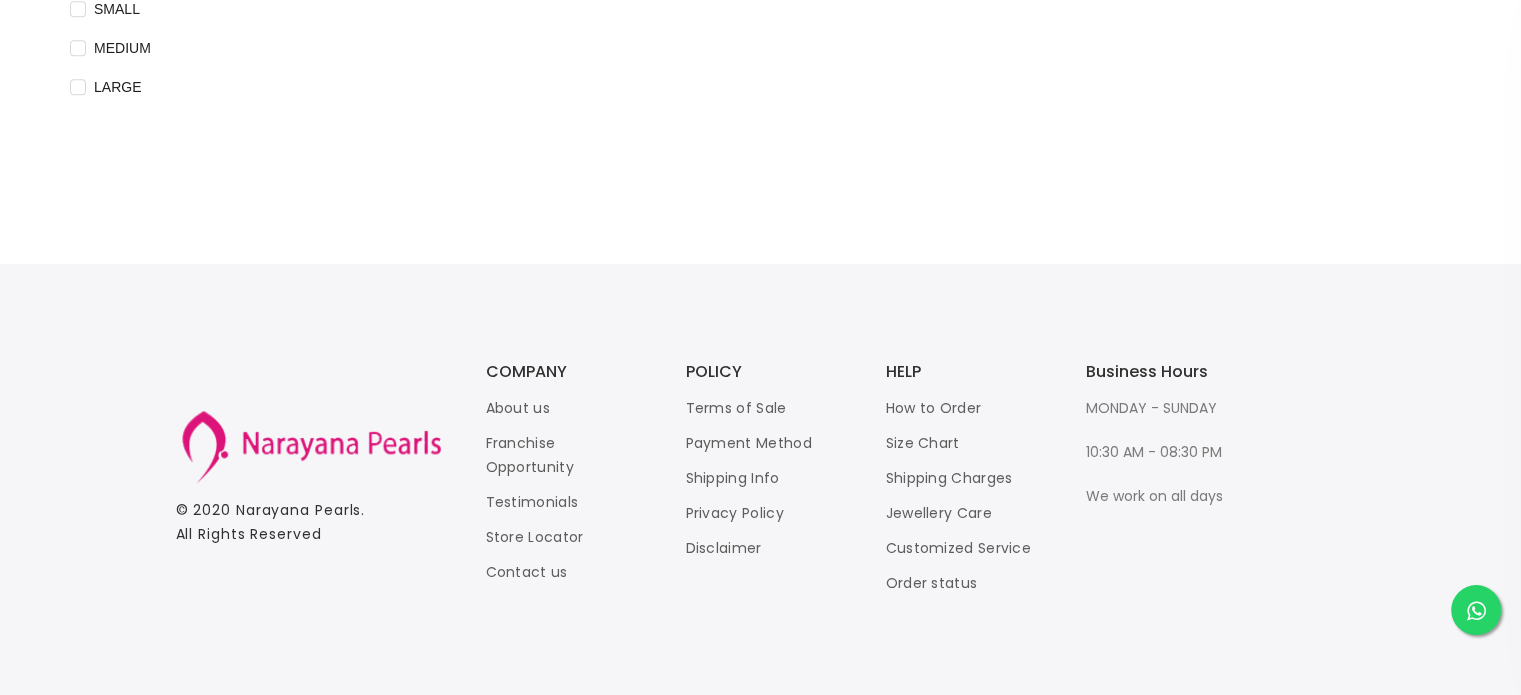 scroll, scrollTop: 0, scrollLeft: 0, axis: both 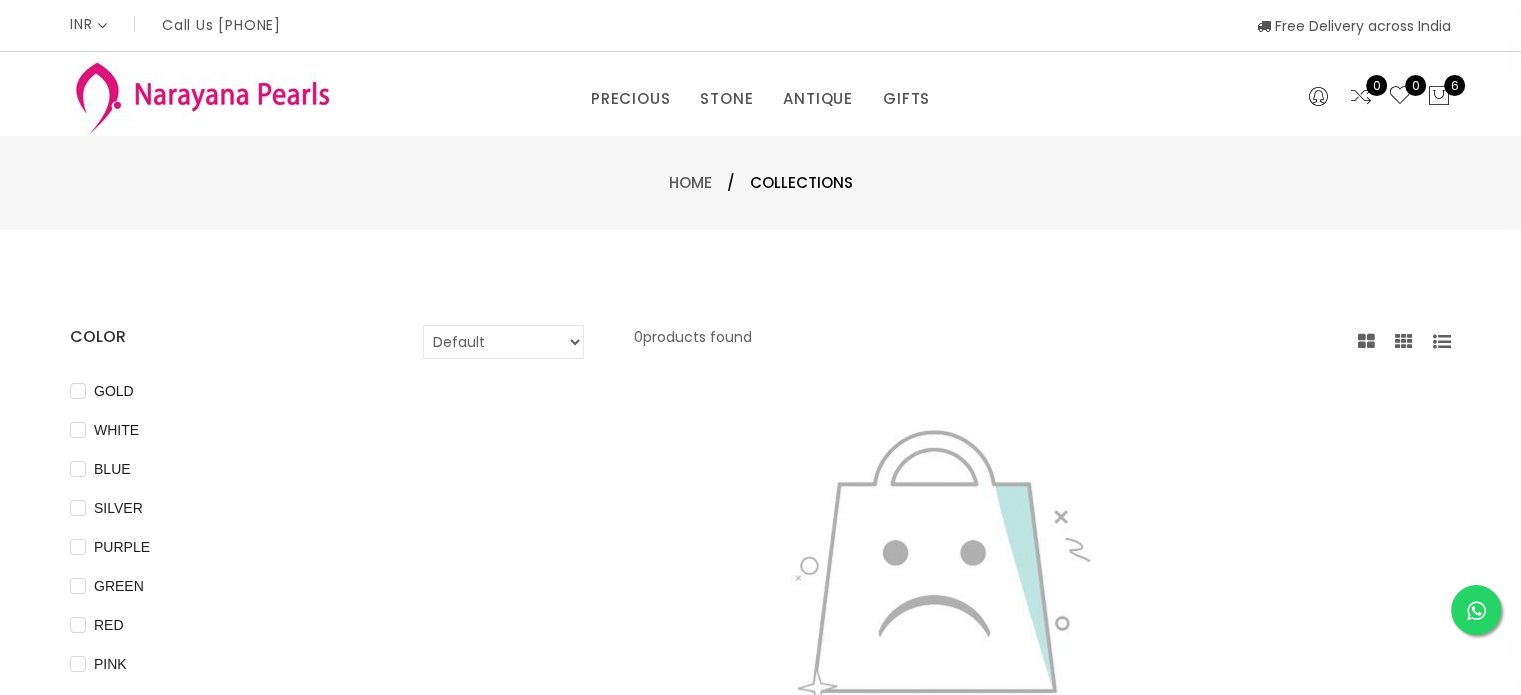 click on "Home / Collections" at bounding box center [760, 183] 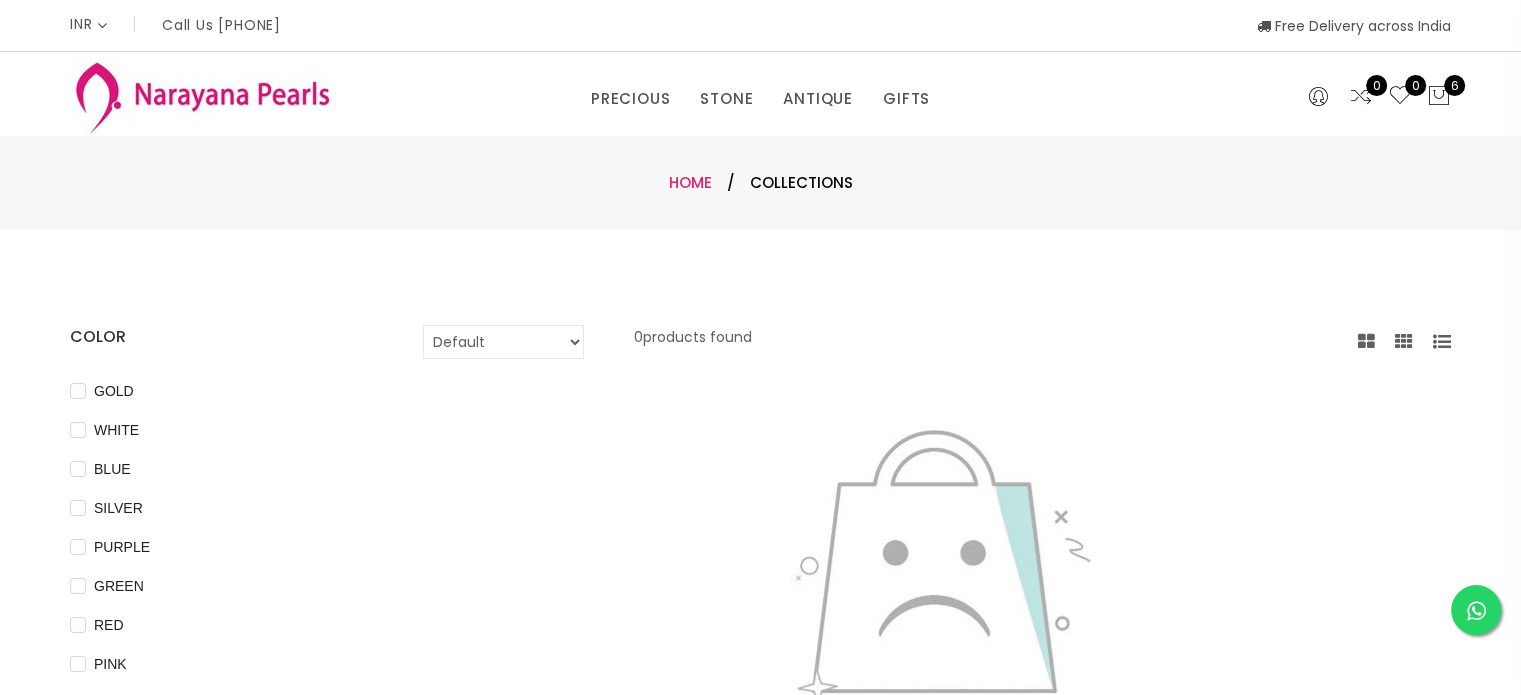 click on "Home" at bounding box center (690, 182) 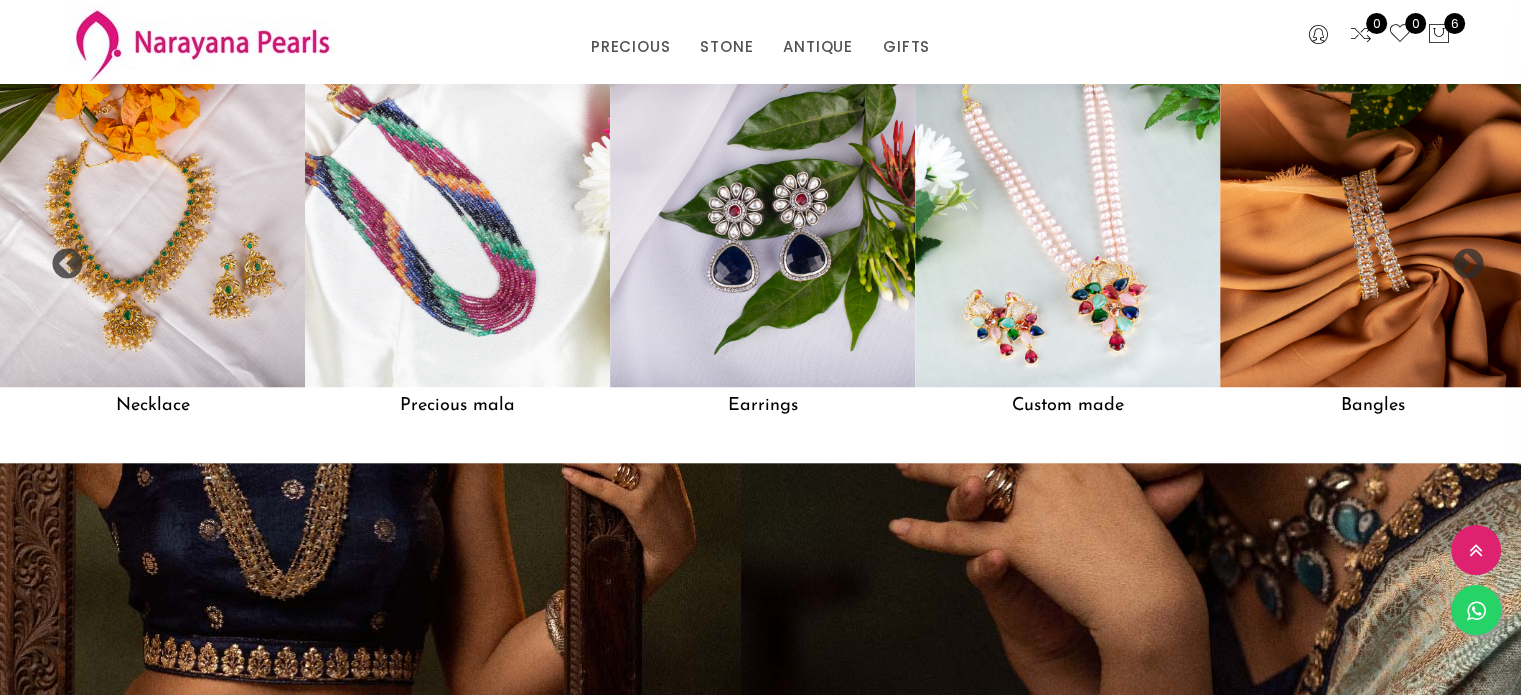scroll, scrollTop: 1788, scrollLeft: 0, axis: vertical 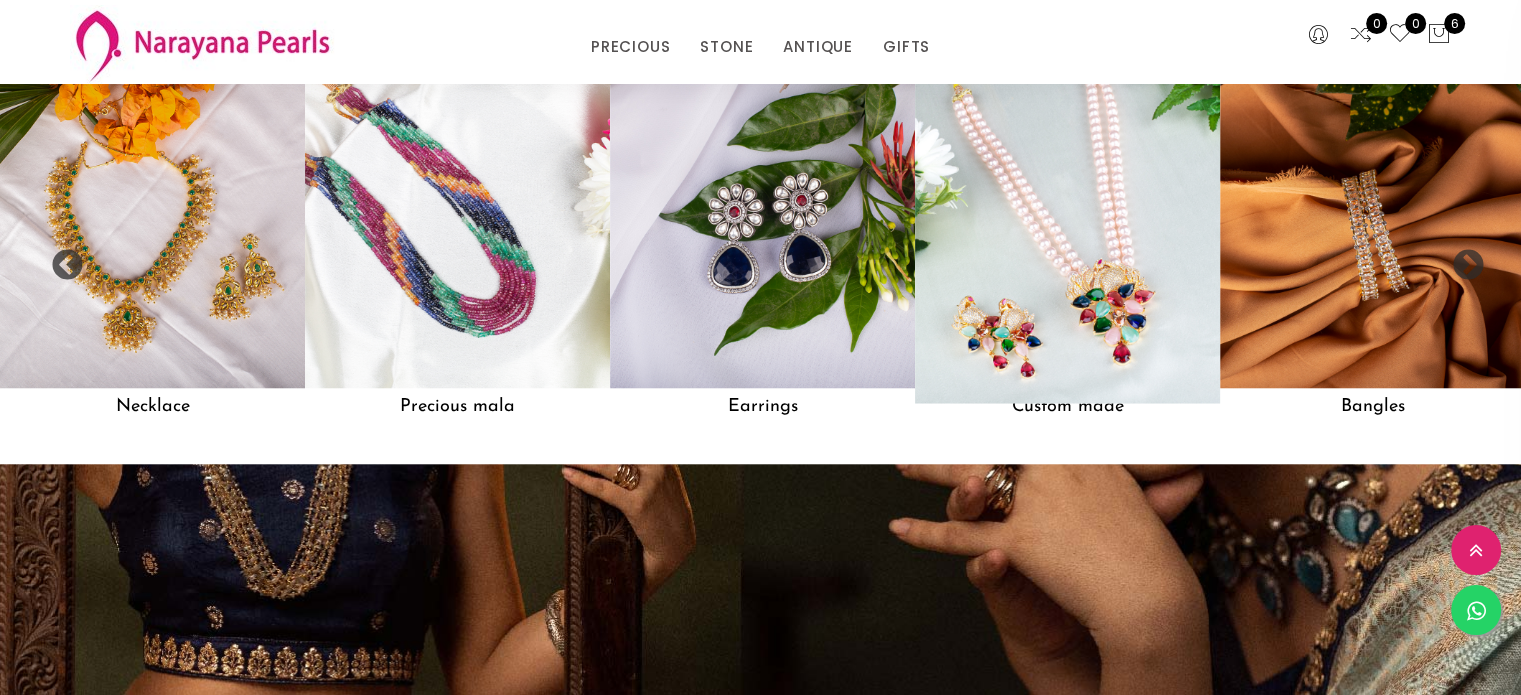 click at bounding box center (1068, 236) 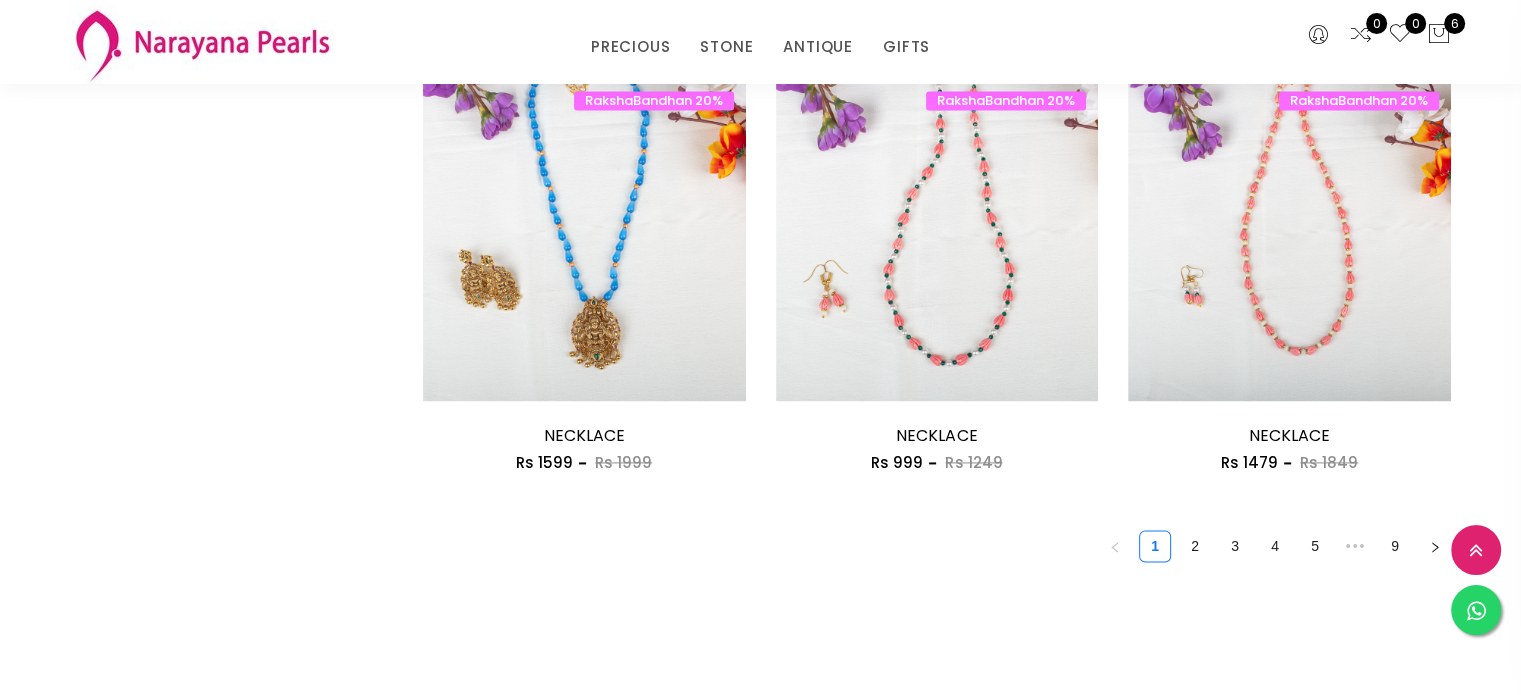 scroll, scrollTop: 2770, scrollLeft: 0, axis: vertical 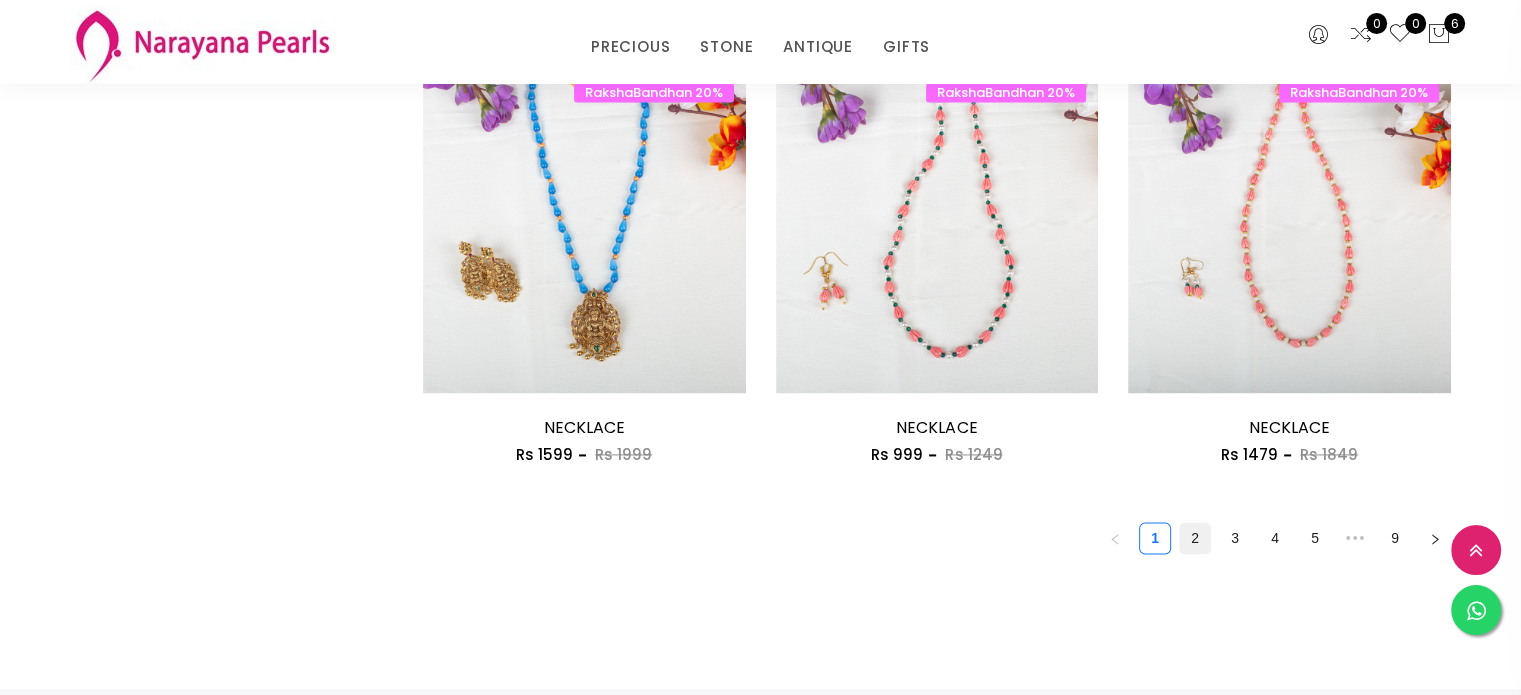 click on "2" at bounding box center (1195, 538) 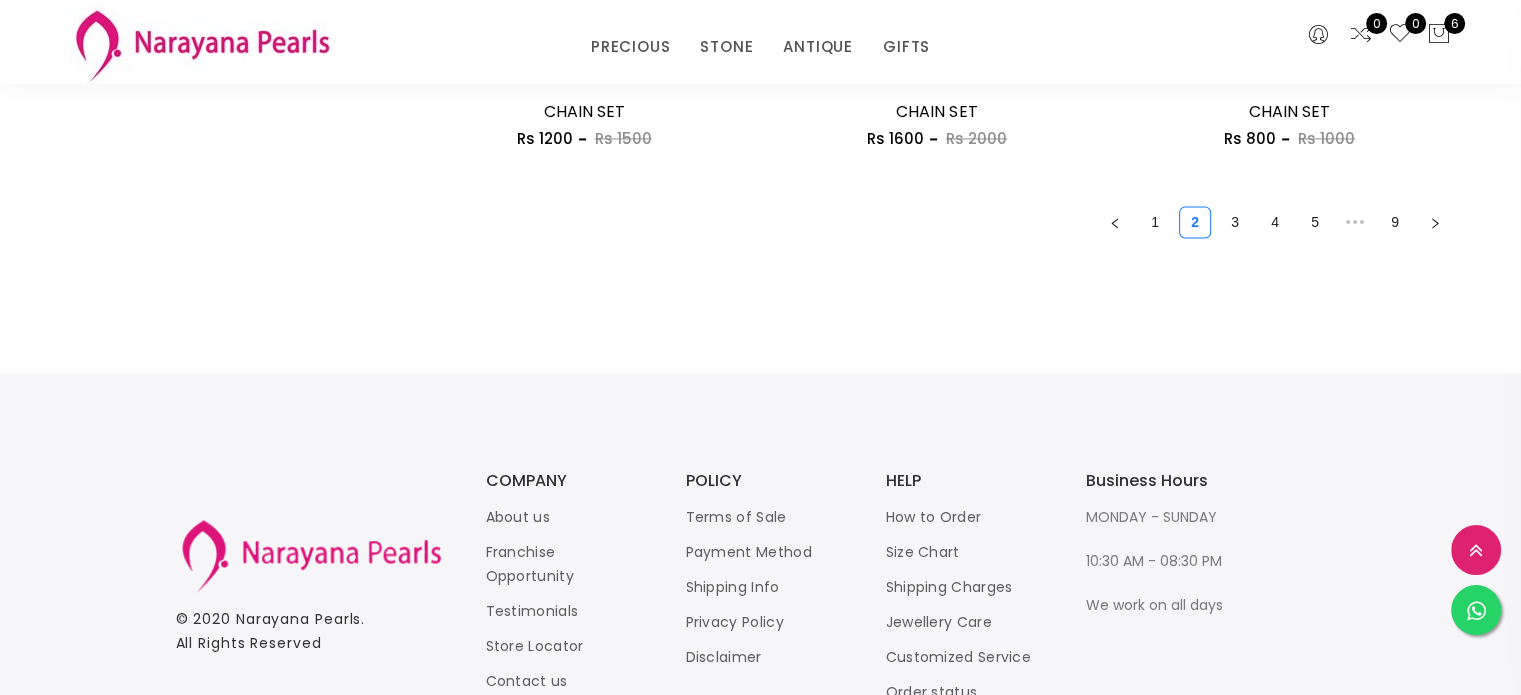 scroll, scrollTop: 3087, scrollLeft: 0, axis: vertical 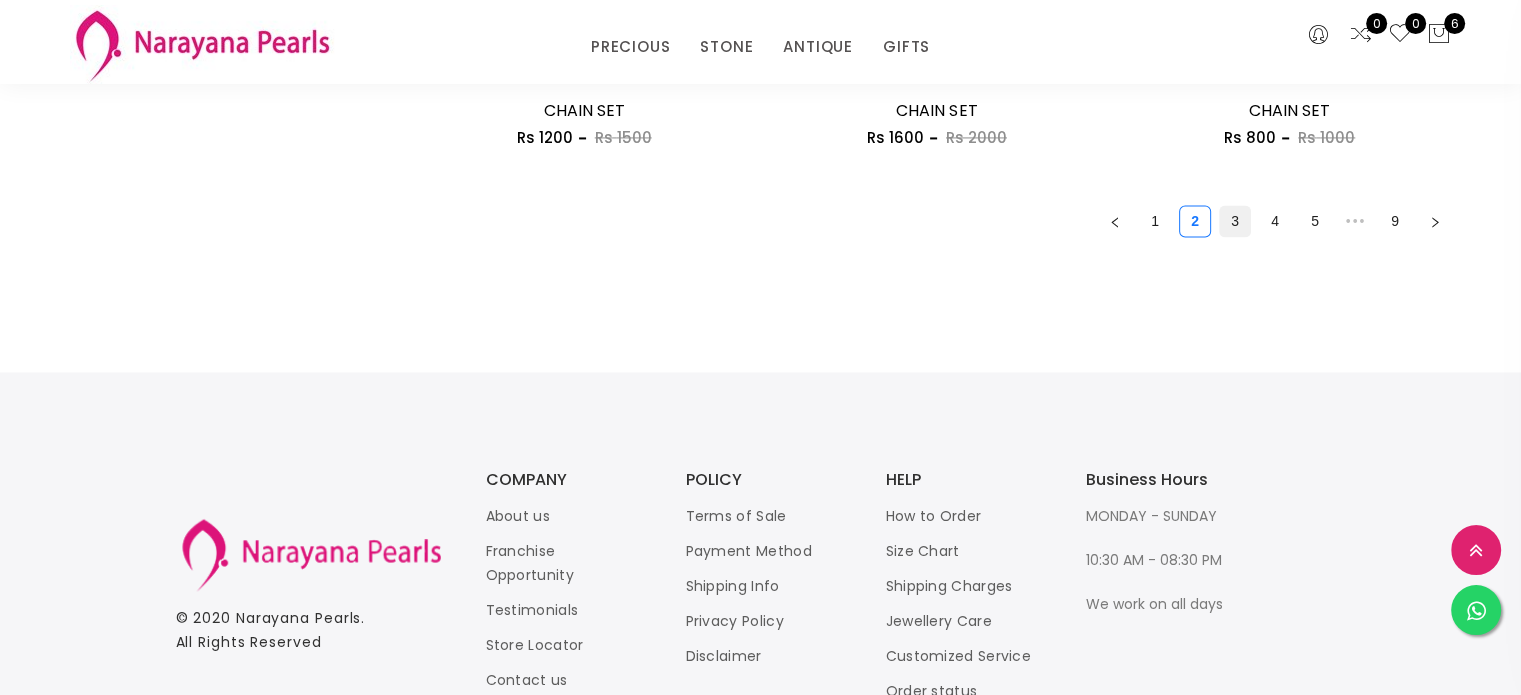 click on "3" at bounding box center (1235, 221) 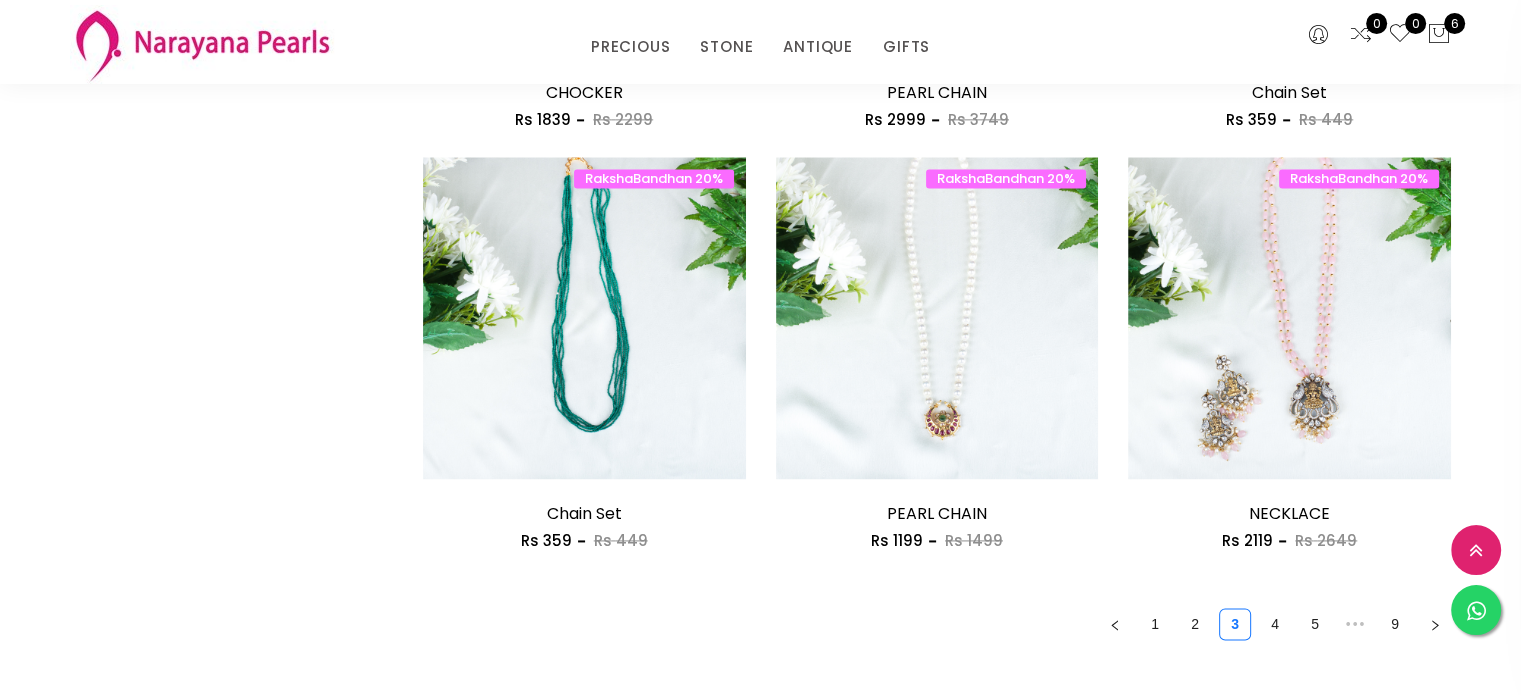 scroll, scrollTop: 2687, scrollLeft: 0, axis: vertical 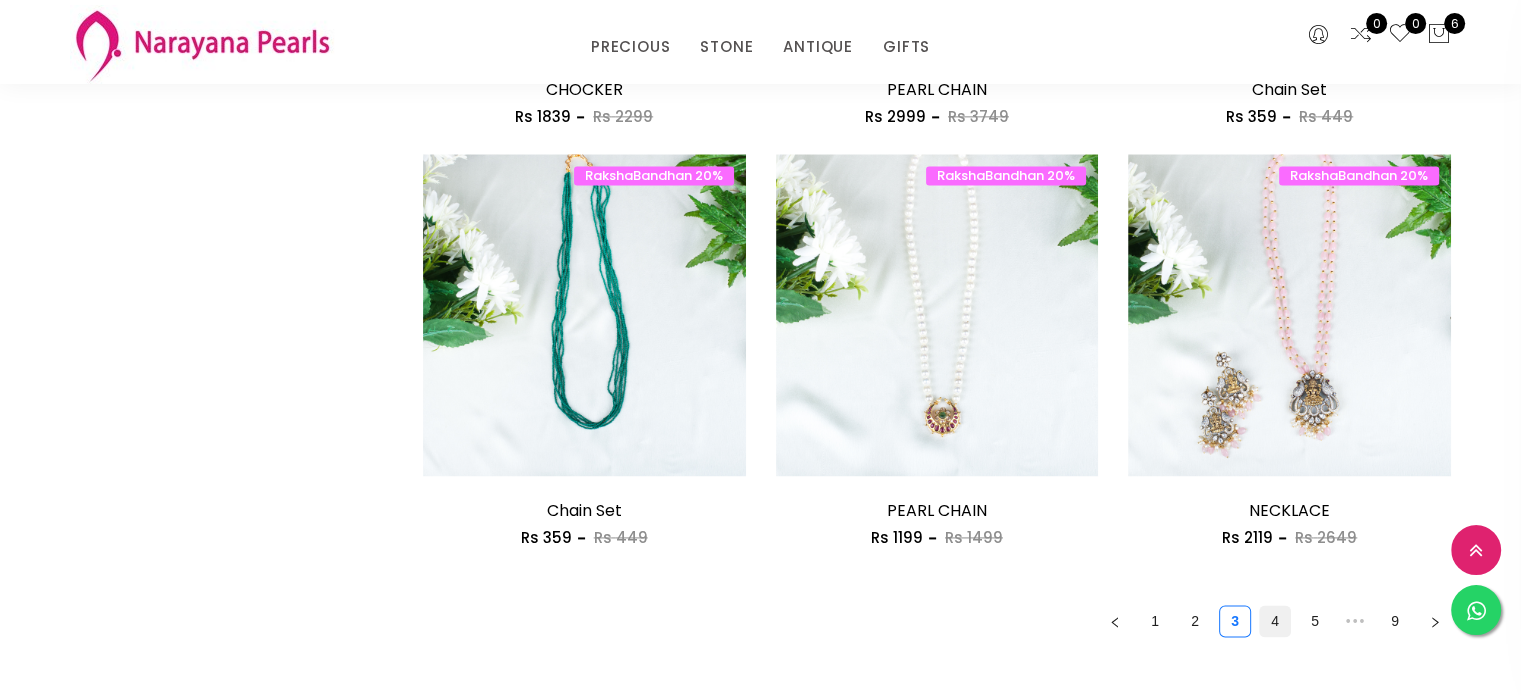 click on "4" at bounding box center [1275, 621] 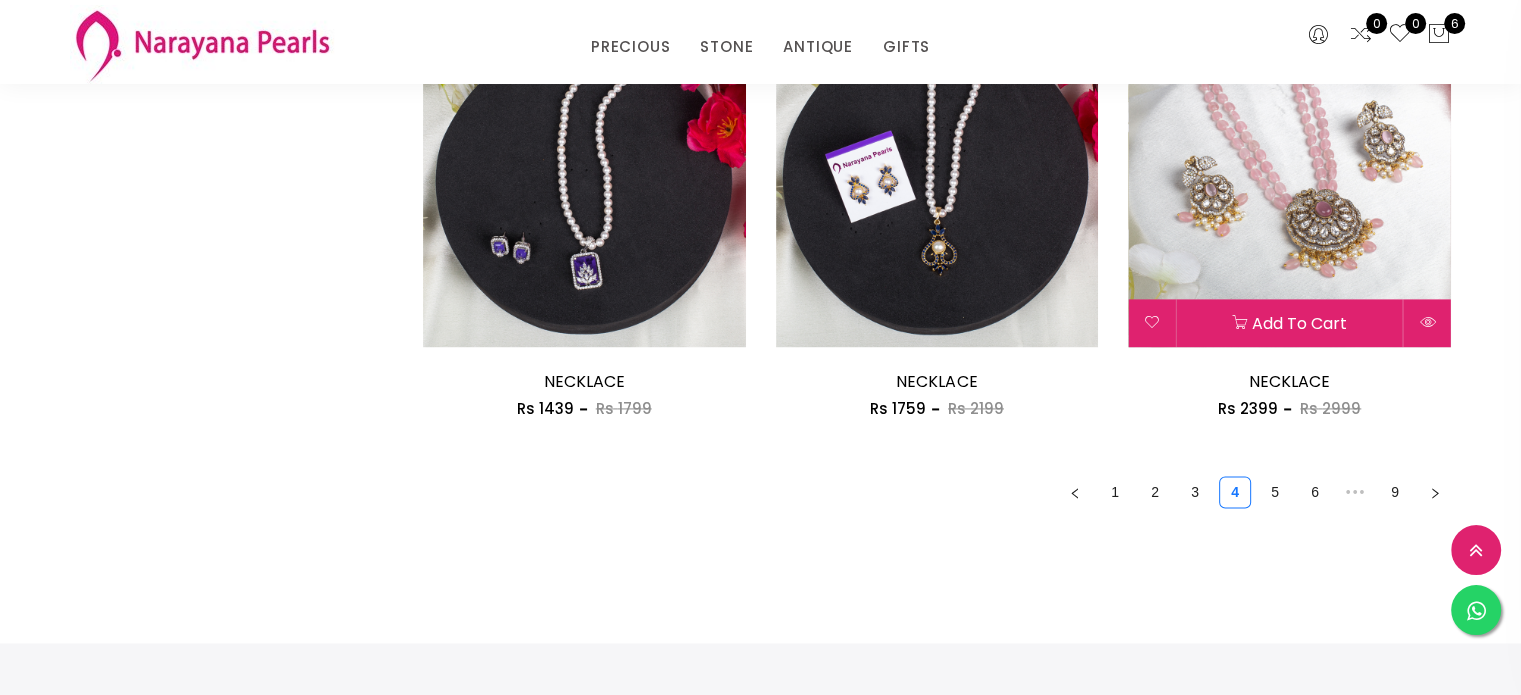 scroll, scrollTop: 2818, scrollLeft: 0, axis: vertical 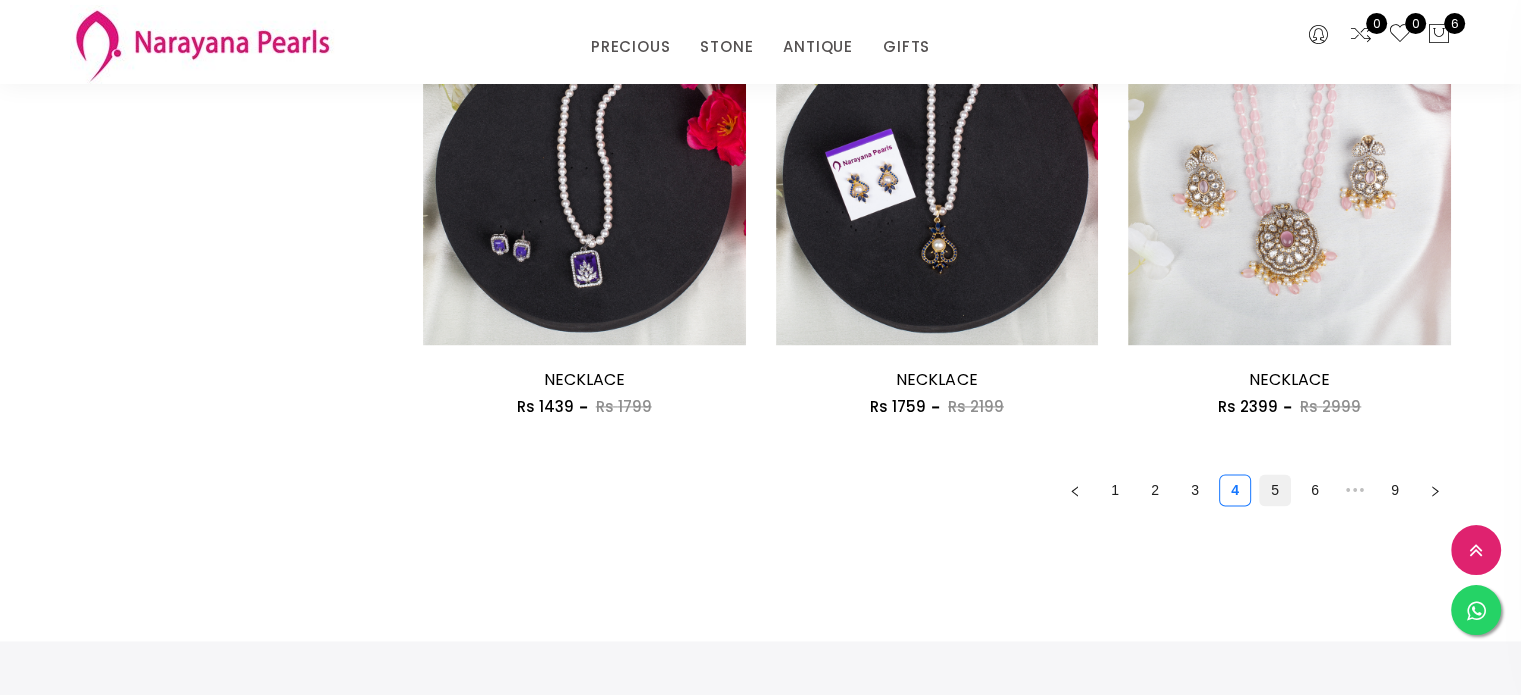 click on "5" at bounding box center (1275, 490) 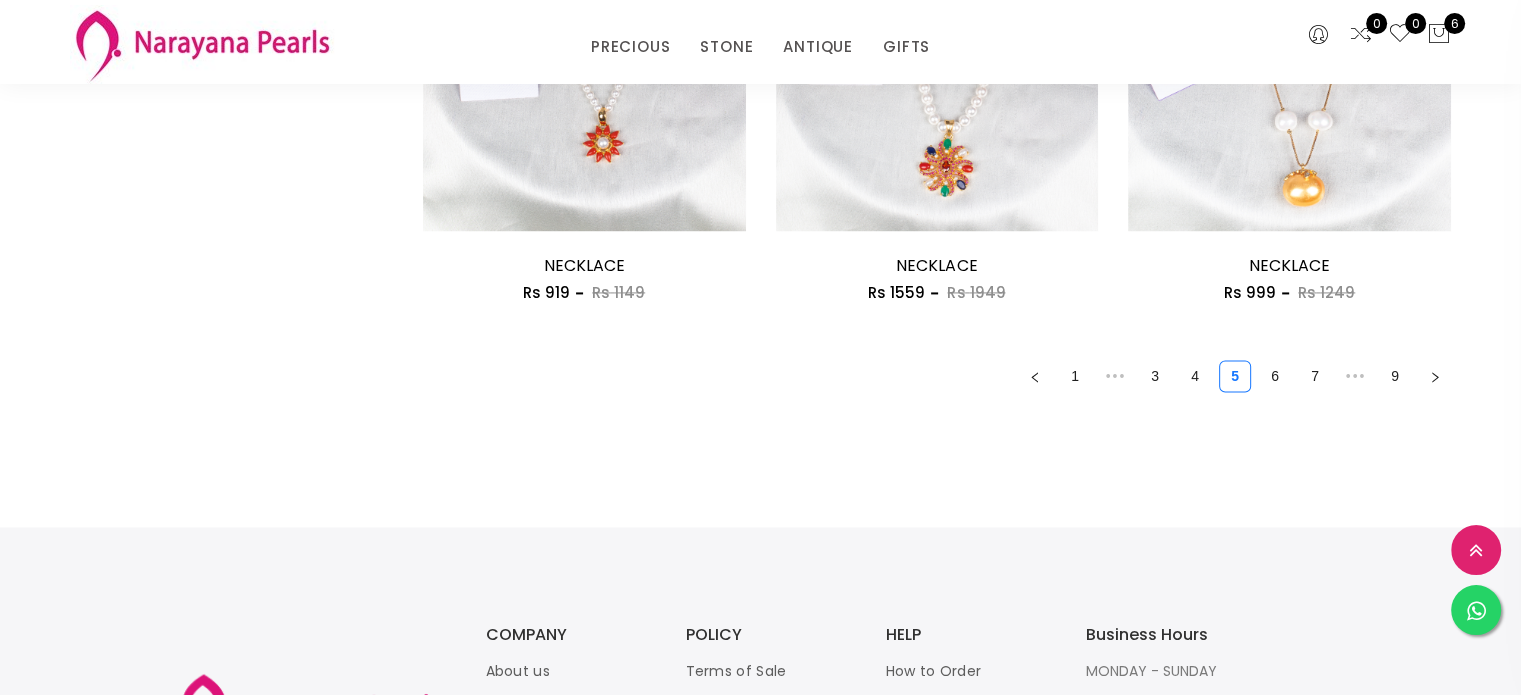 scroll, scrollTop: 2940, scrollLeft: 0, axis: vertical 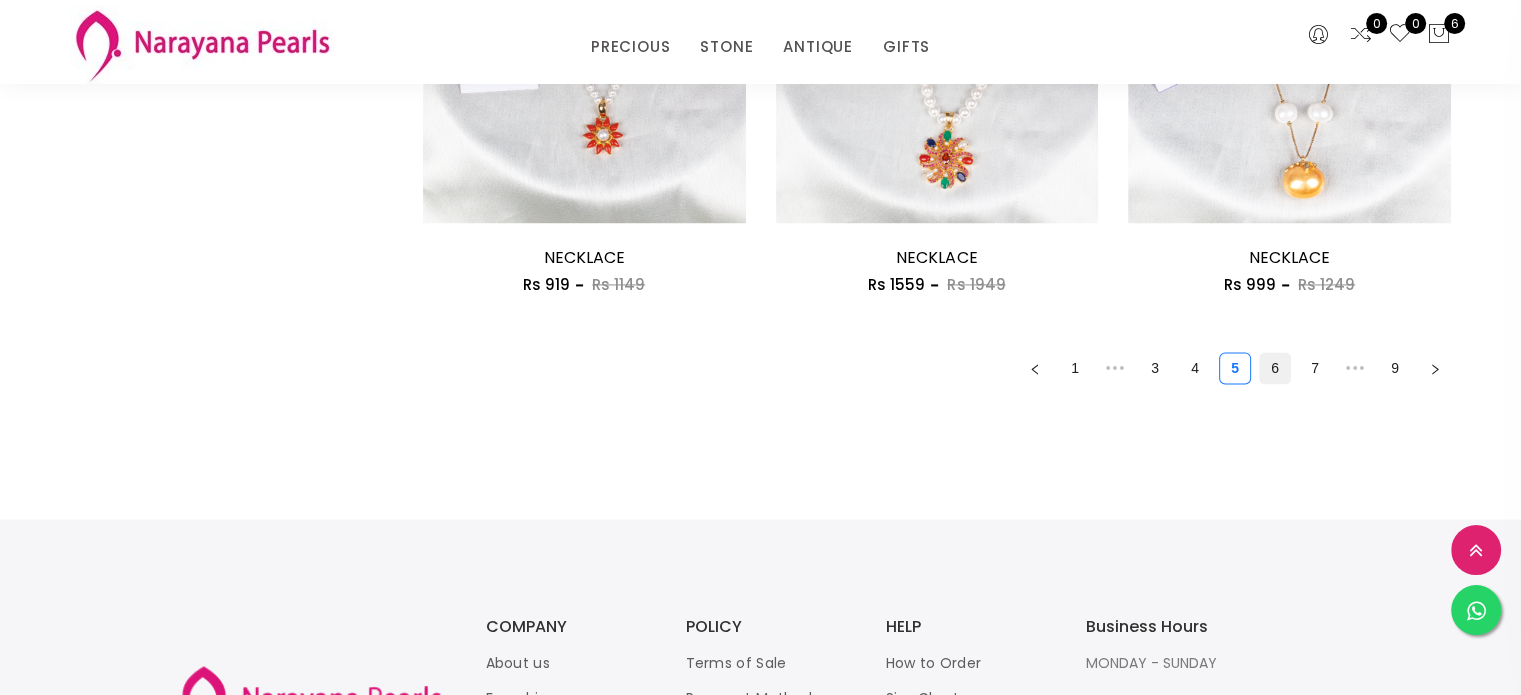 click on "6" at bounding box center (1275, 368) 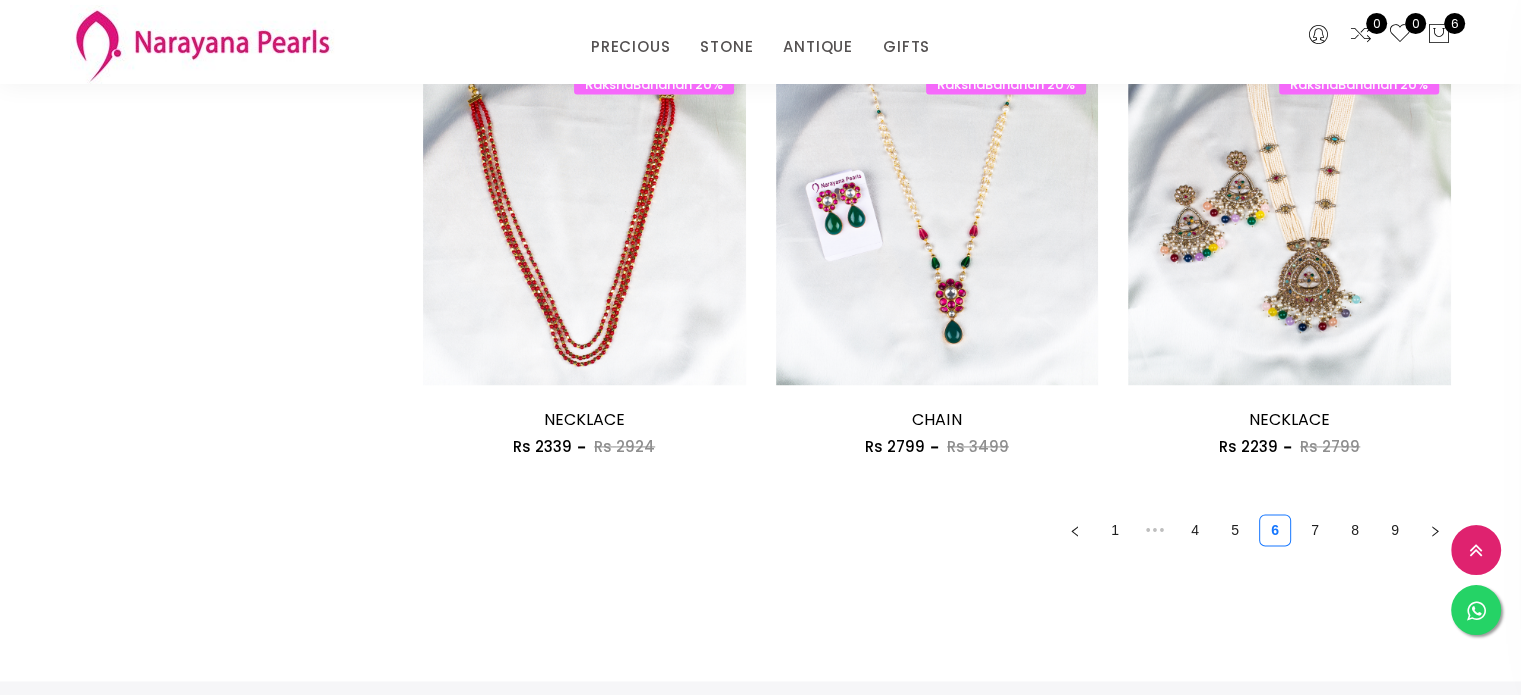 scroll, scrollTop: 2786, scrollLeft: 0, axis: vertical 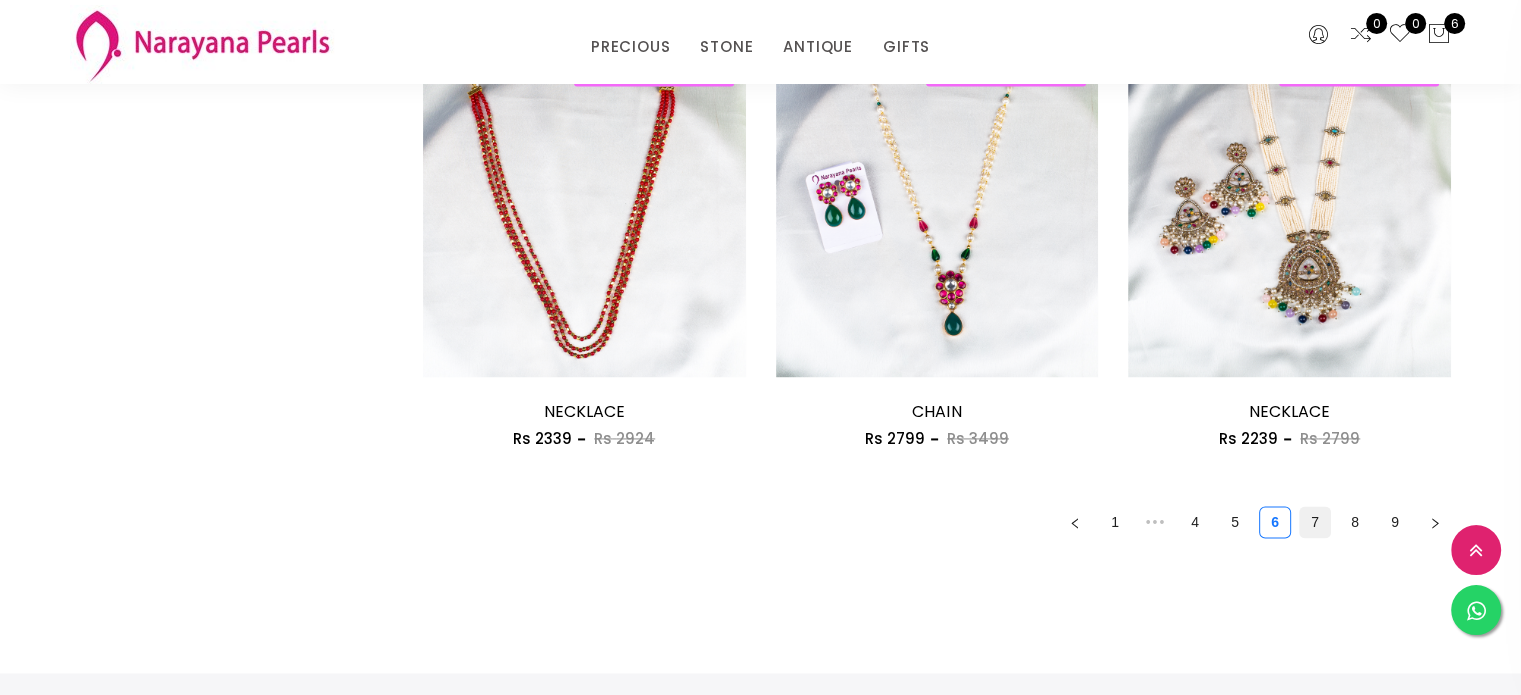 click on "7" at bounding box center [1315, 522] 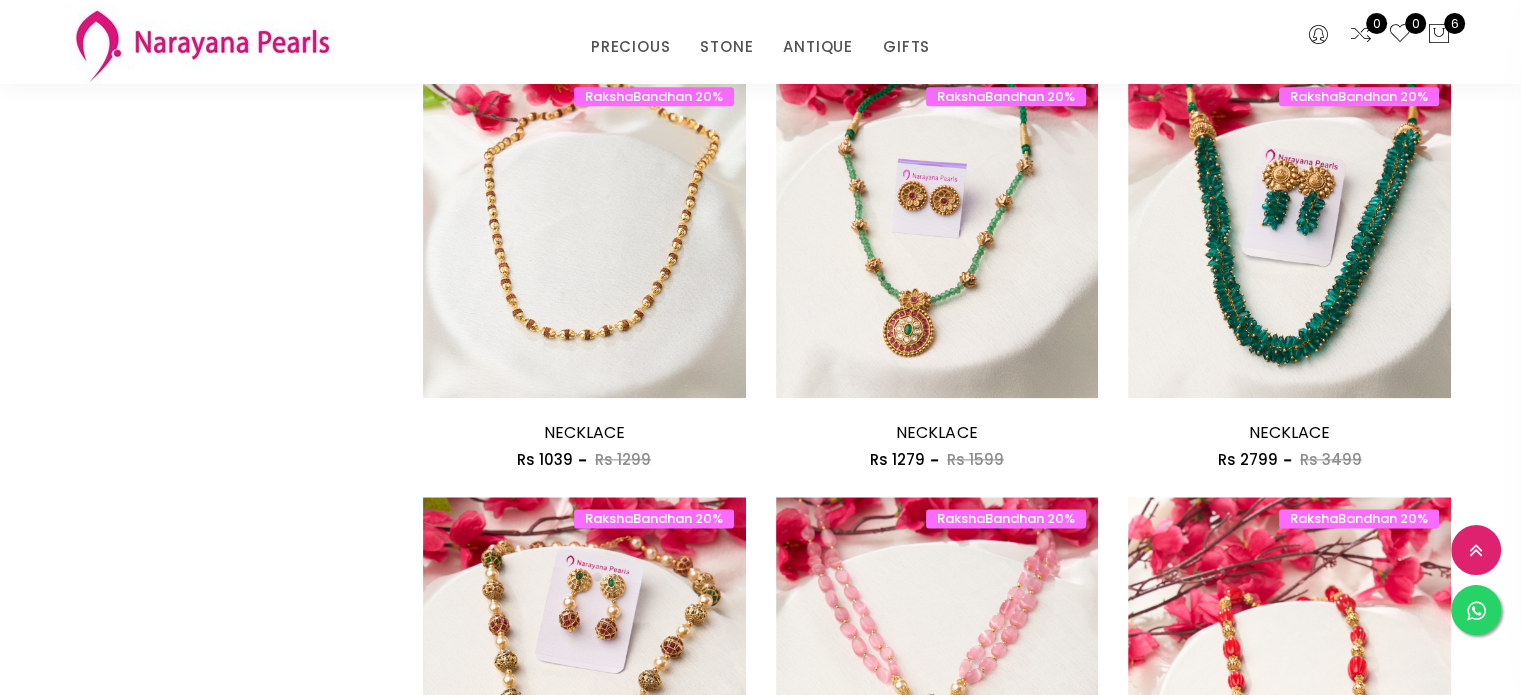 scroll, scrollTop: 2344, scrollLeft: 0, axis: vertical 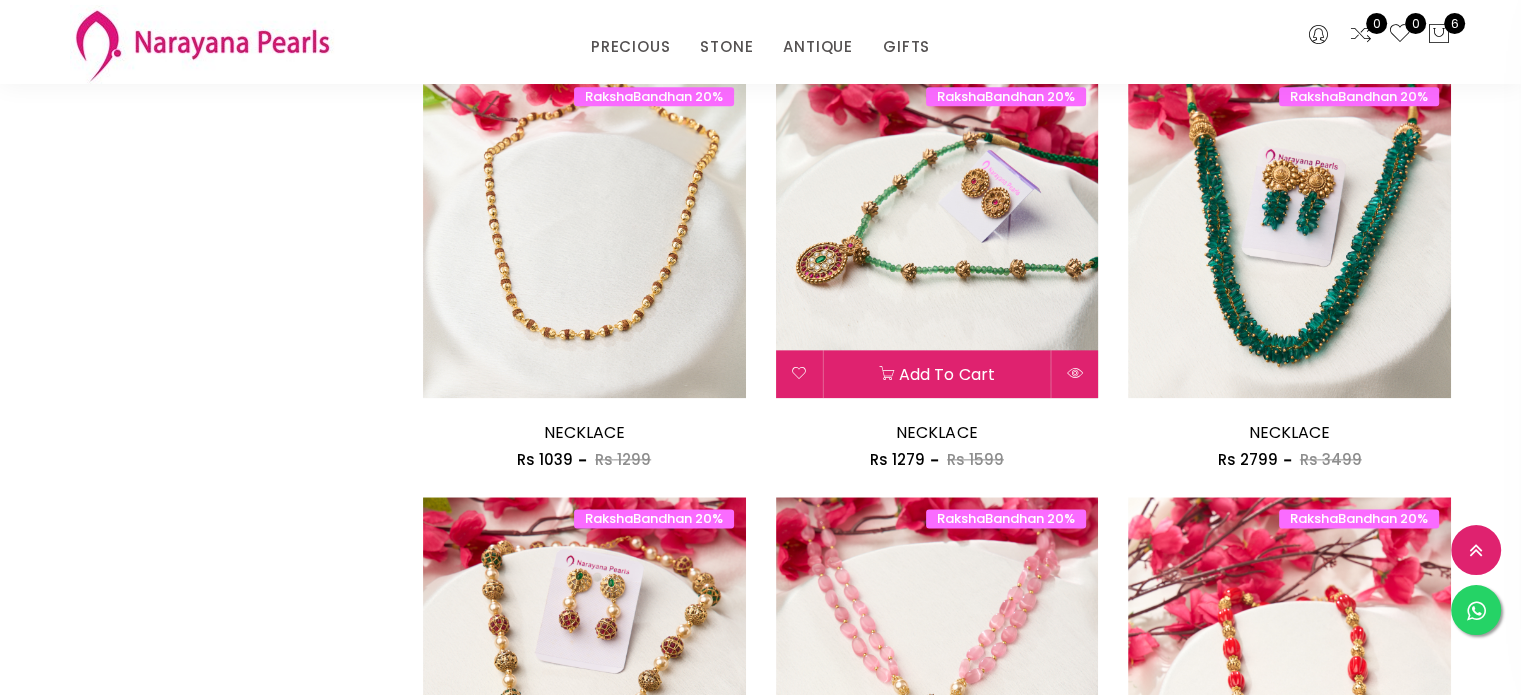 click at bounding box center (937, 236) 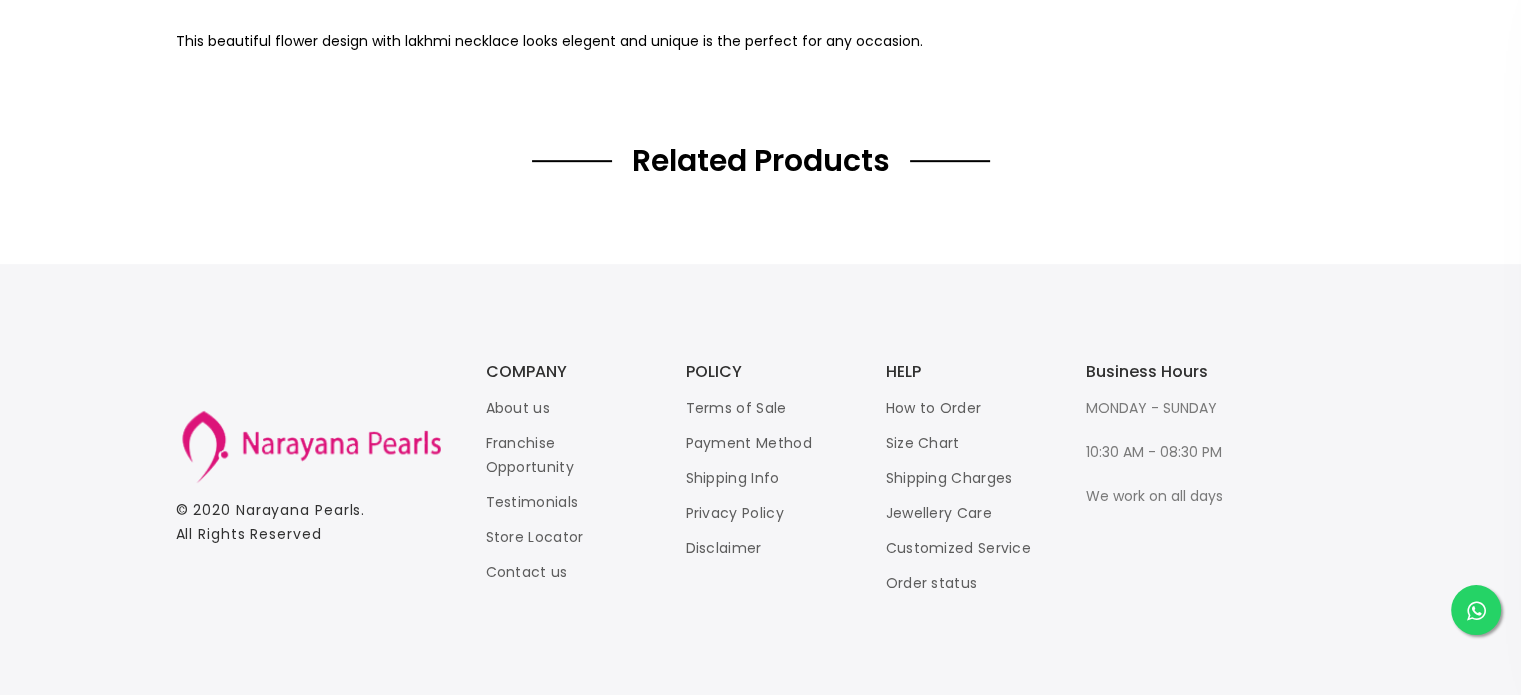 scroll, scrollTop: 0, scrollLeft: 0, axis: both 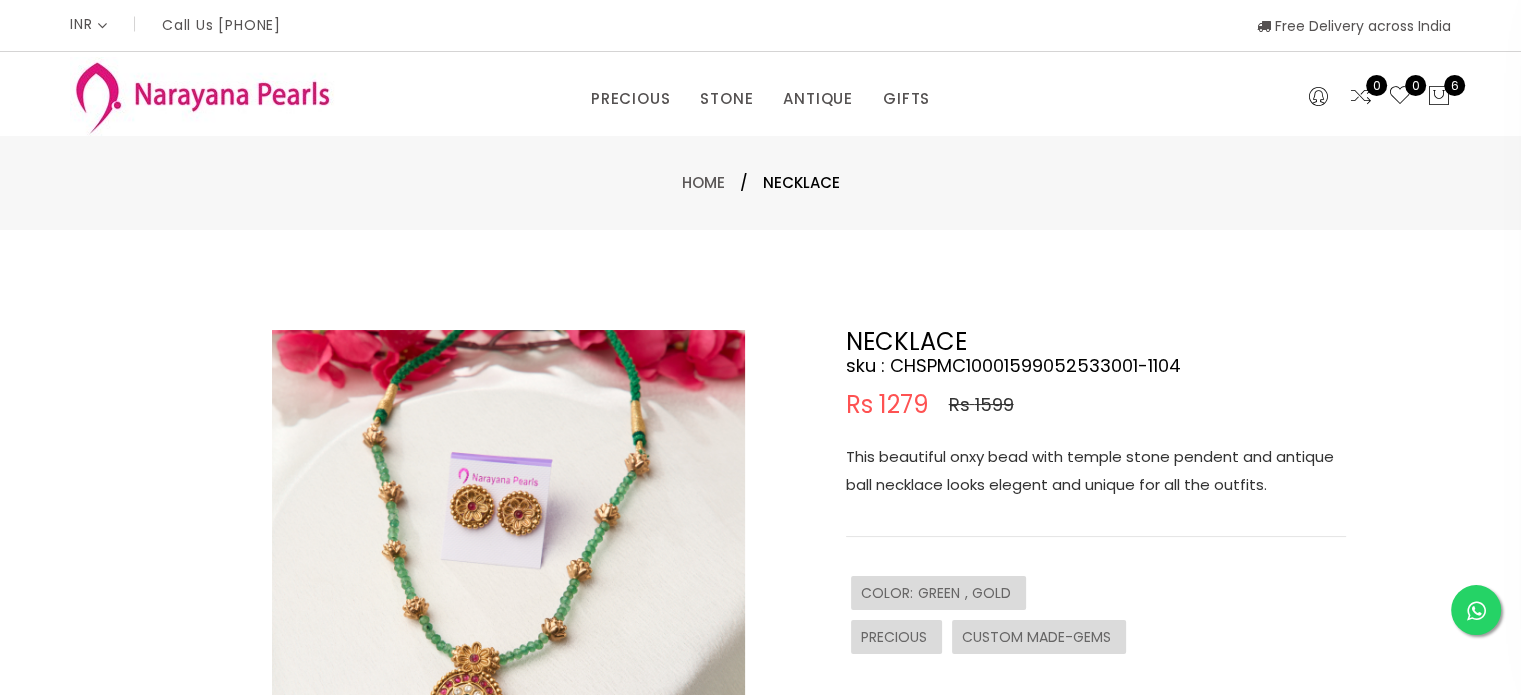 click at bounding box center [508, 566] 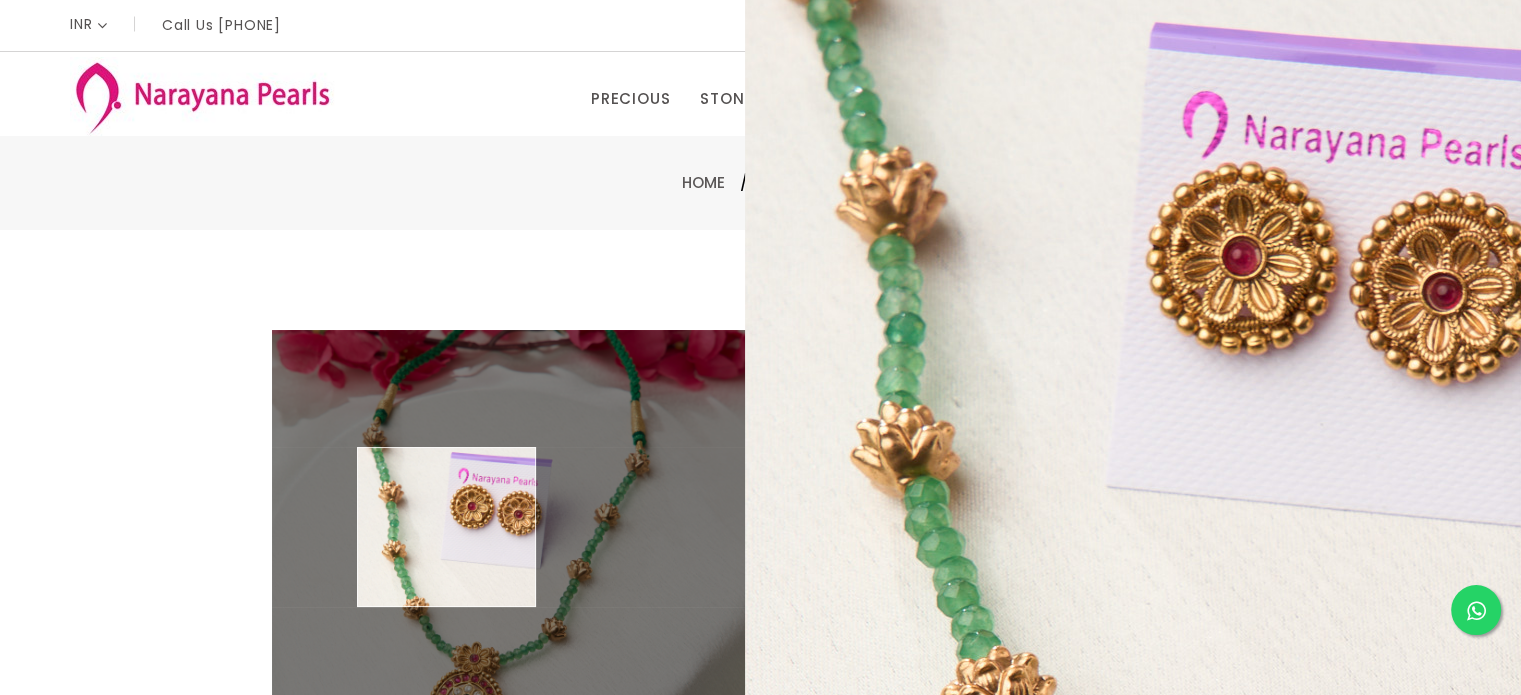 click at bounding box center (508, 566) 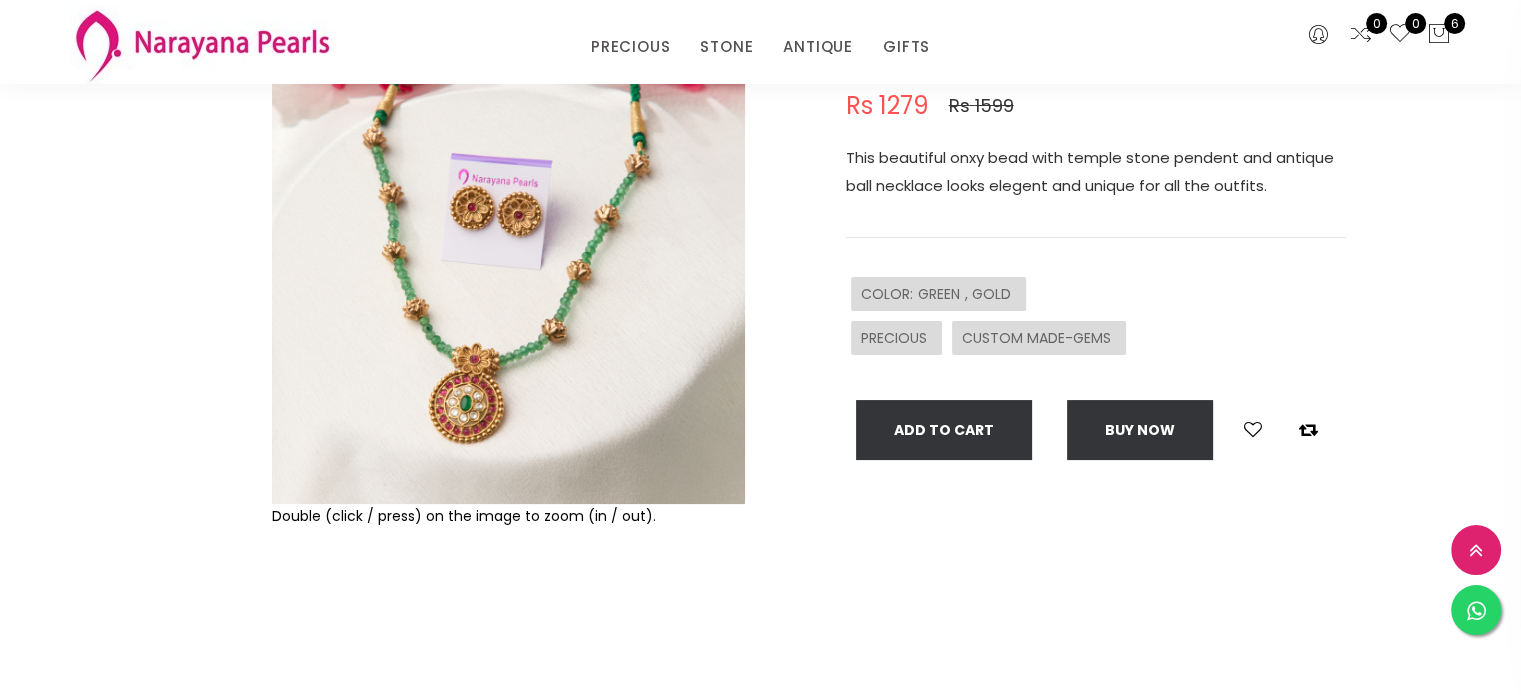 scroll, scrollTop: 216, scrollLeft: 0, axis: vertical 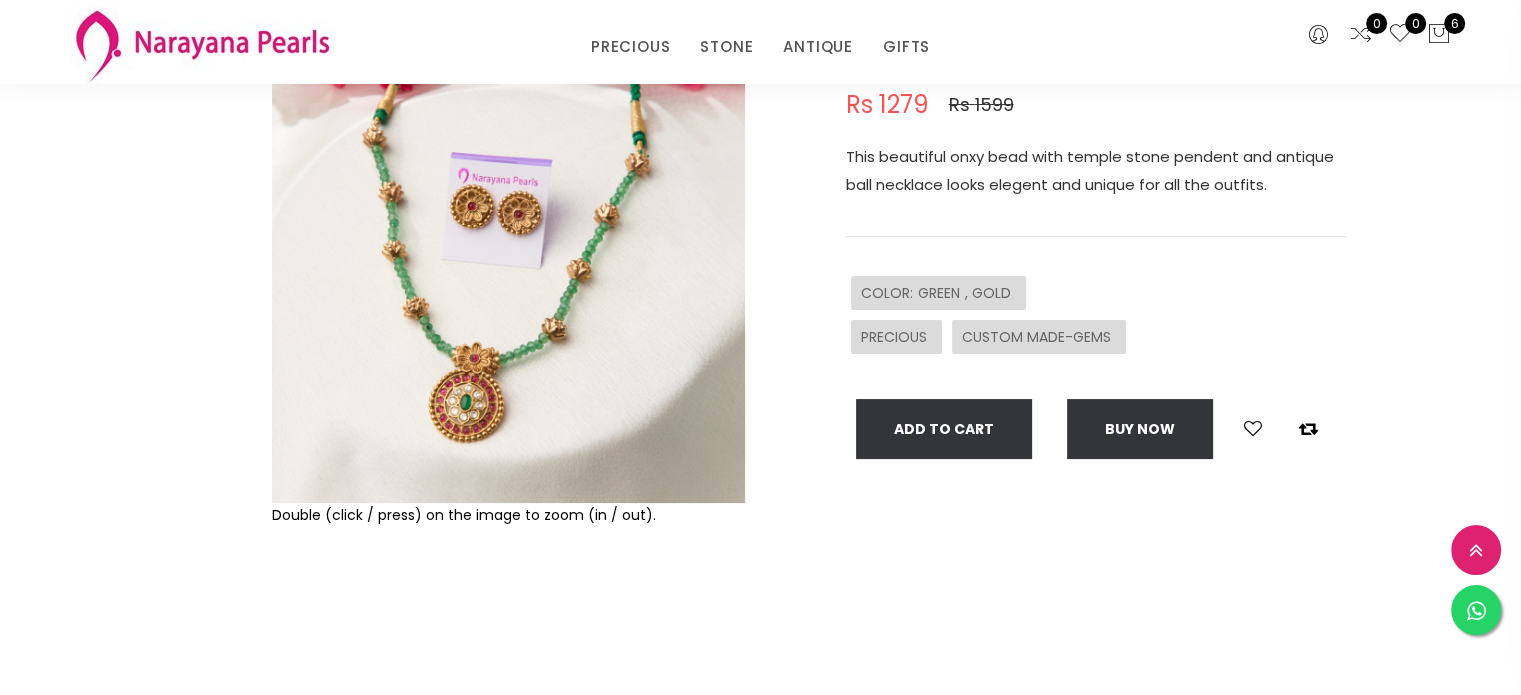 click at bounding box center (508, 266) 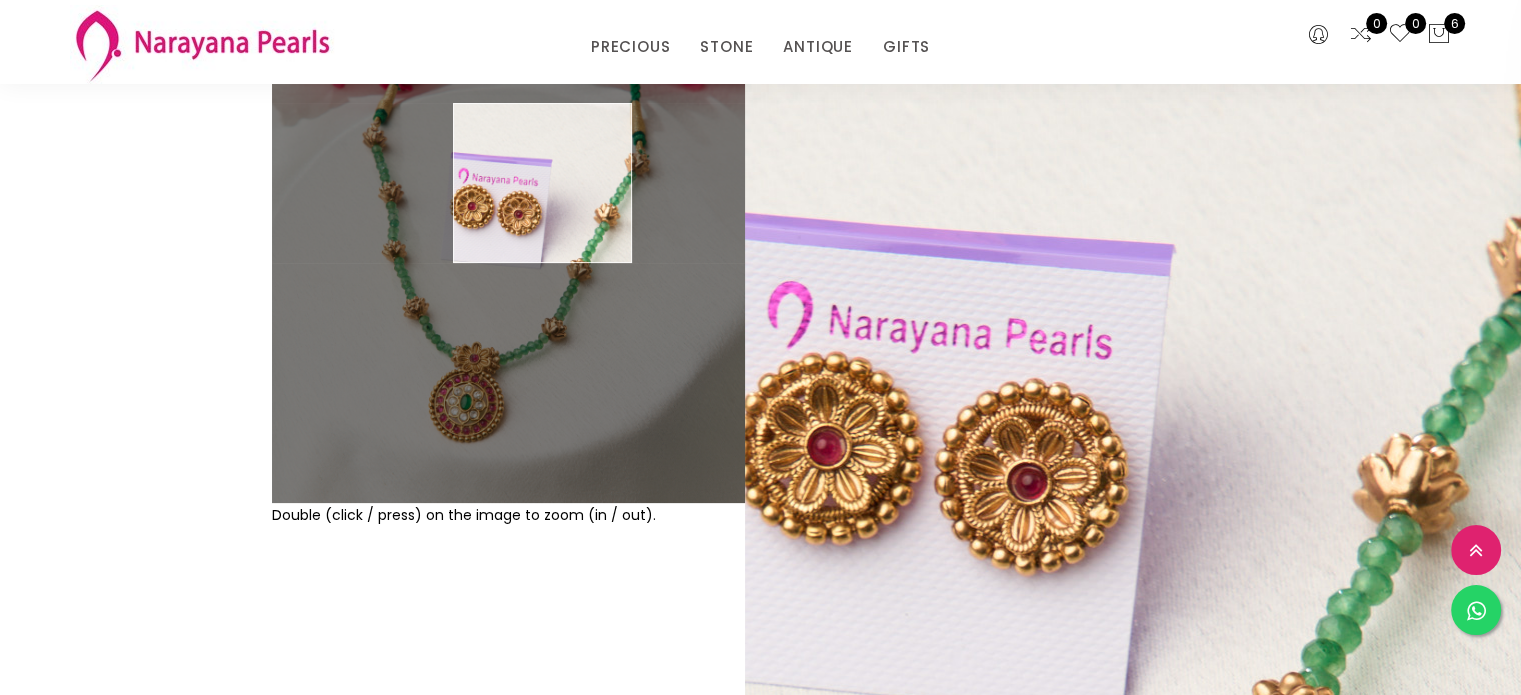 click at bounding box center (508, 266) 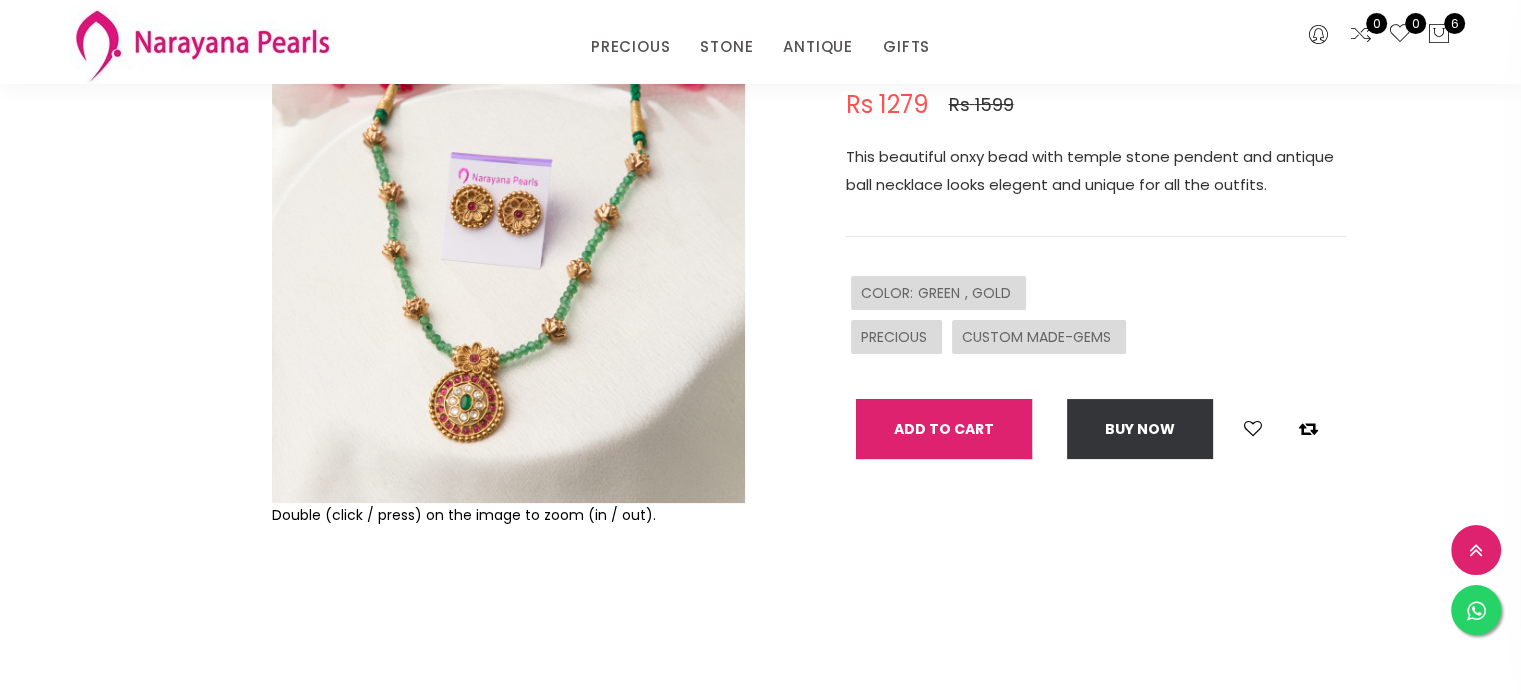click on "Add To Cart" at bounding box center [944, 429] 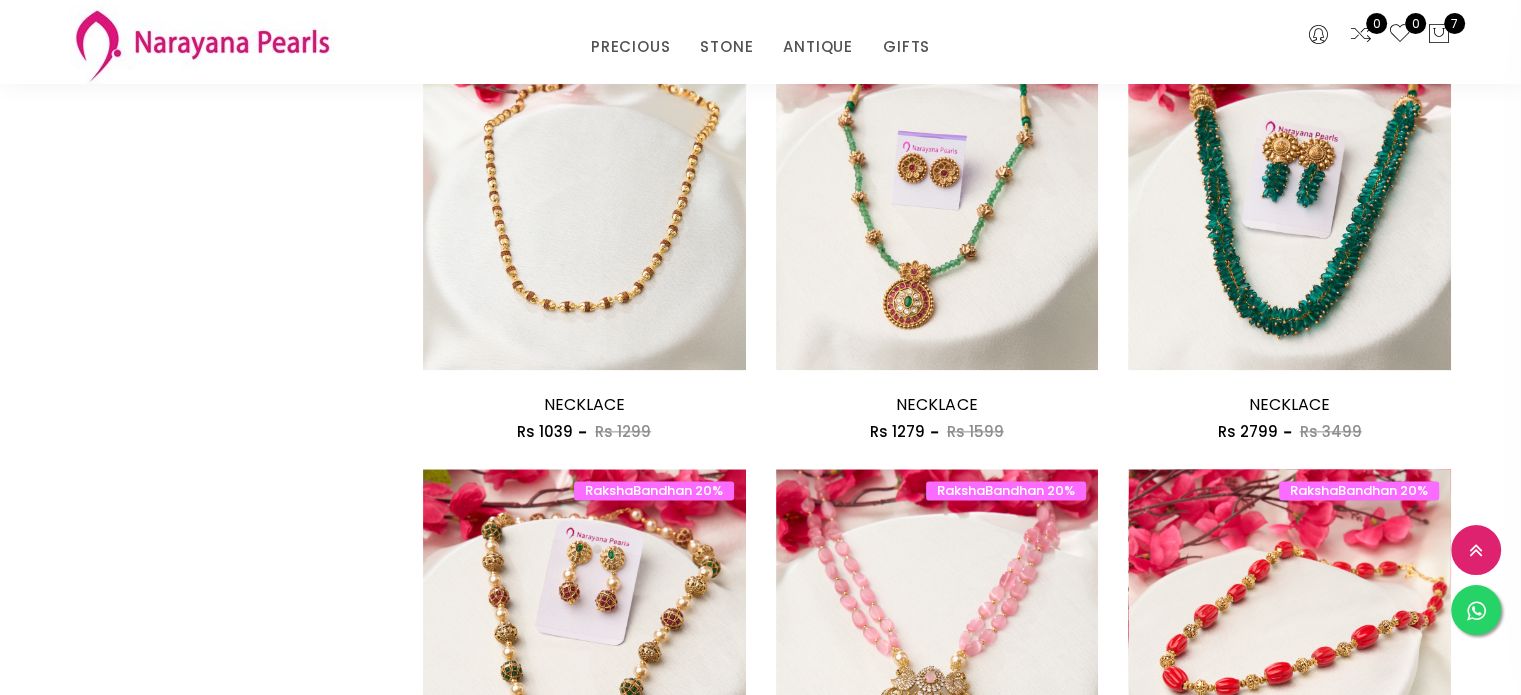 scroll, scrollTop: 2376, scrollLeft: 0, axis: vertical 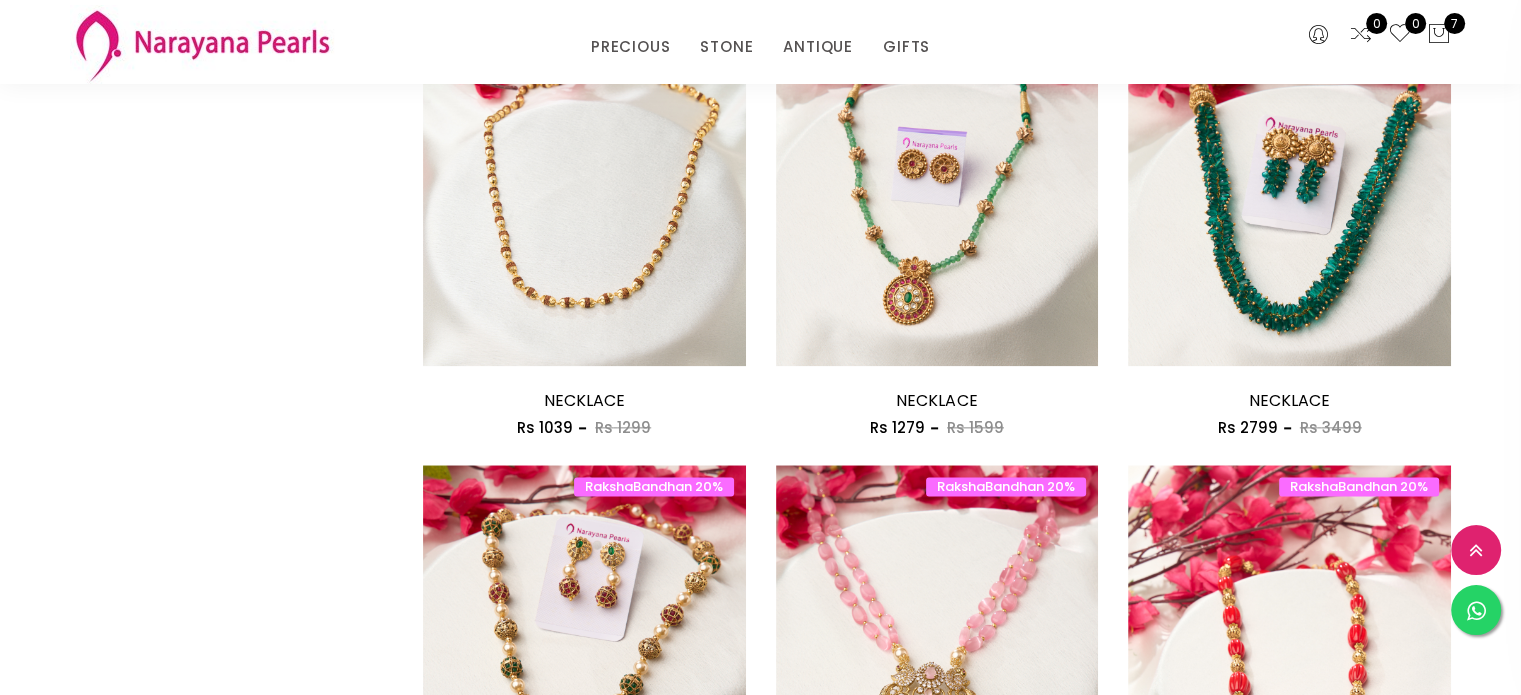 click on "8" at bounding box center [1355, 932] 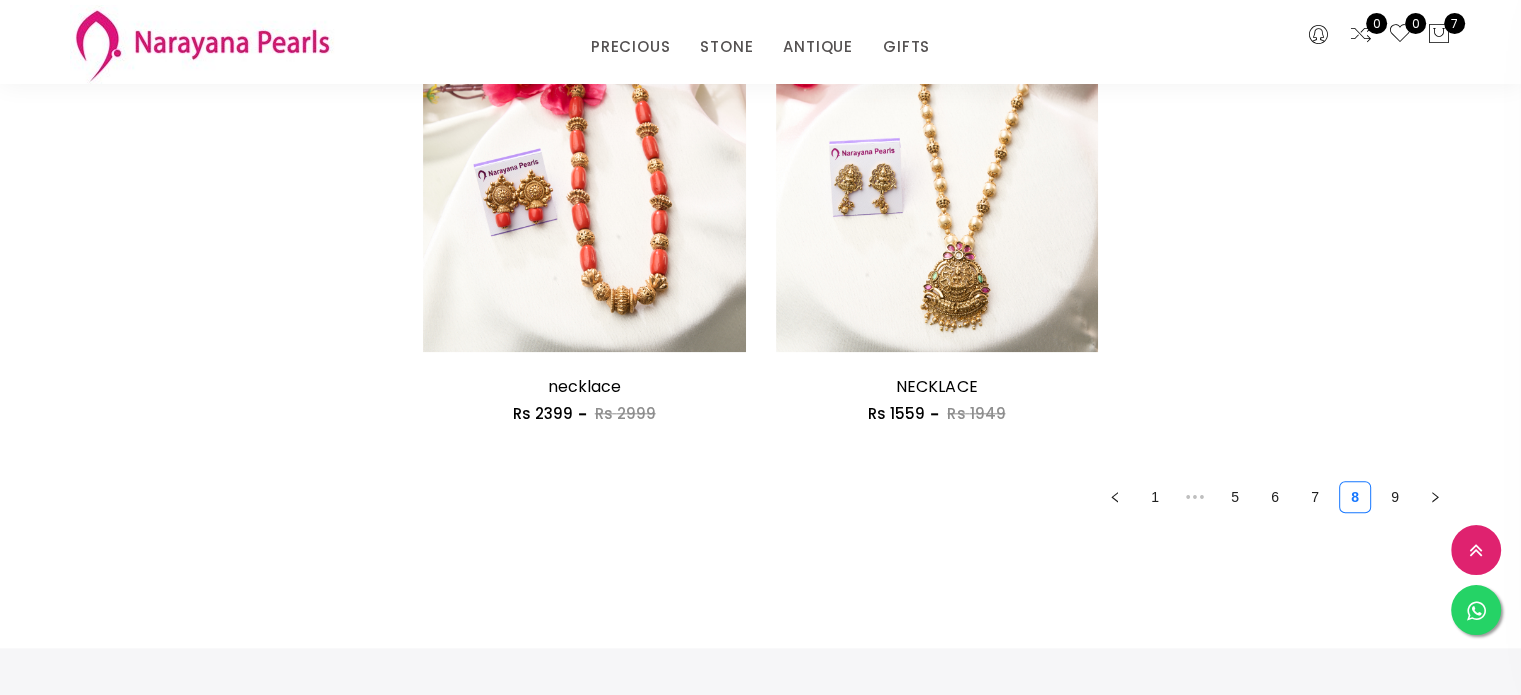 scroll, scrollTop: 1968, scrollLeft: 0, axis: vertical 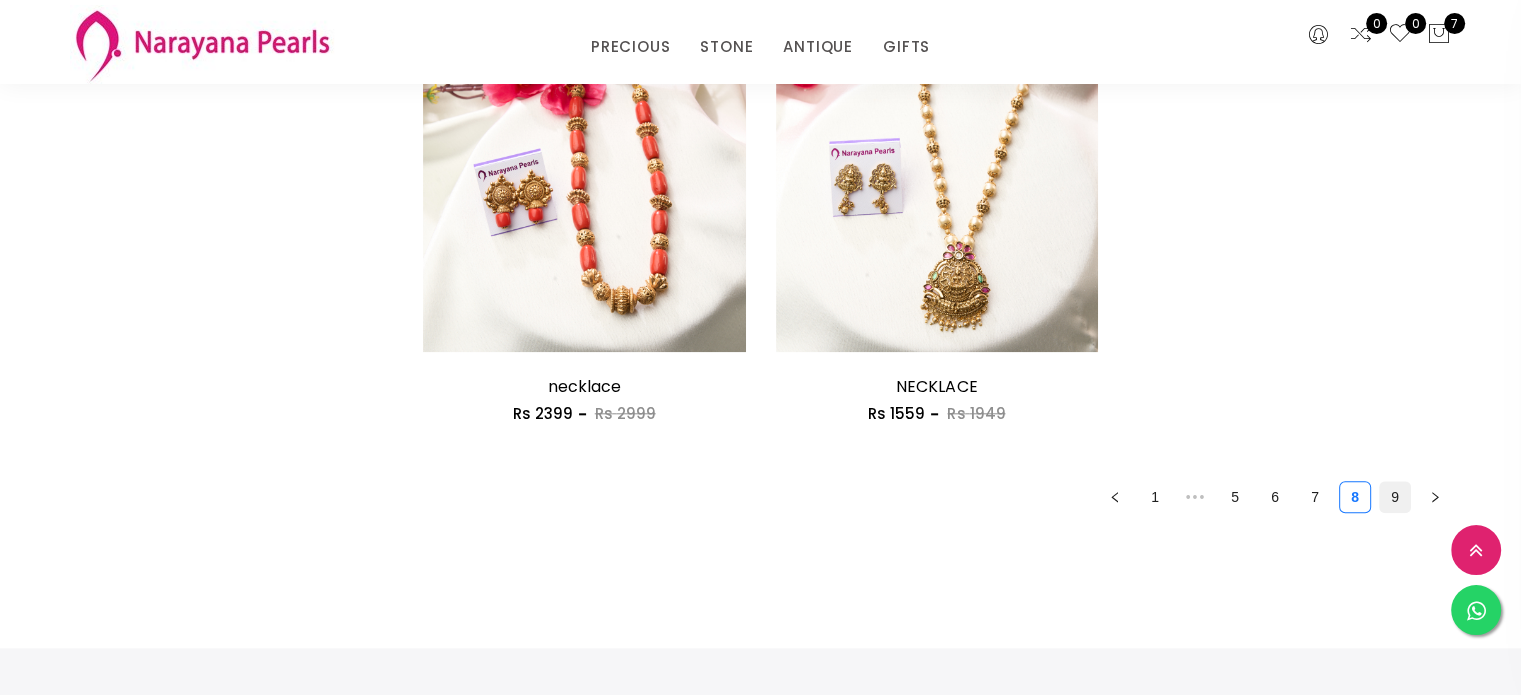 click on "9" at bounding box center (1395, 497) 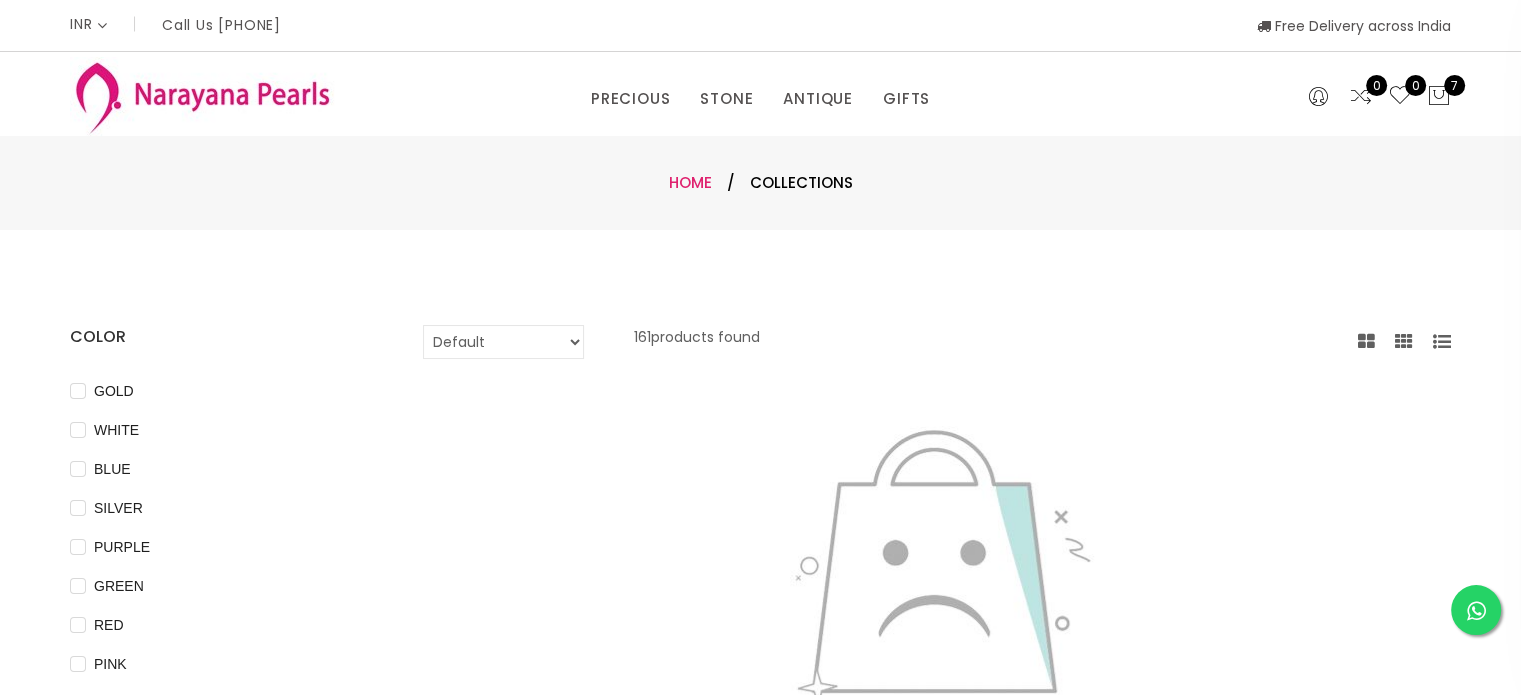 click on "Home" at bounding box center (690, 182) 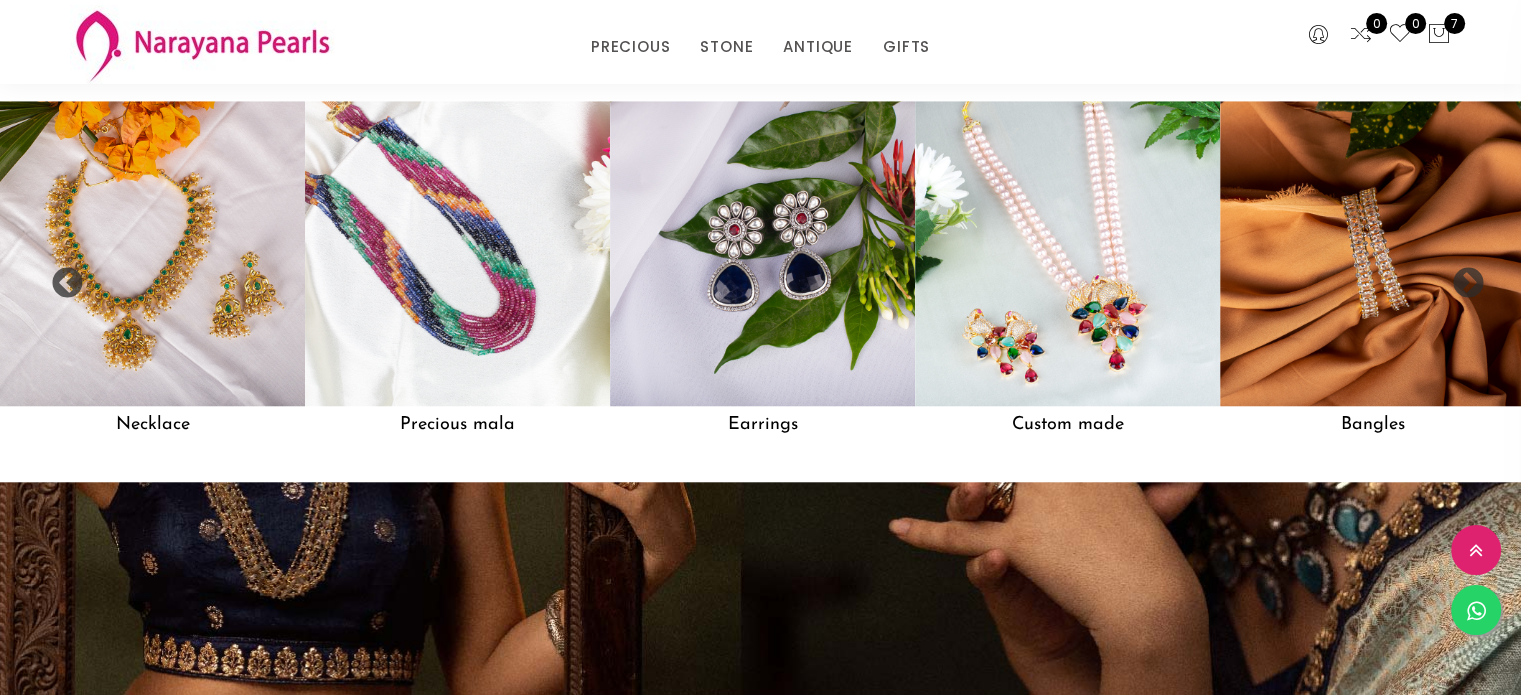 scroll, scrollTop: 1769, scrollLeft: 0, axis: vertical 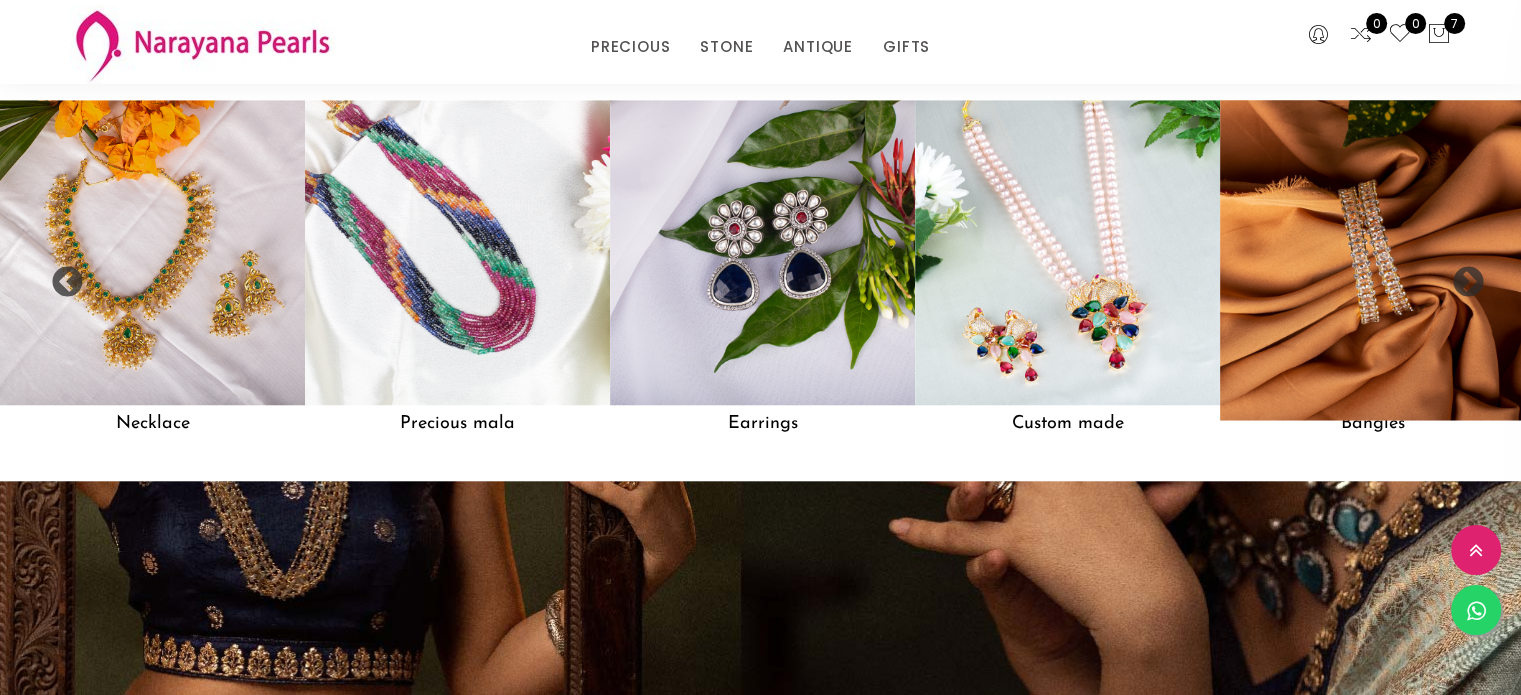 click at bounding box center [1373, 253] 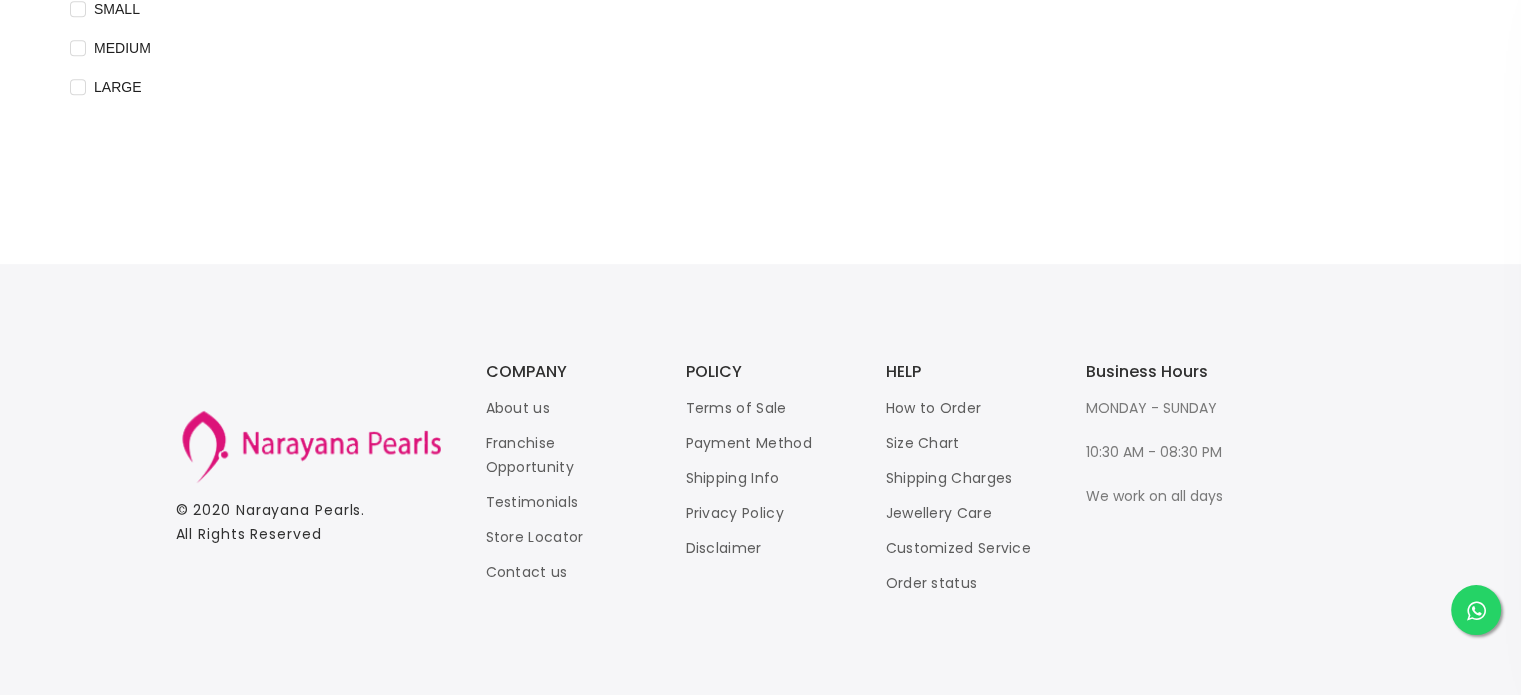 scroll, scrollTop: 0, scrollLeft: 0, axis: both 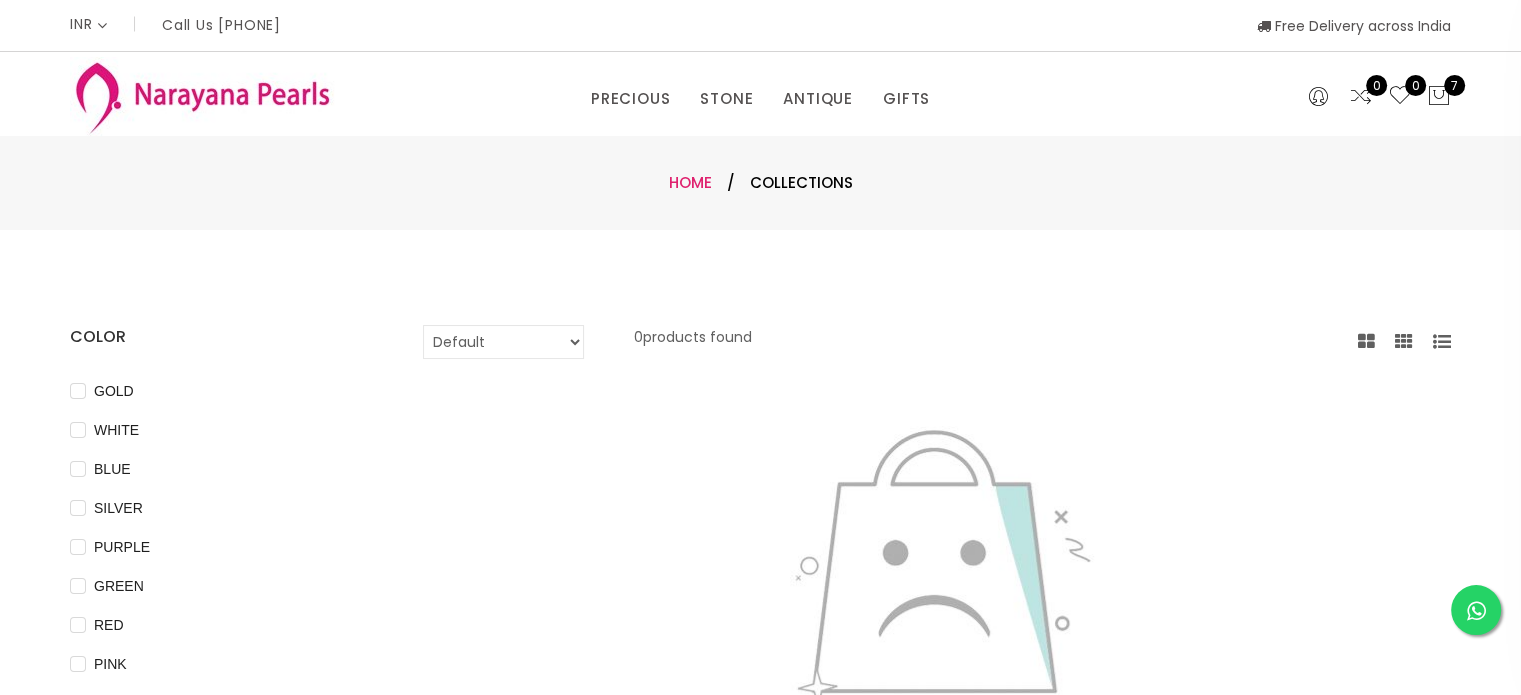 click on "Home" at bounding box center (690, 182) 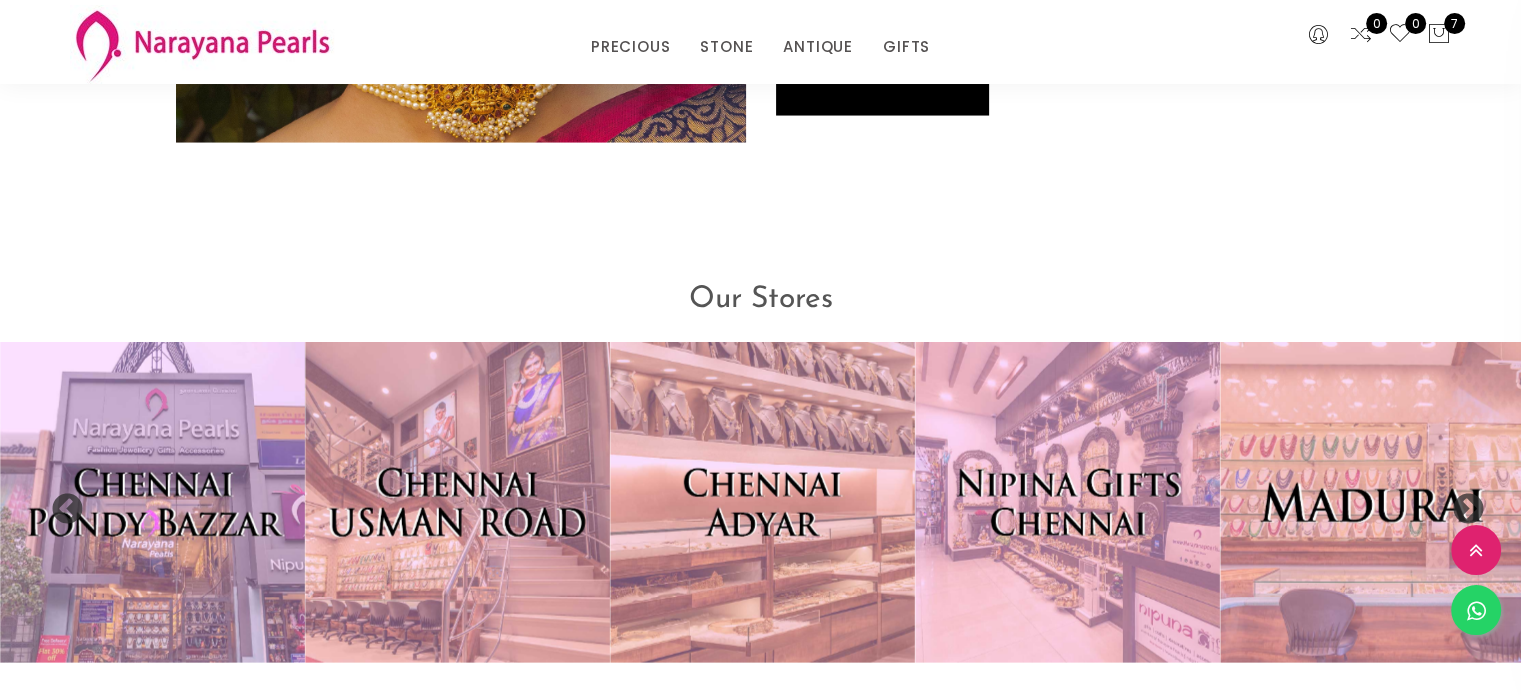 scroll, scrollTop: 4524, scrollLeft: 0, axis: vertical 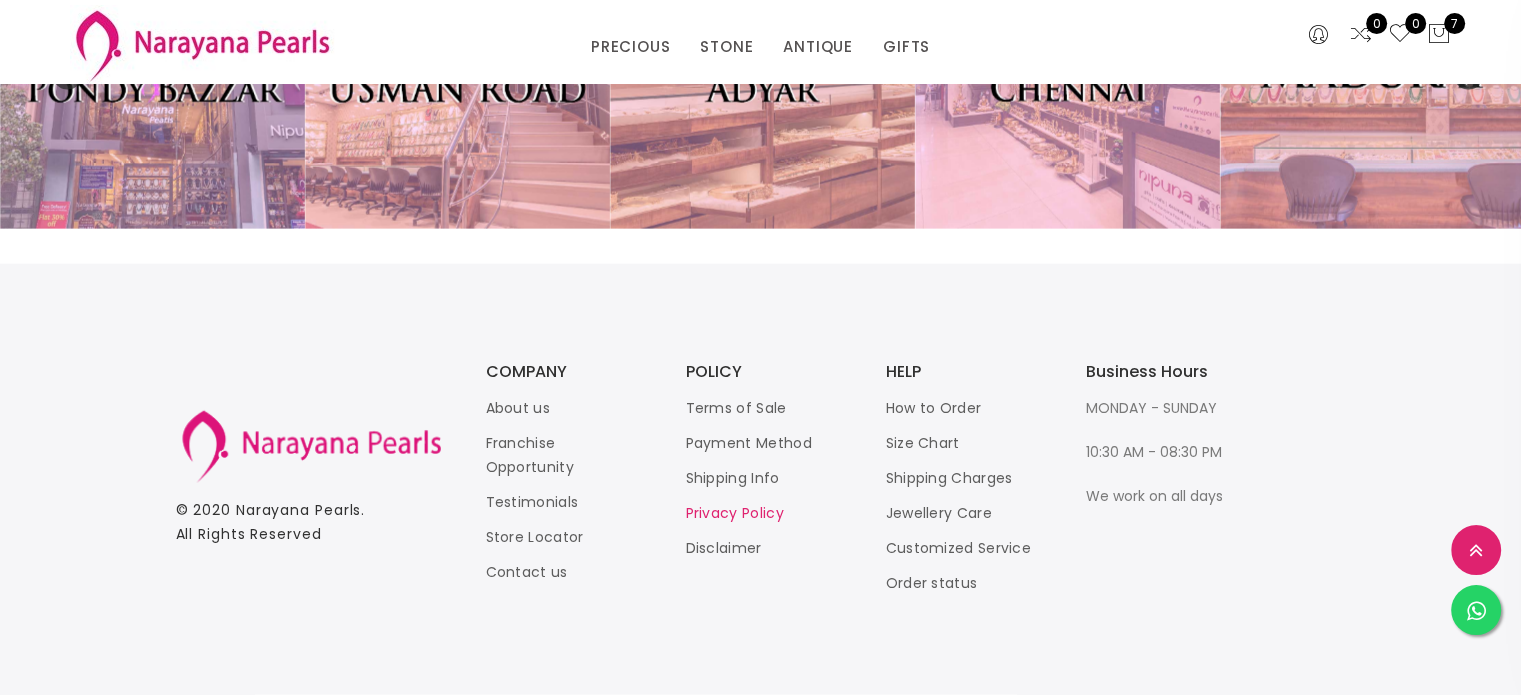 click on "Privacy Policy" at bounding box center (735, 513) 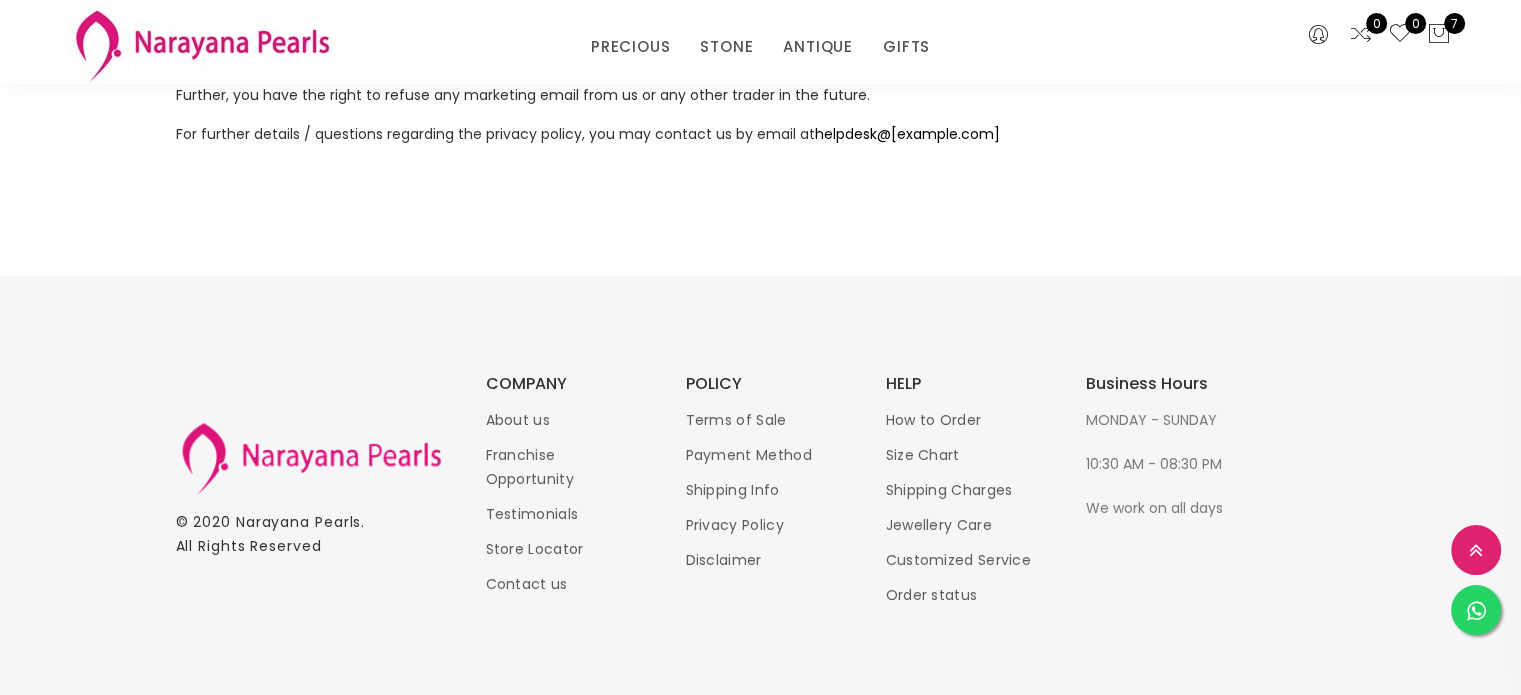 scroll, scrollTop: 1288, scrollLeft: 0, axis: vertical 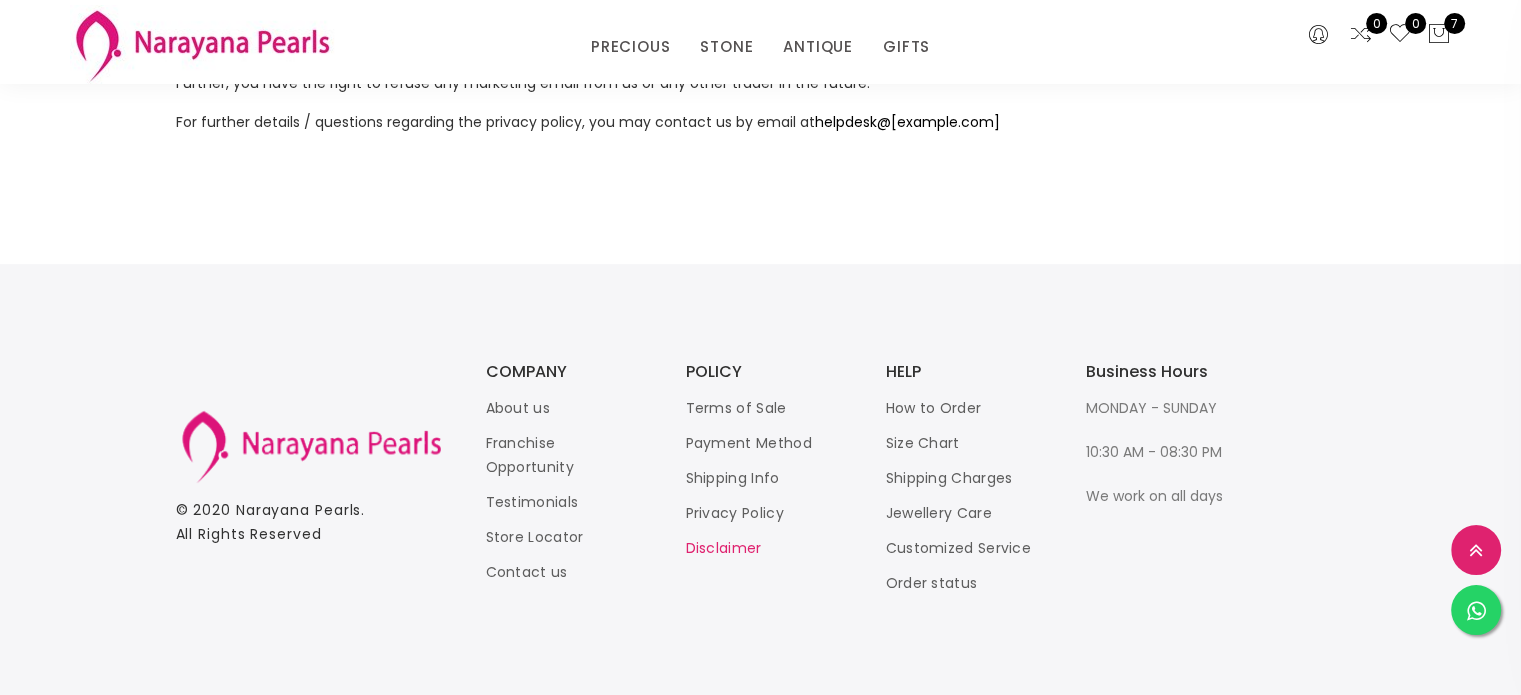 click on "Disclaimer" at bounding box center (724, 548) 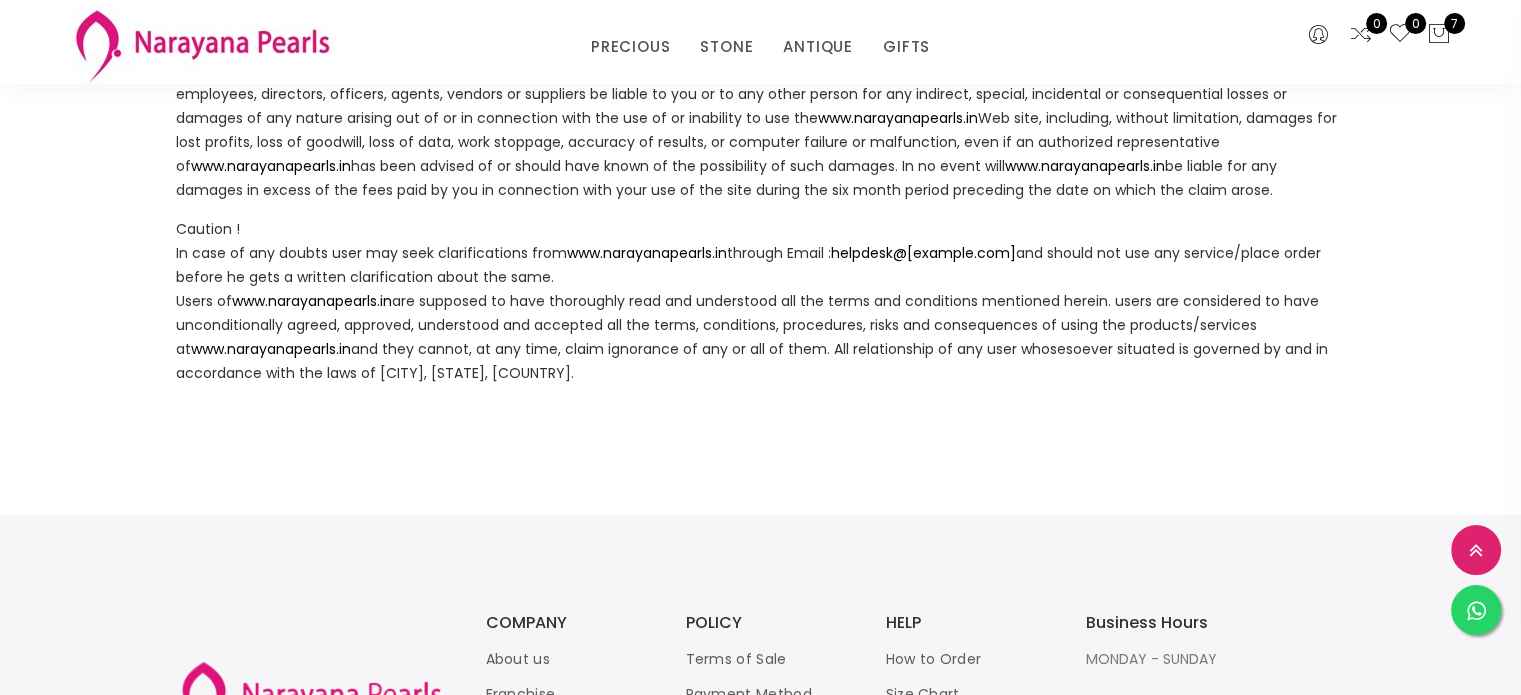 scroll, scrollTop: 1197, scrollLeft: 0, axis: vertical 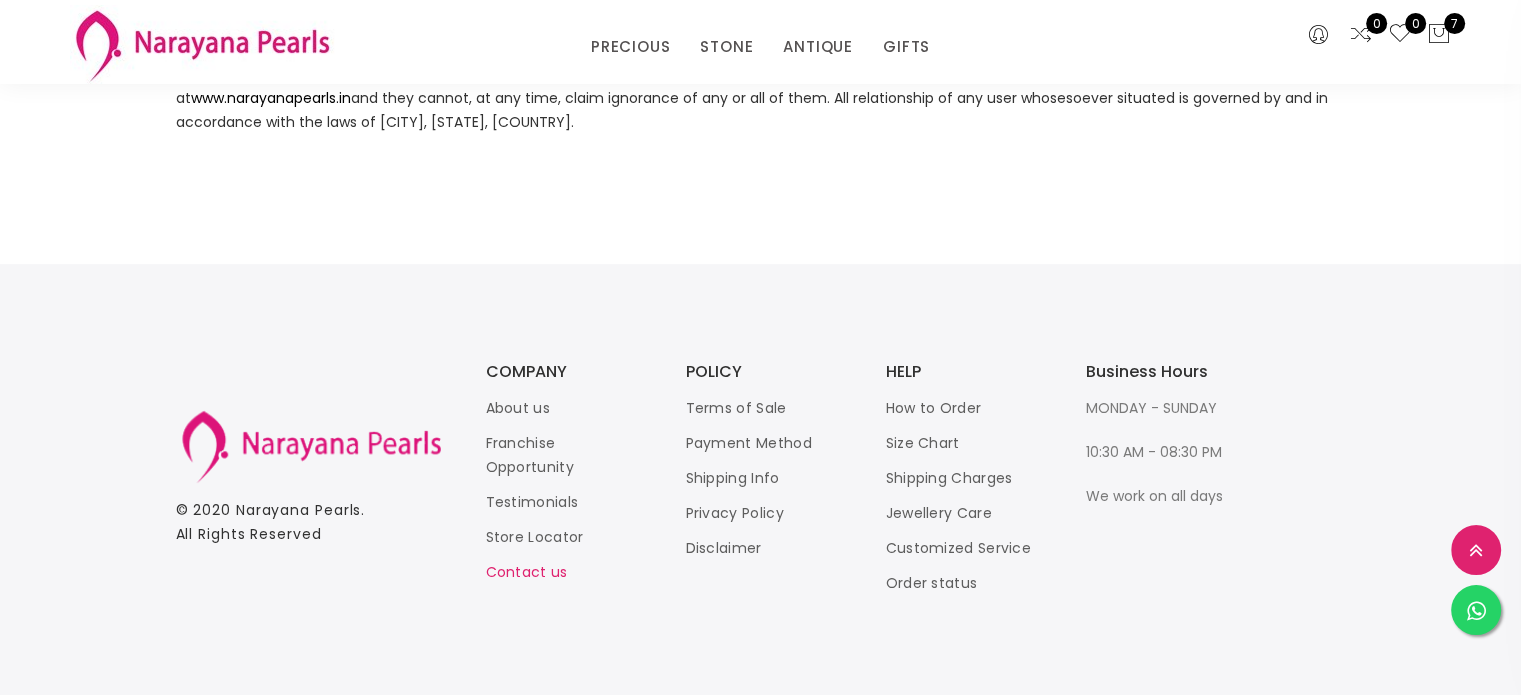 click on "Contact us" at bounding box center (527, 572) 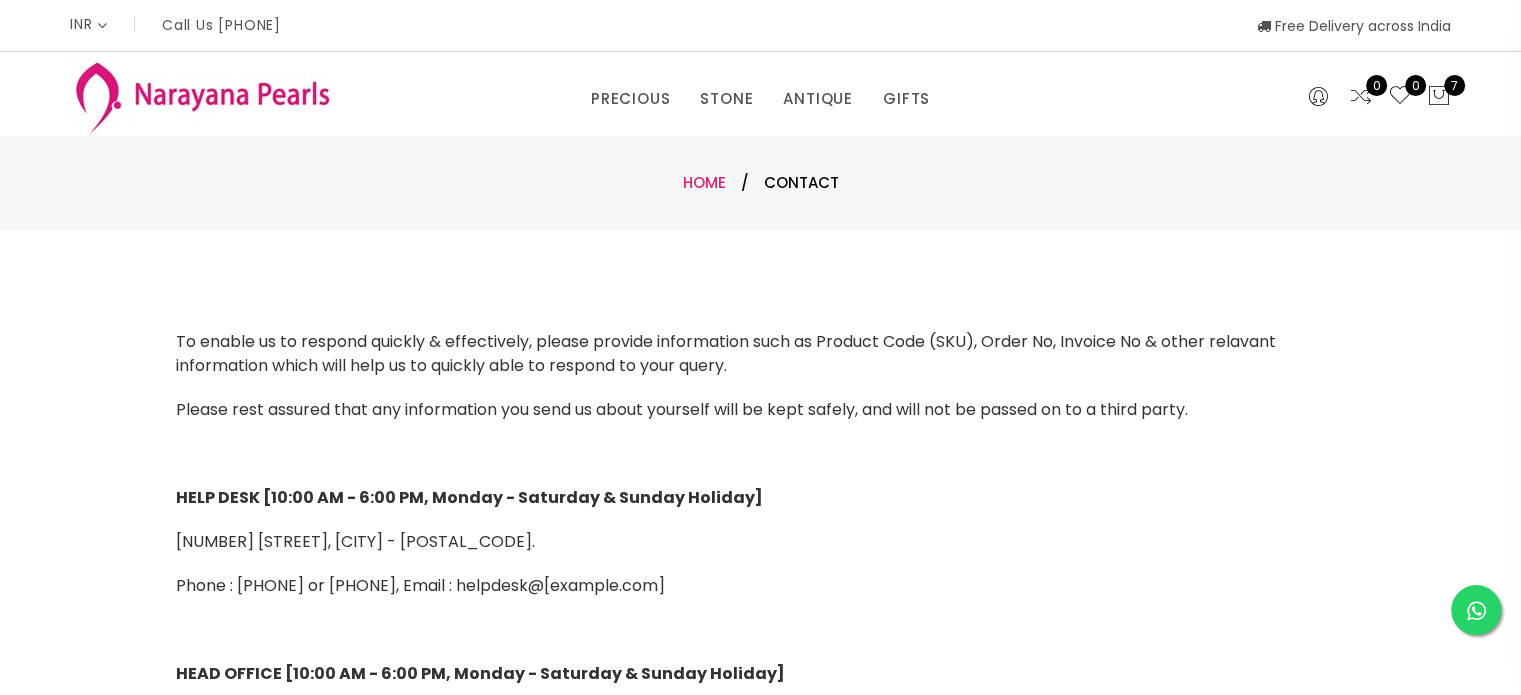 click on "Home" at bounding box center [704, 182] 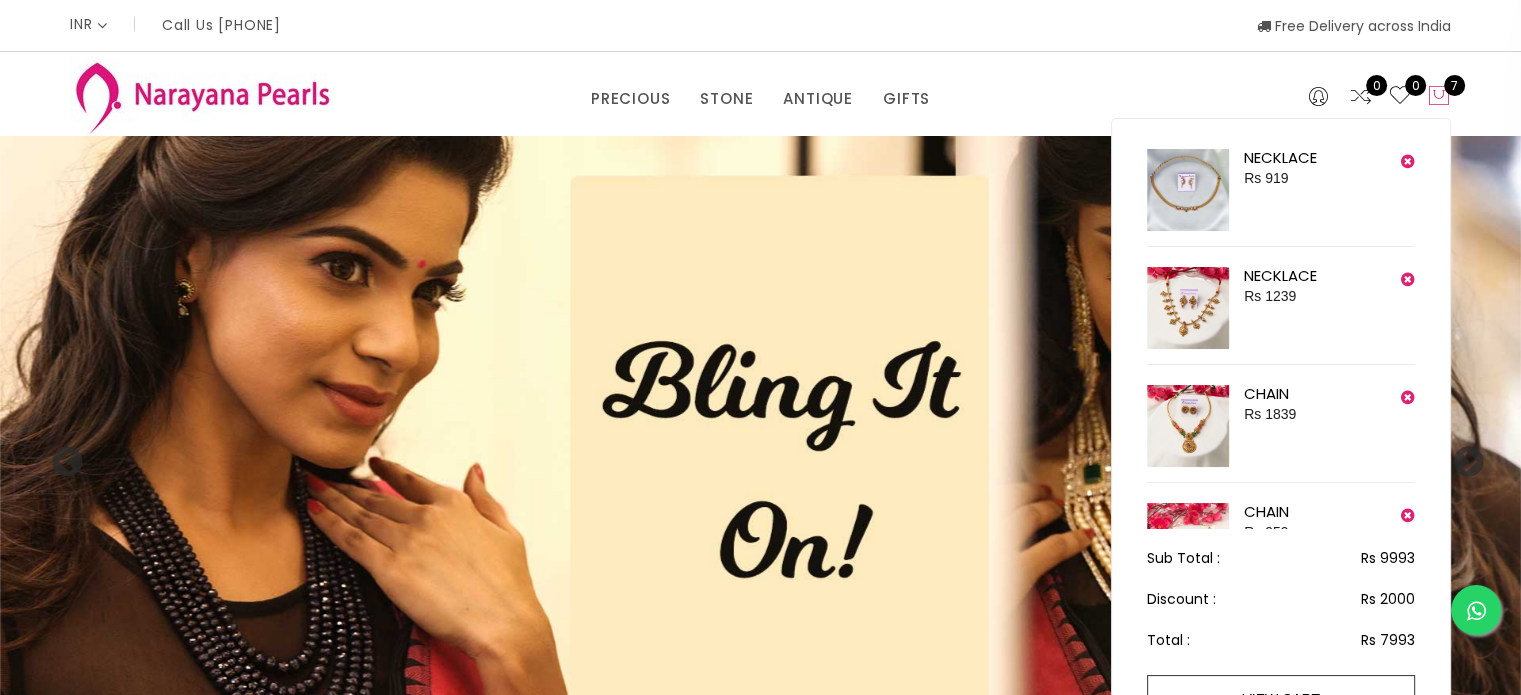 click on "7" at bounding box center [1454, 85] 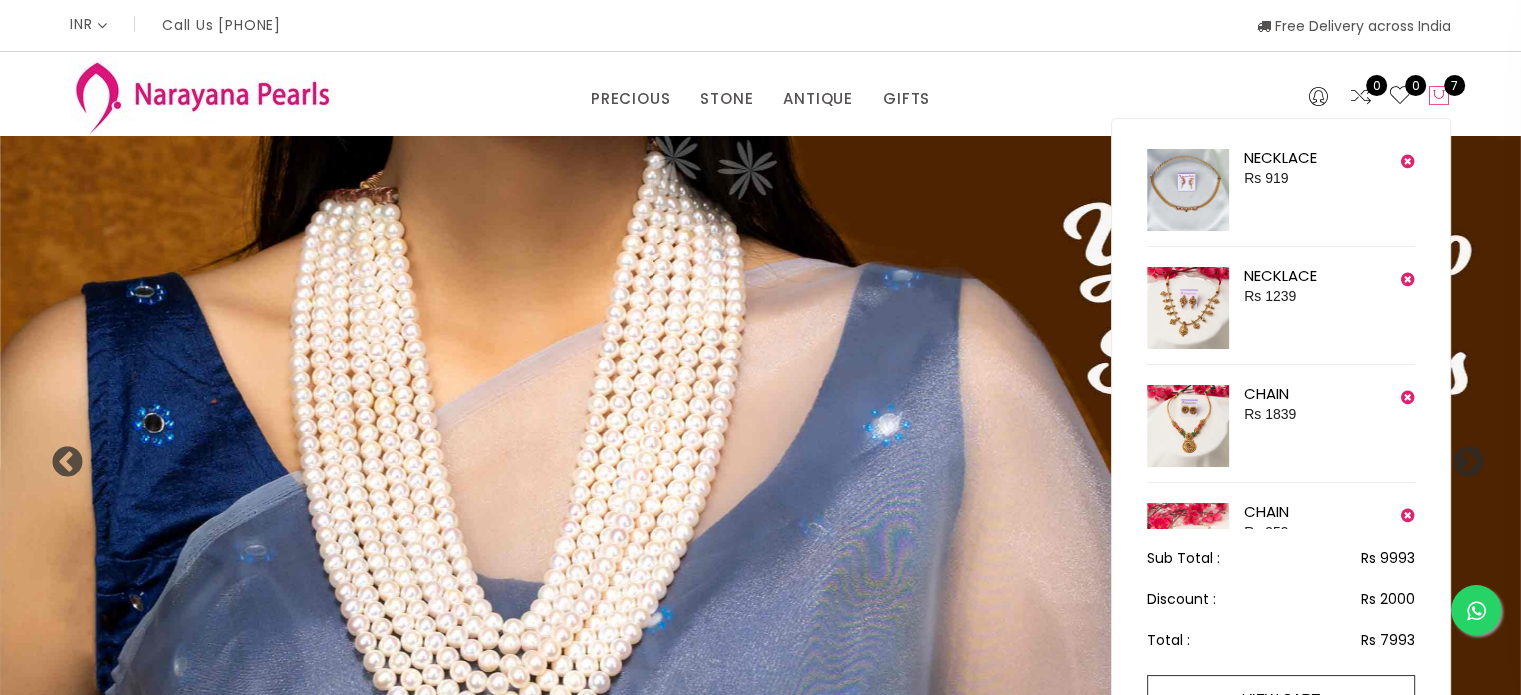 click on "7" at bounding box center (1454, 85) 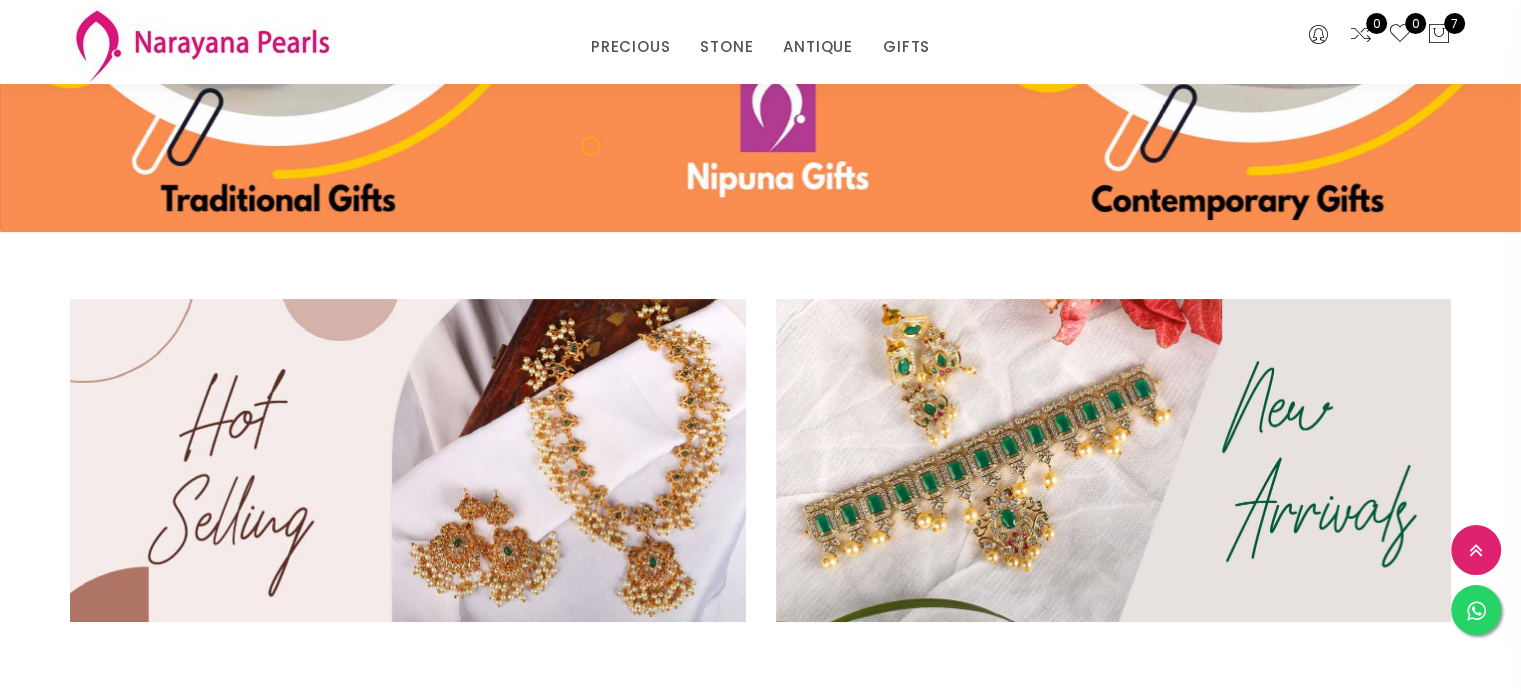 scroll, scrollTop: 455, scrollLeft: 0, axis: vertical 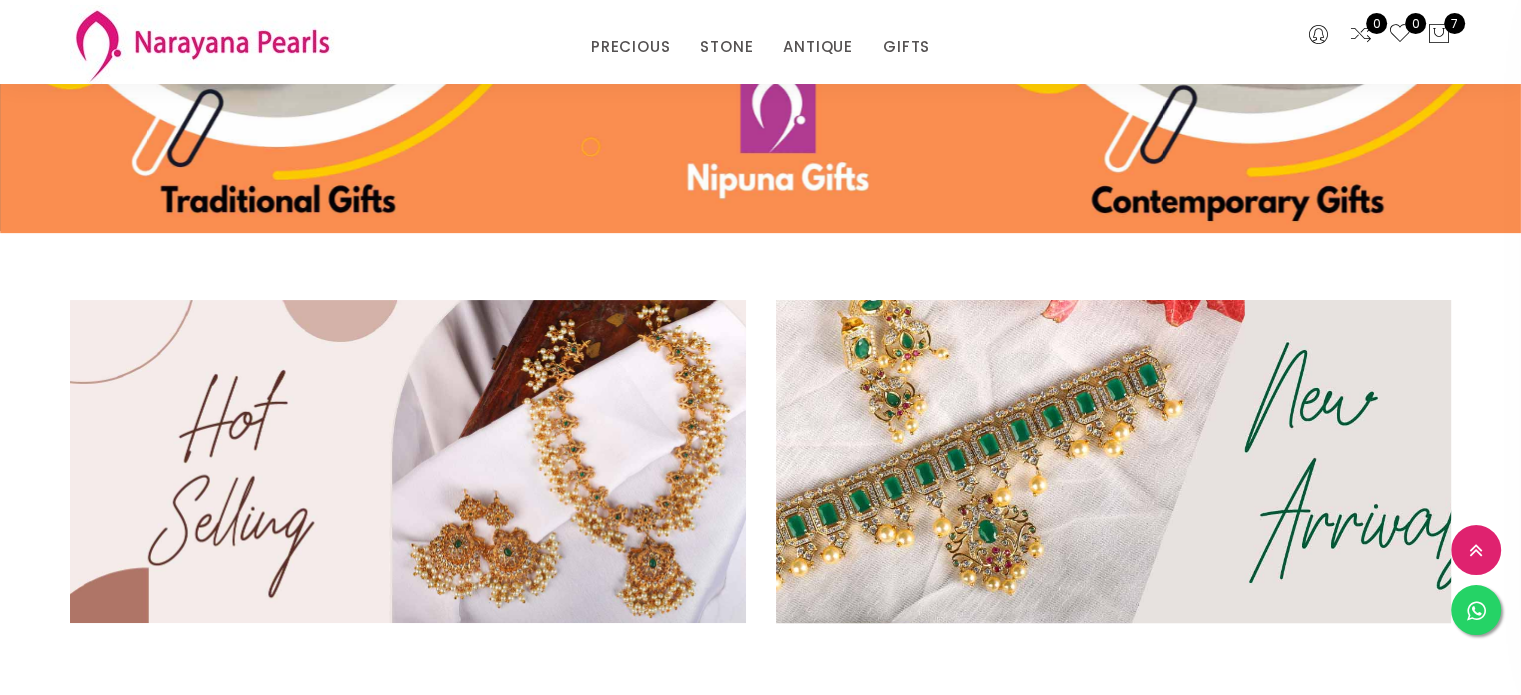 click at bounding box center (1113, 461) 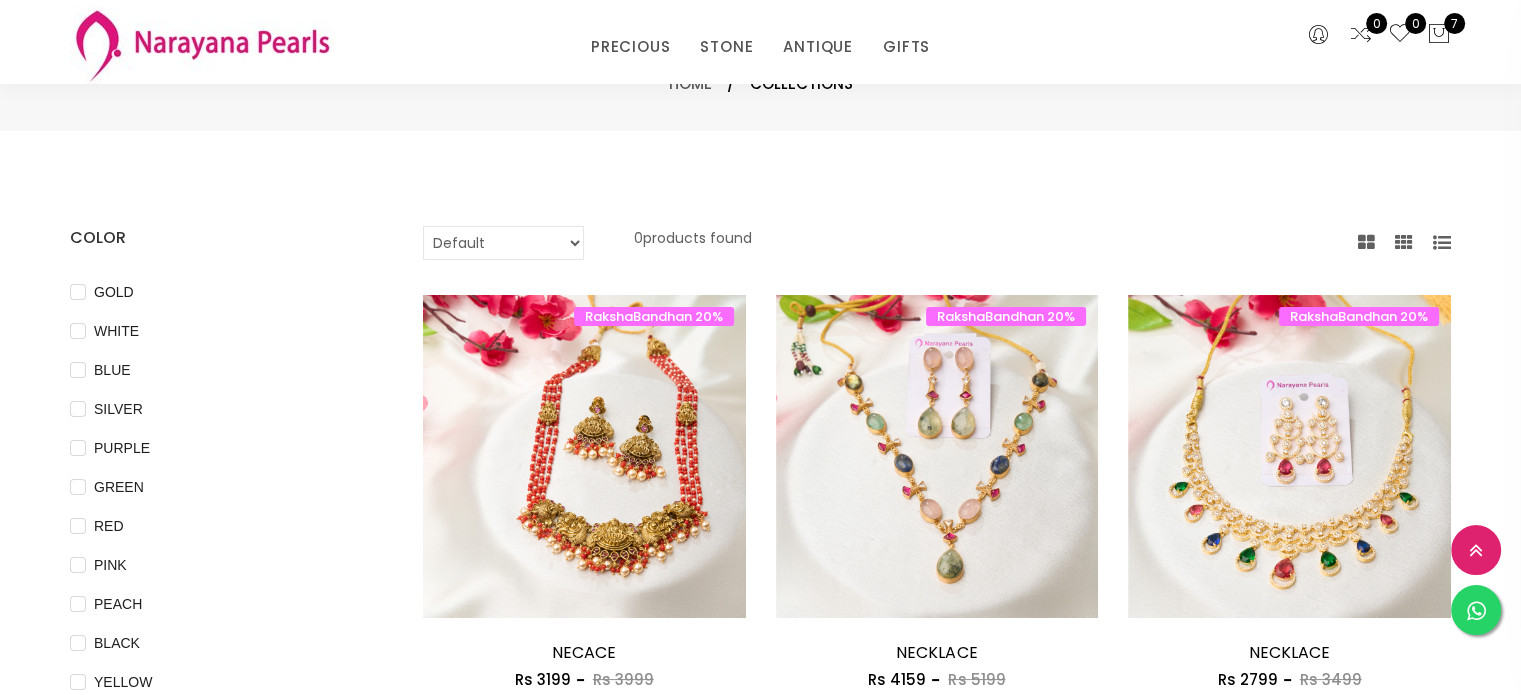 scroll, scrollTop: 0, scrollLeft: 0, axis: both 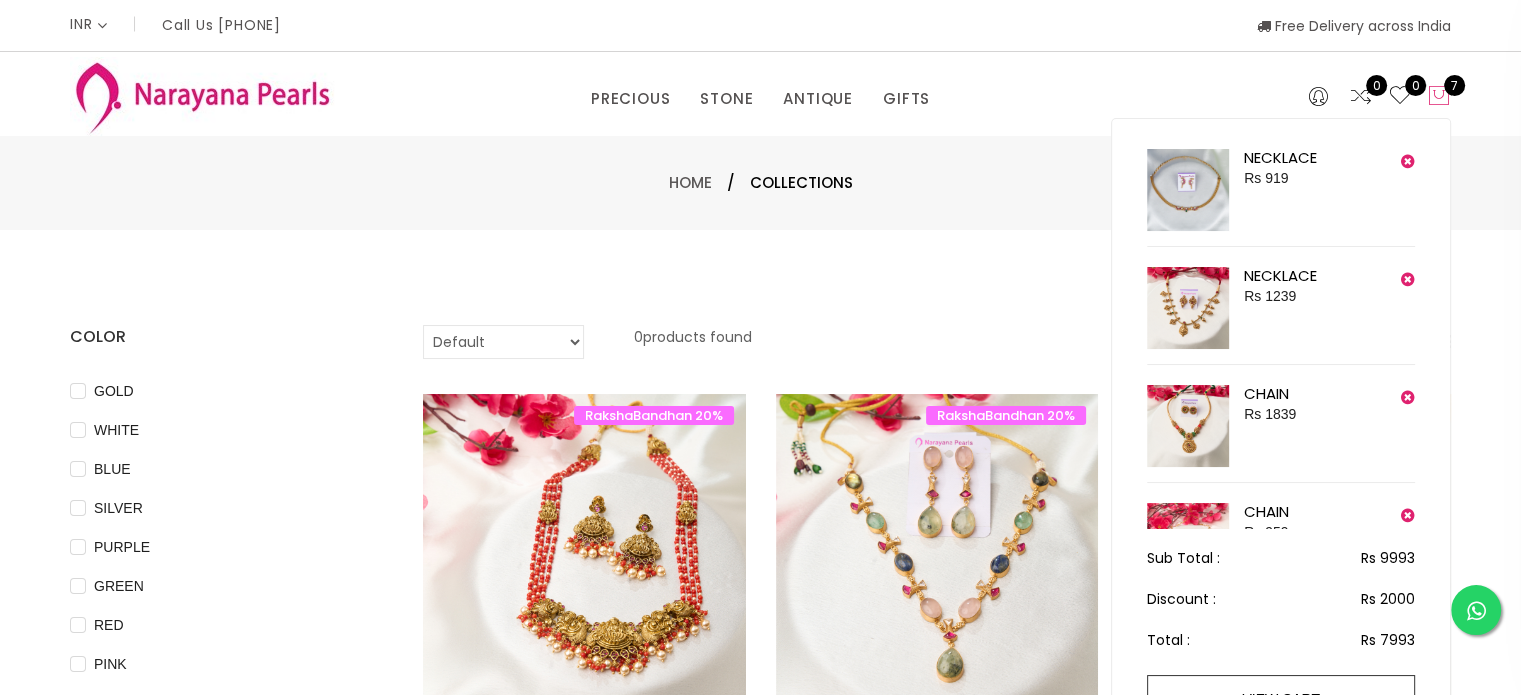 click at bounding box center (1439, 96) 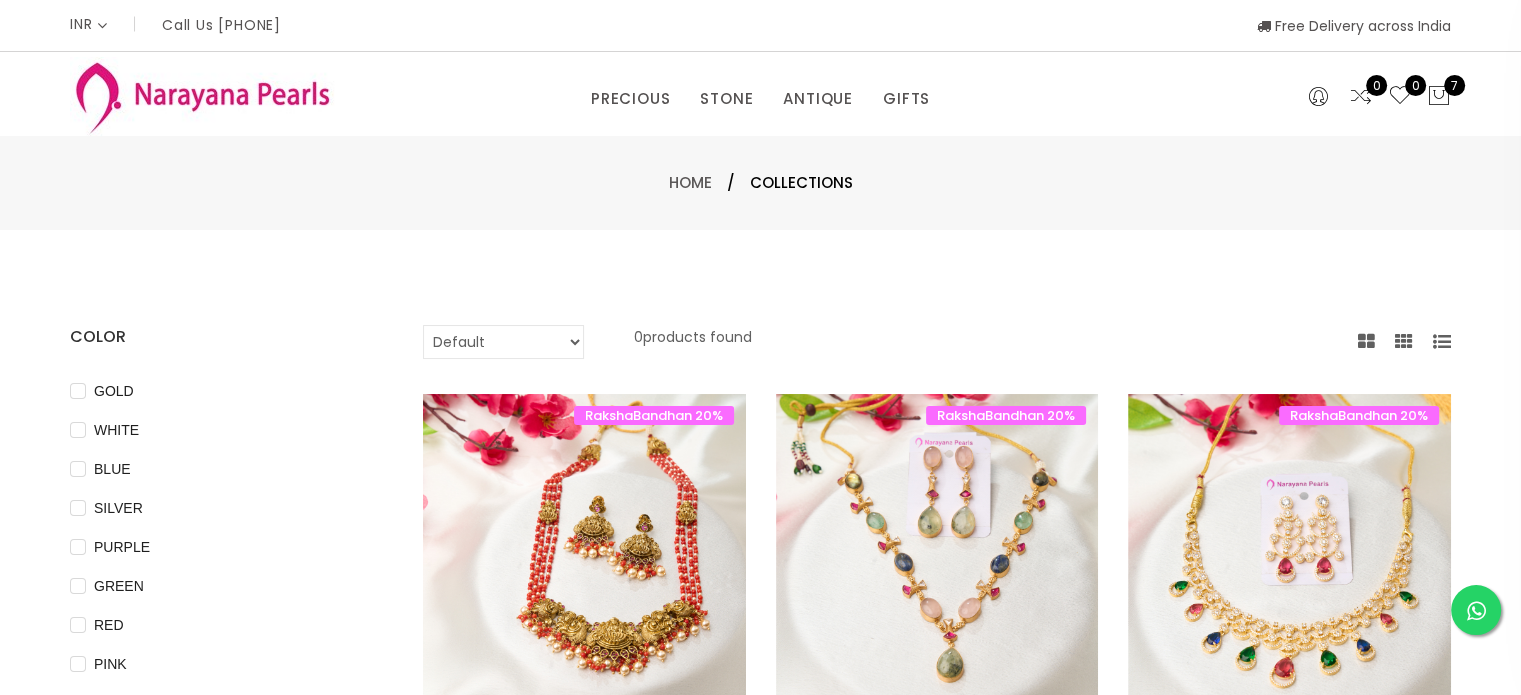 click on "0 0 7" at bounding box center [1348, 94] 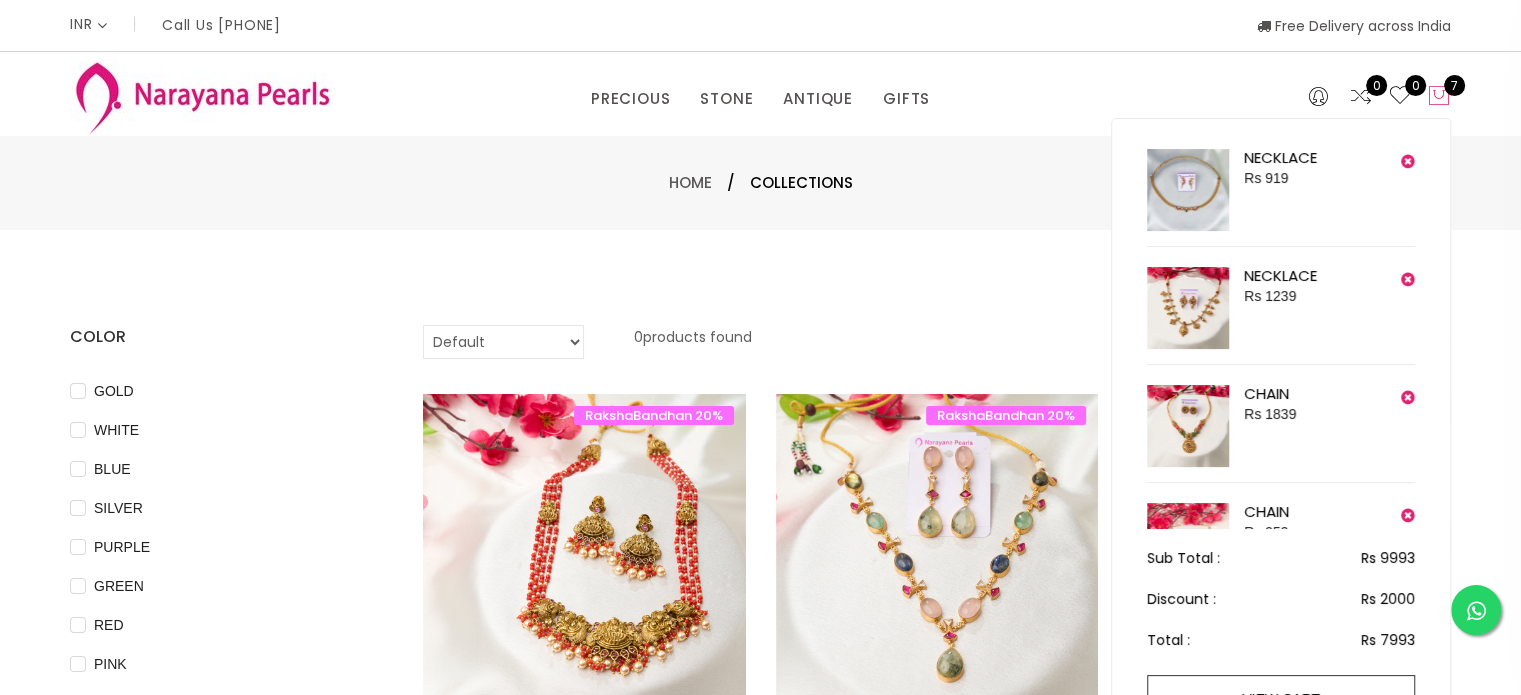 click on "7" at bounding box center [1454, 85] 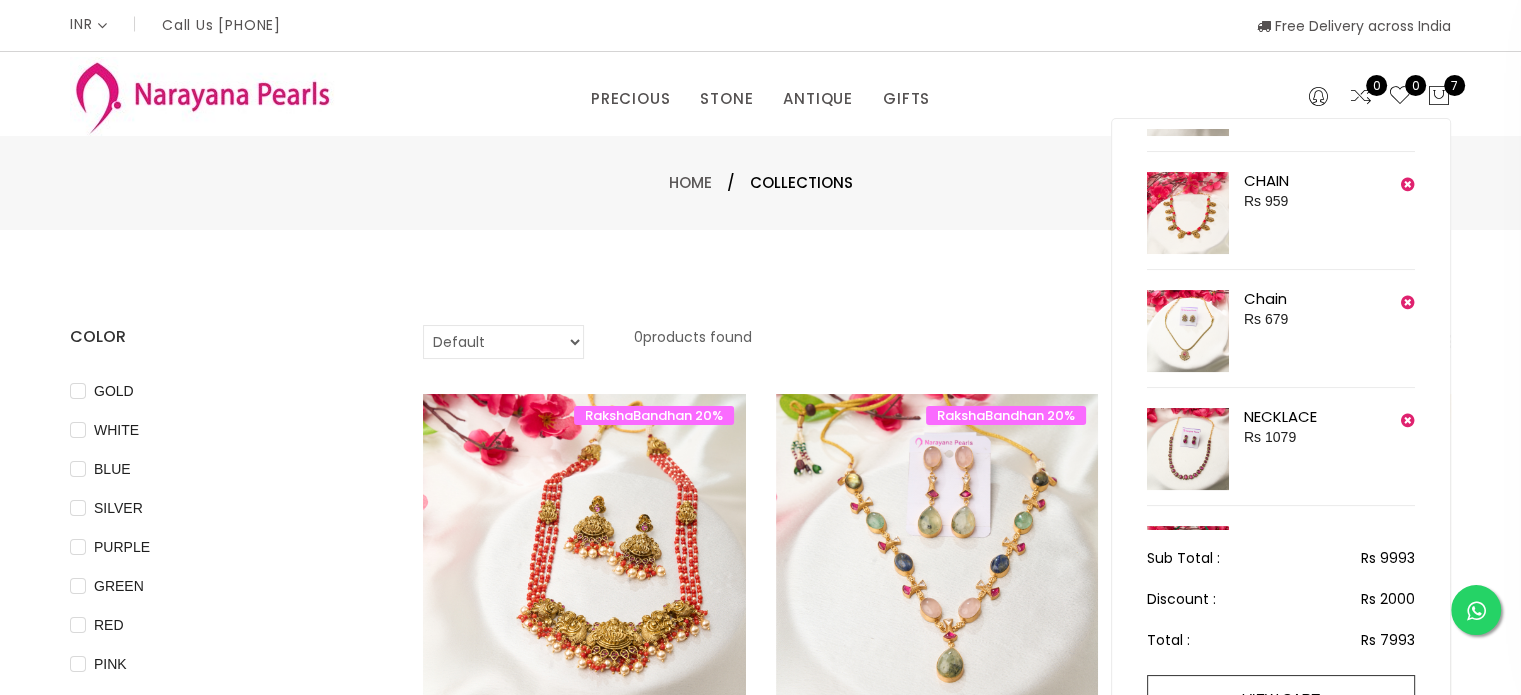 scroll, scrollTop: 444, scrollLeft: 0, axis: vertical 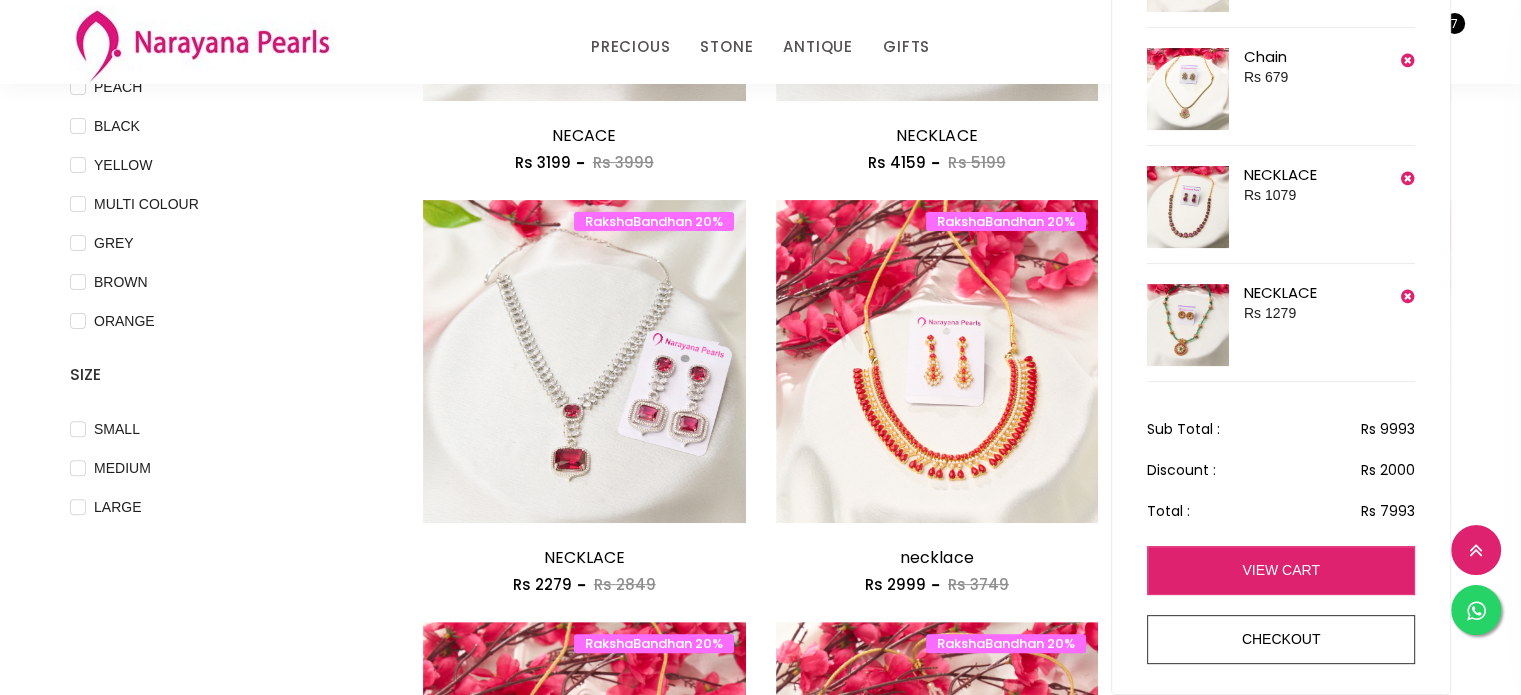 click on "view cart" at bounding box center (1281, 570) 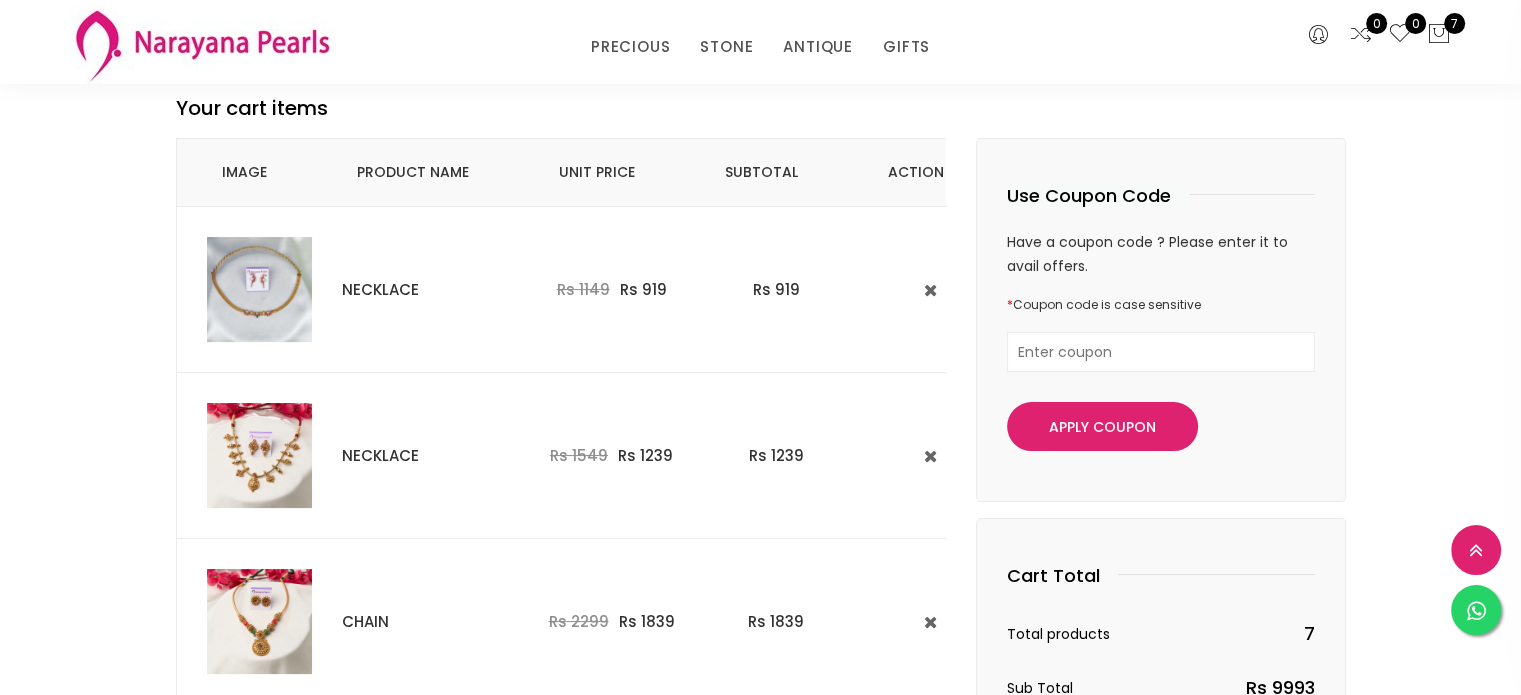 scroll, scrollTop: 144, scrollLeft: 0, axis: vertical 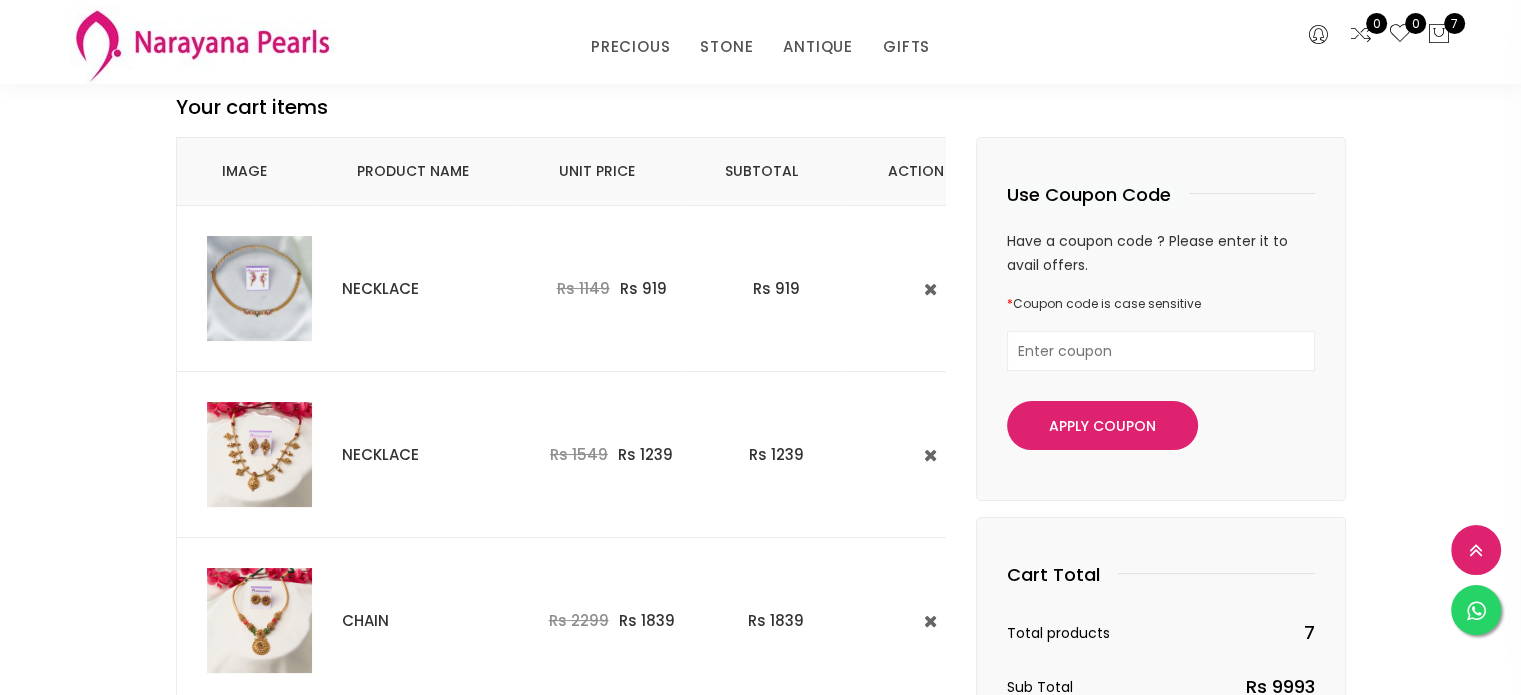 click at bounding box center [259, 288] 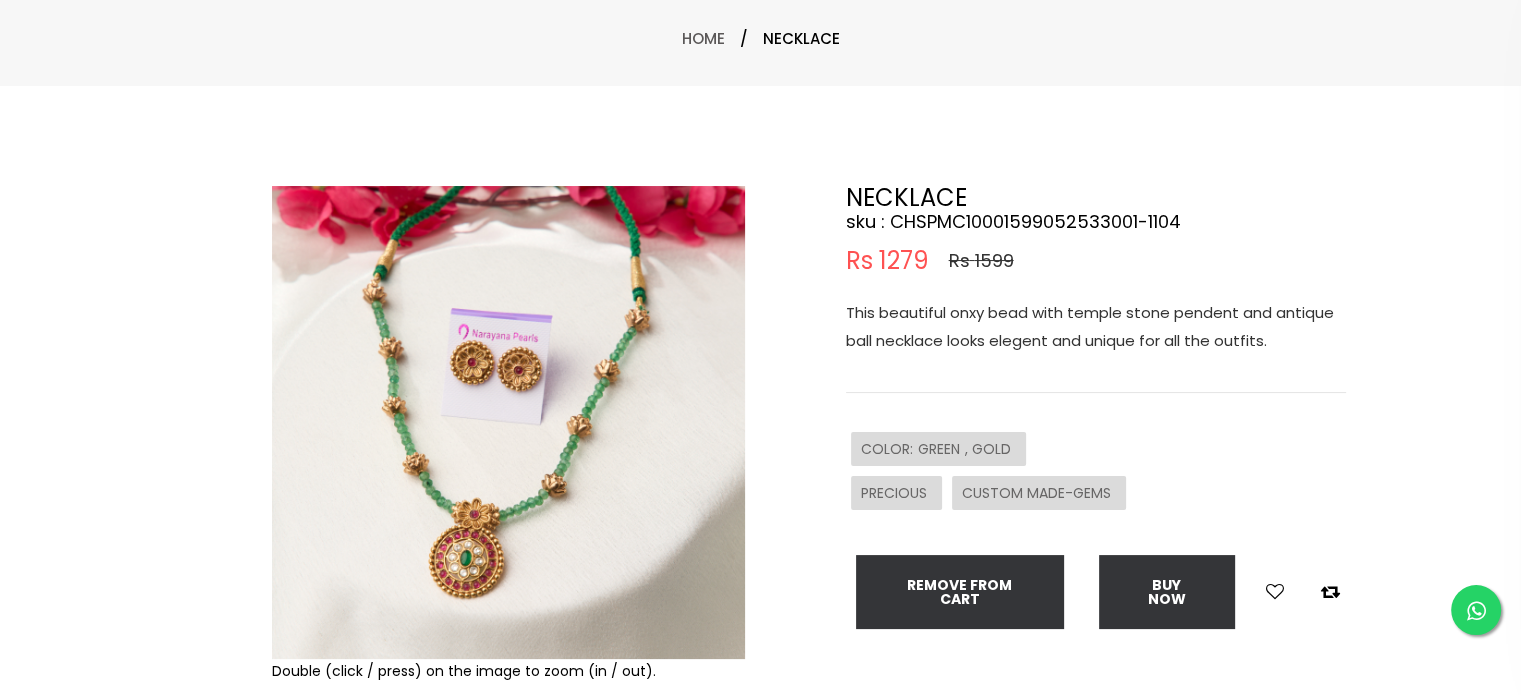 scroll, scrollTop: 0, scrollLeft: 0, axis: both 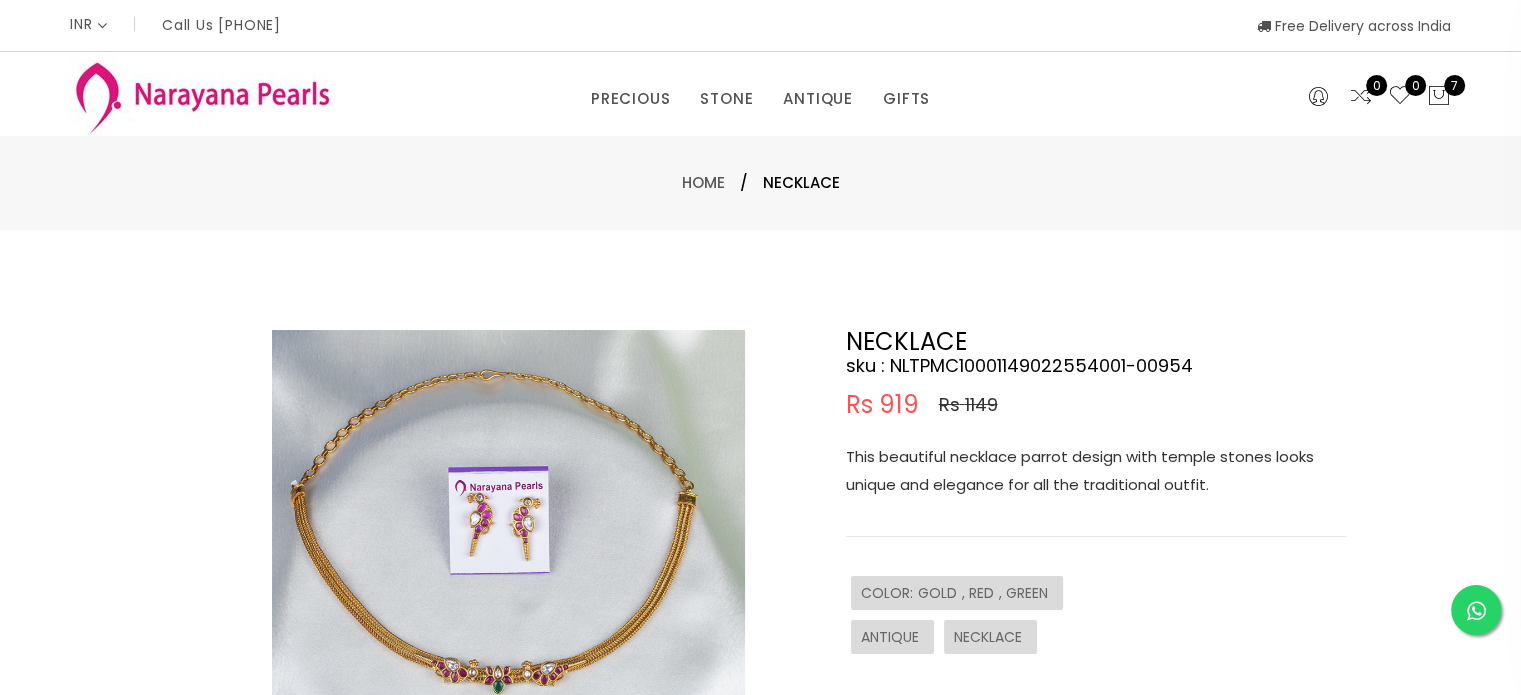 click at bounding box center (508, 566) 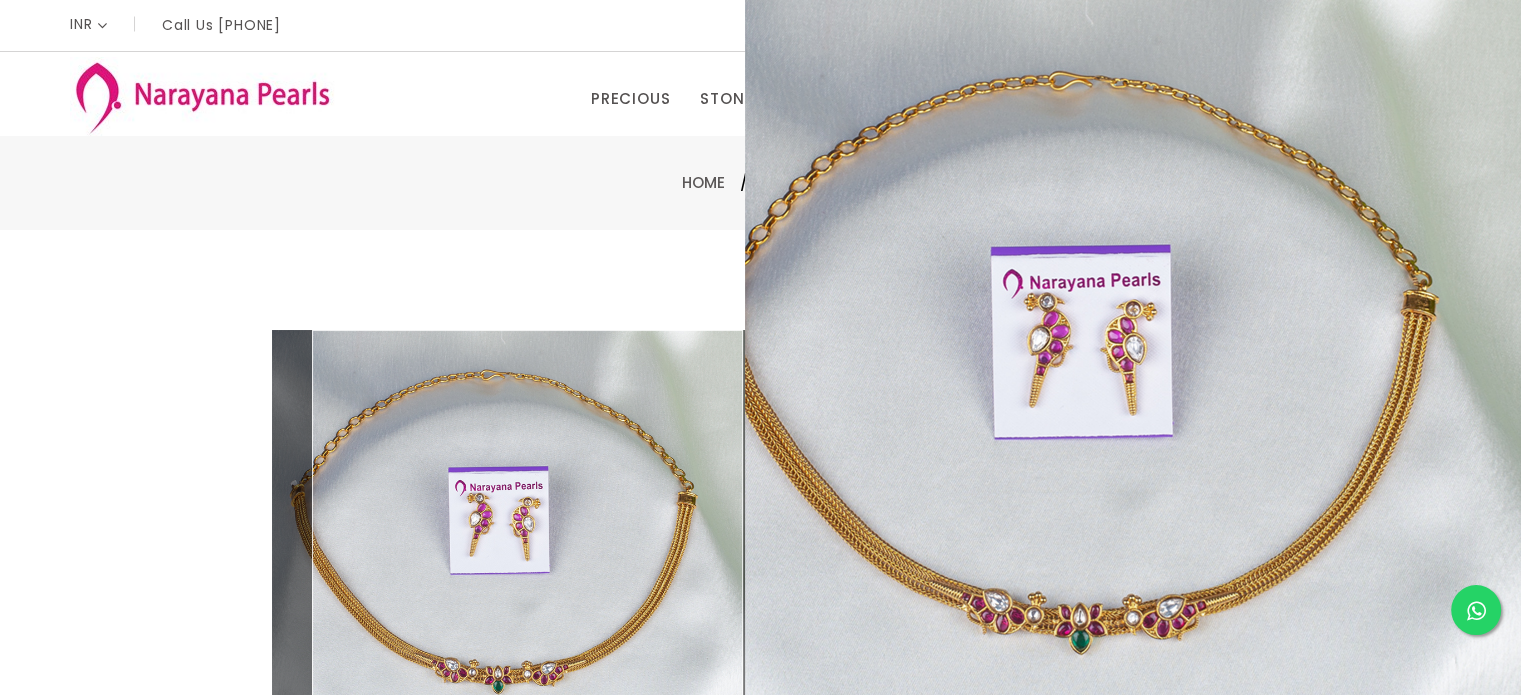 click at bounding box center (508, 566) 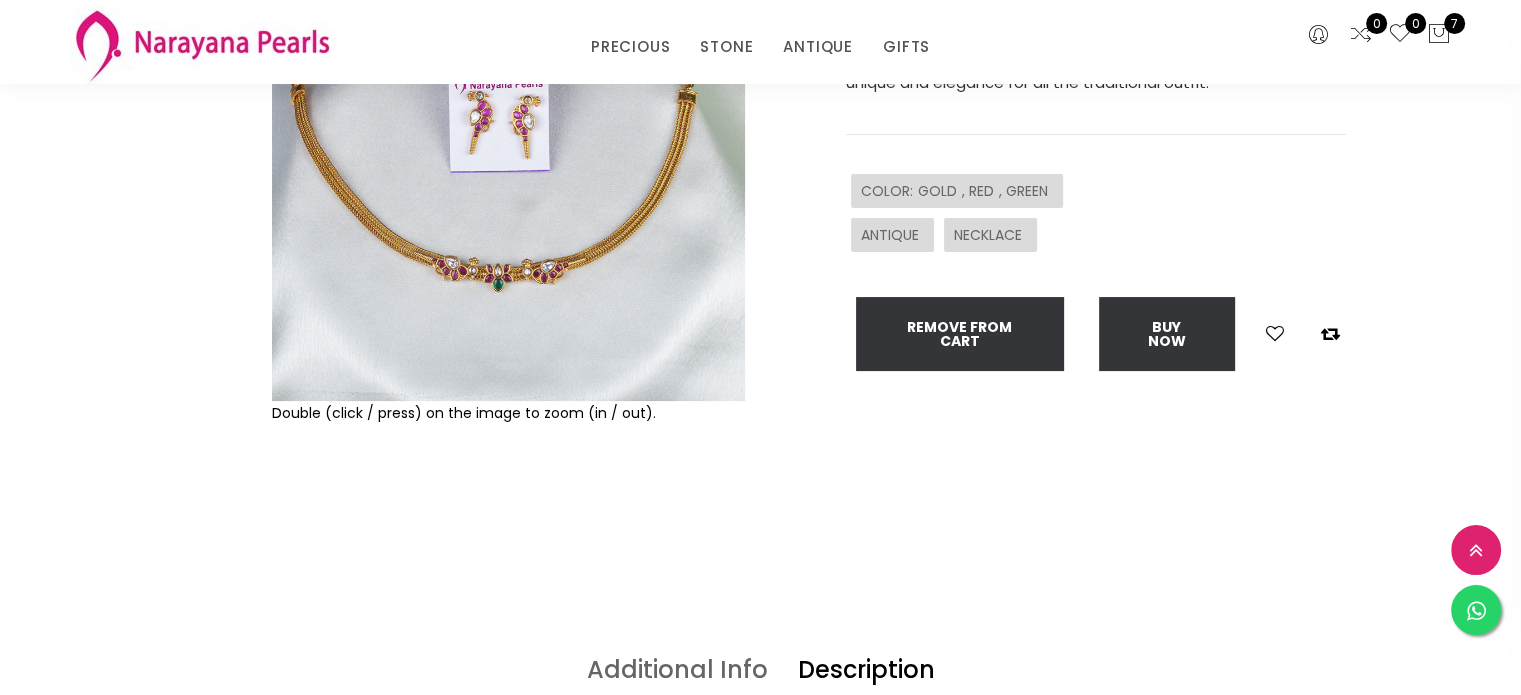 scroll, scrollTop: 324, scrollLeft: 0, axis: vertical 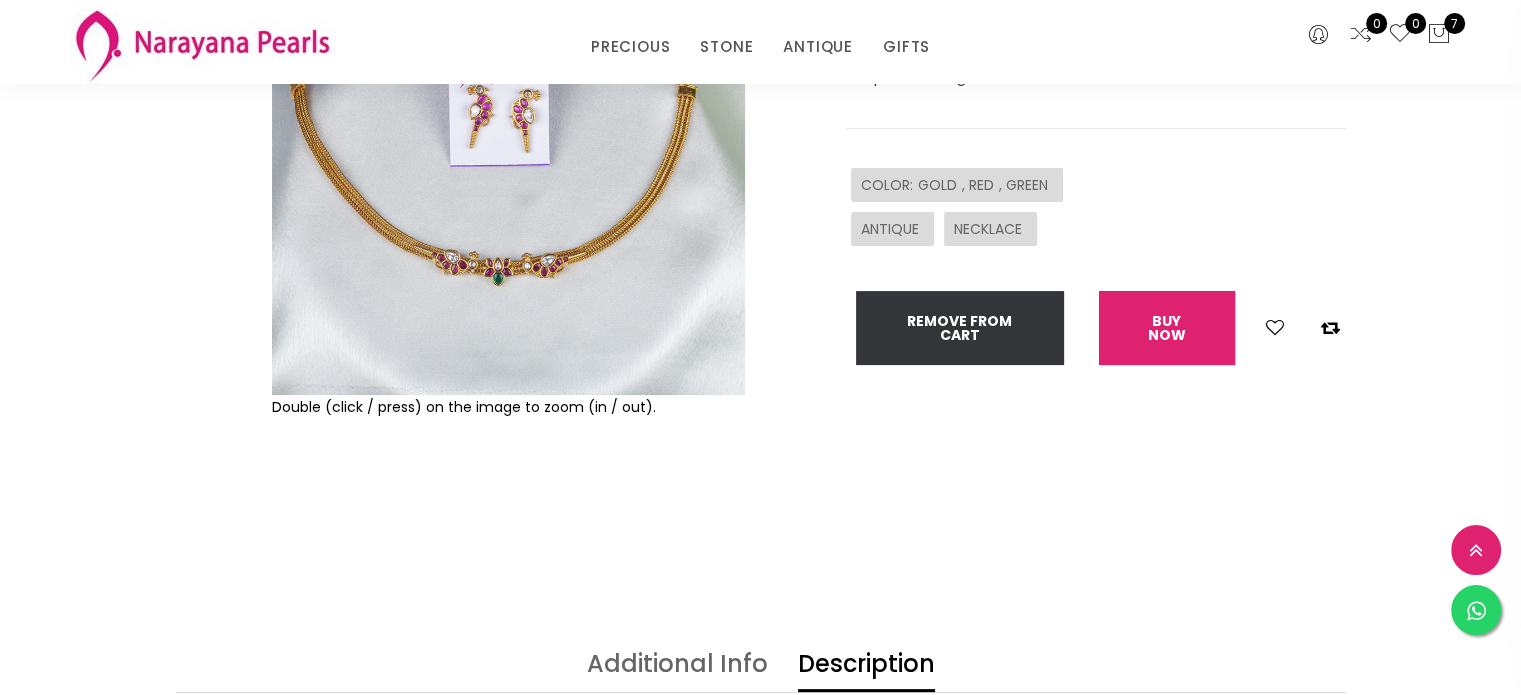 click on "Buy now" at bounding box center (1167, 328) 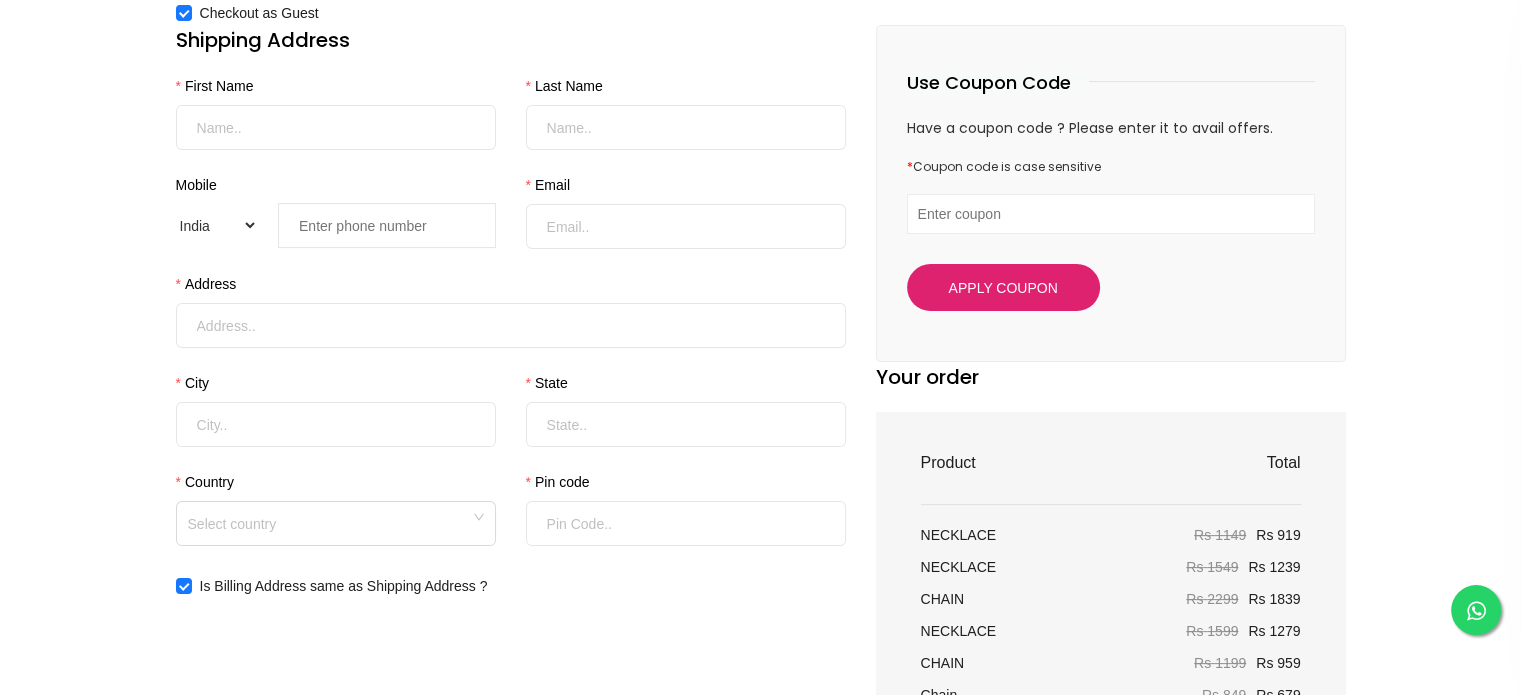 scroll, scrollTop: 0, scrollLeft: 0, axis: both 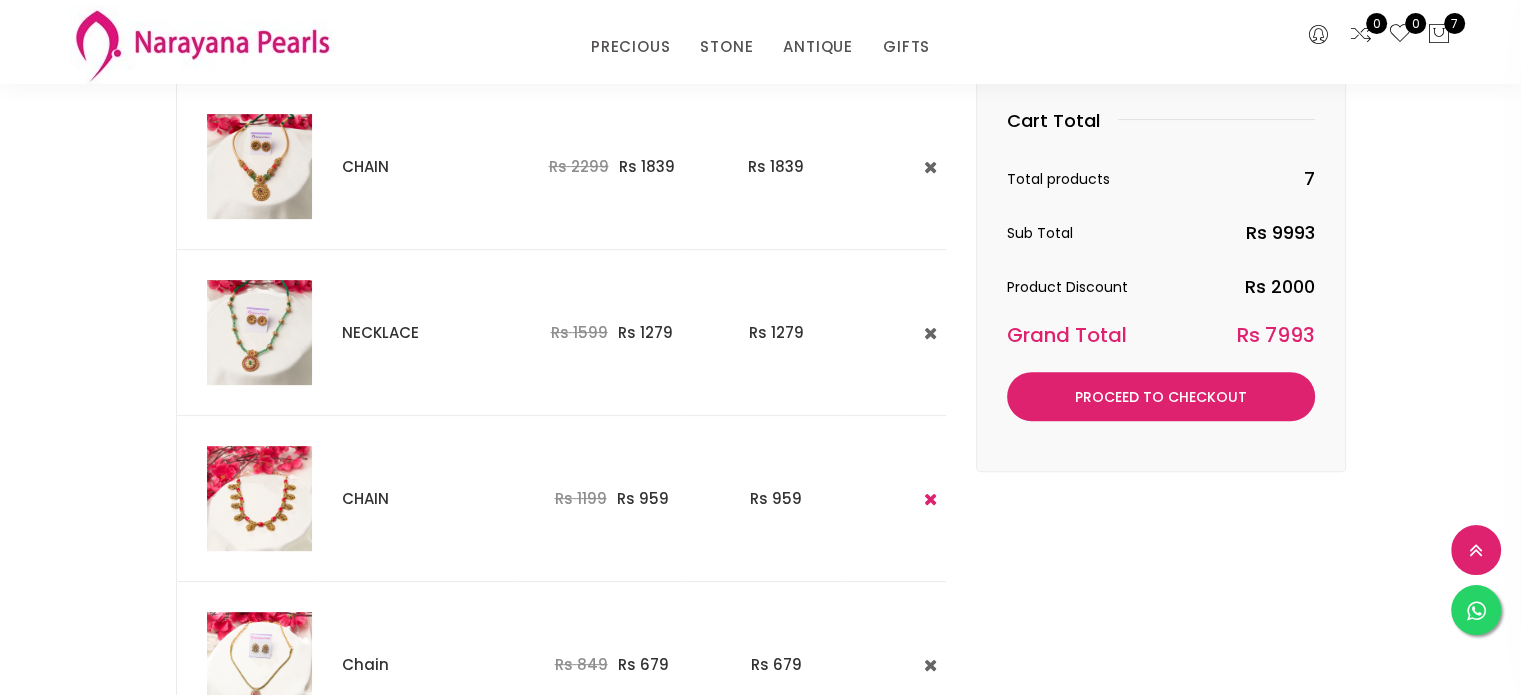 click at bounding box center [930, 499] 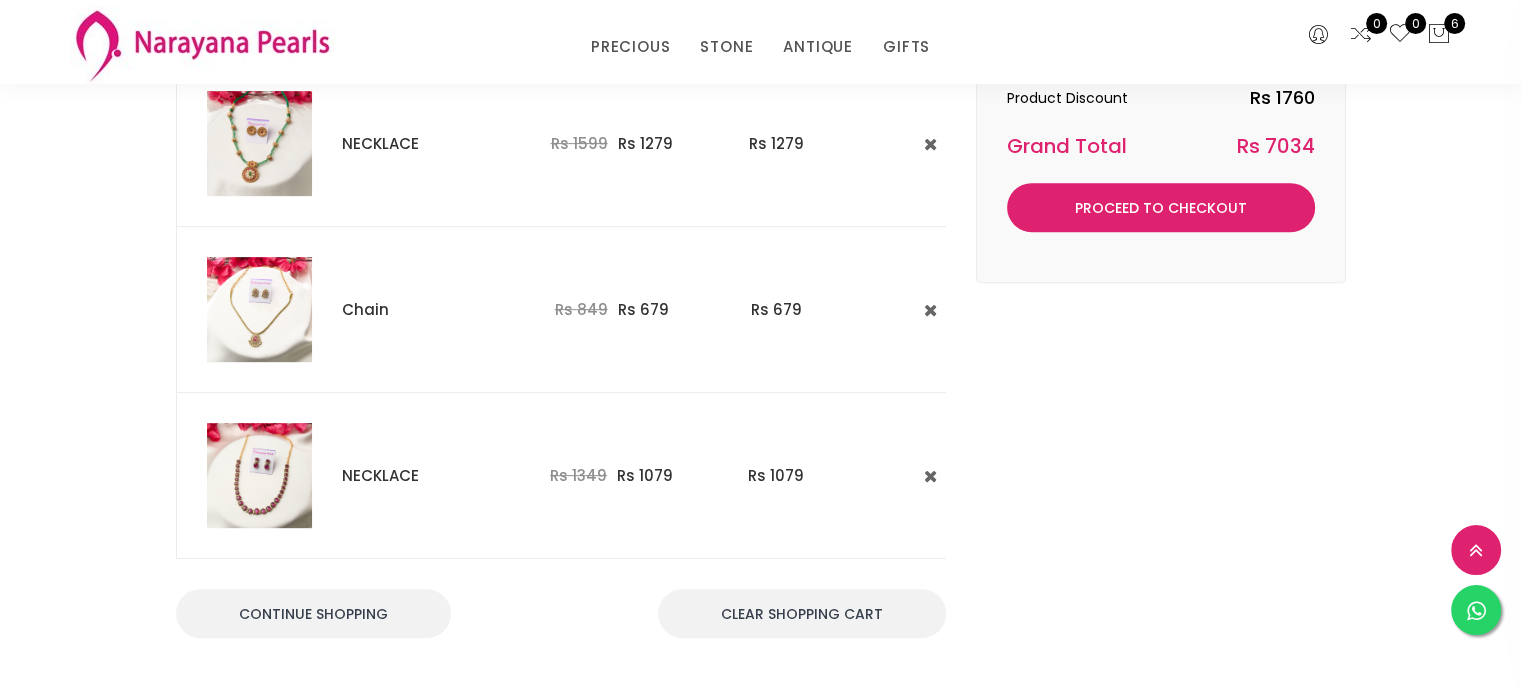 scroll, scrollTop: 788, scrollLeft: 0, axis: vertical 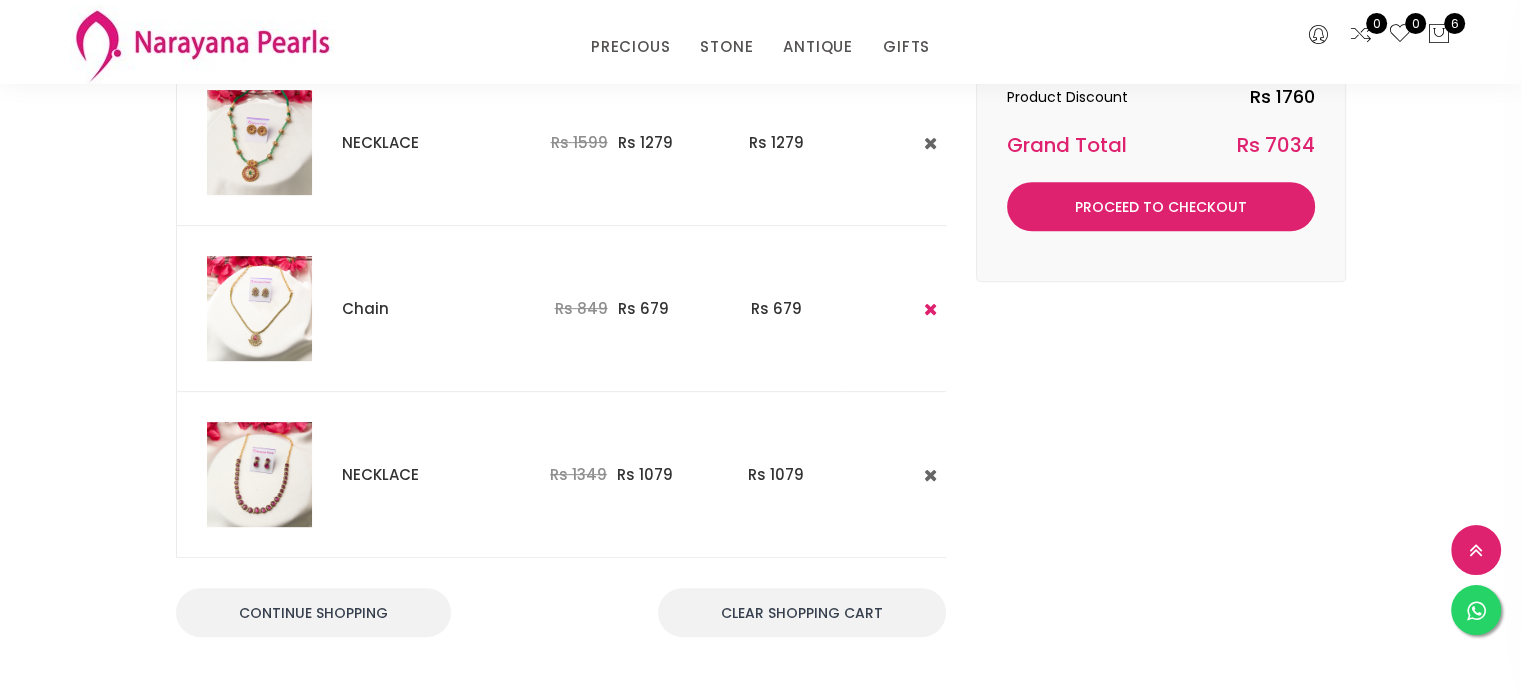 click at bounding box center [930, 309] 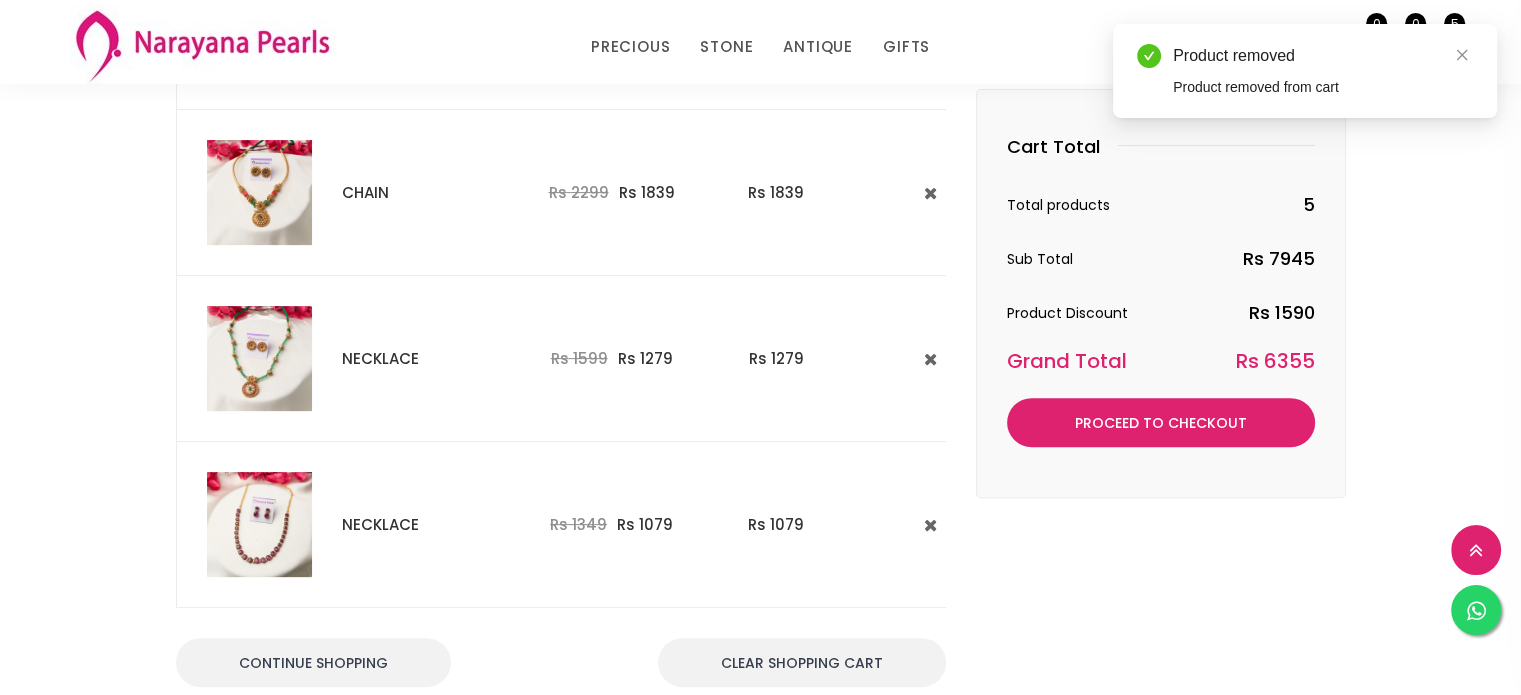 scroll, scrollTop: 558, scrollLeft: 0, axis: vertical 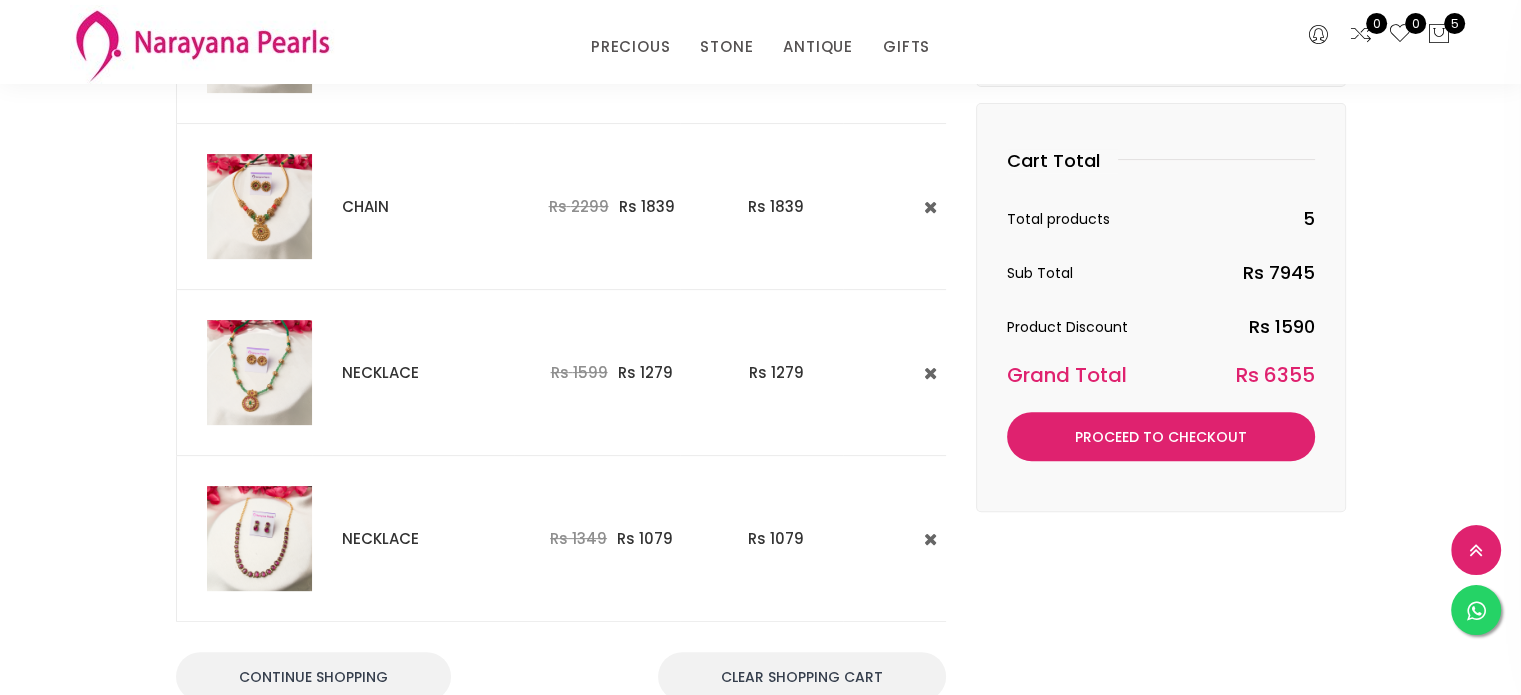 click at bounding box center [259, 538] 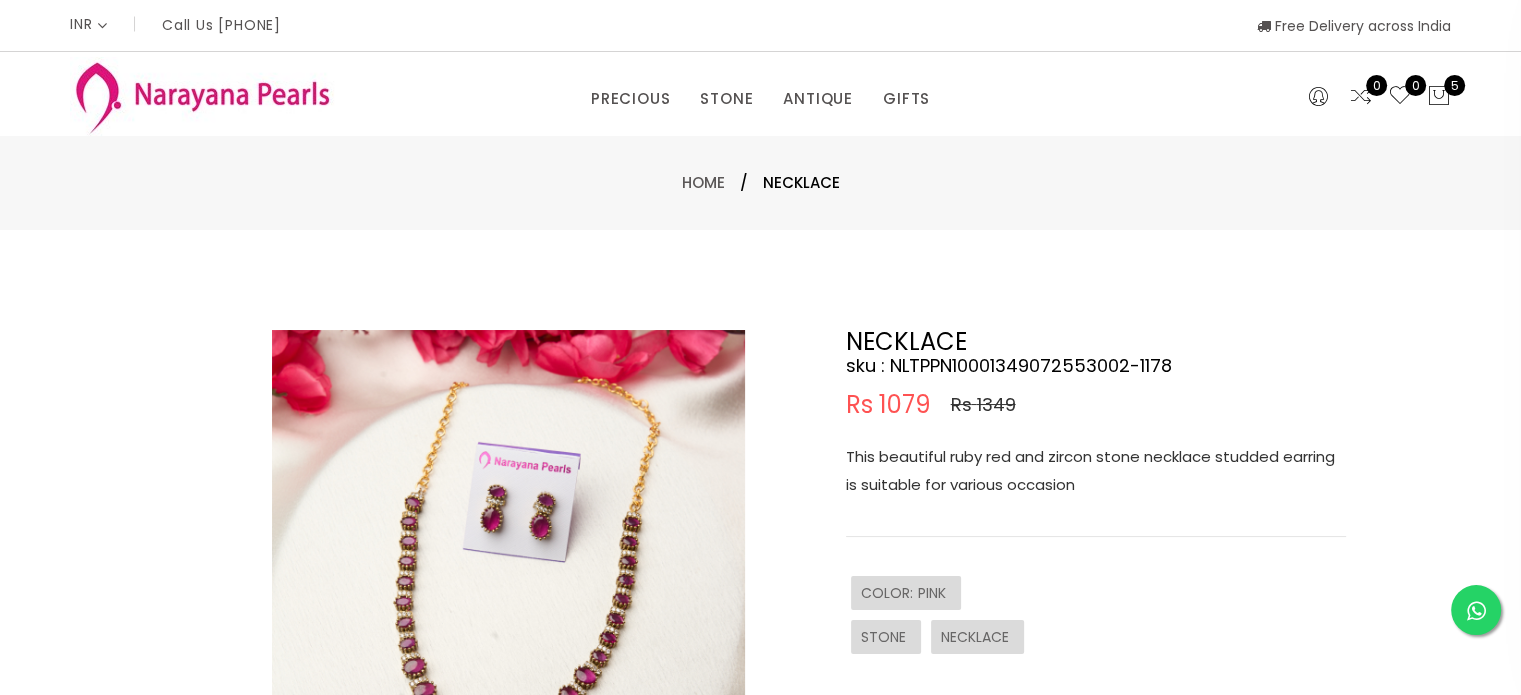 click at bounding box center [508, 566] 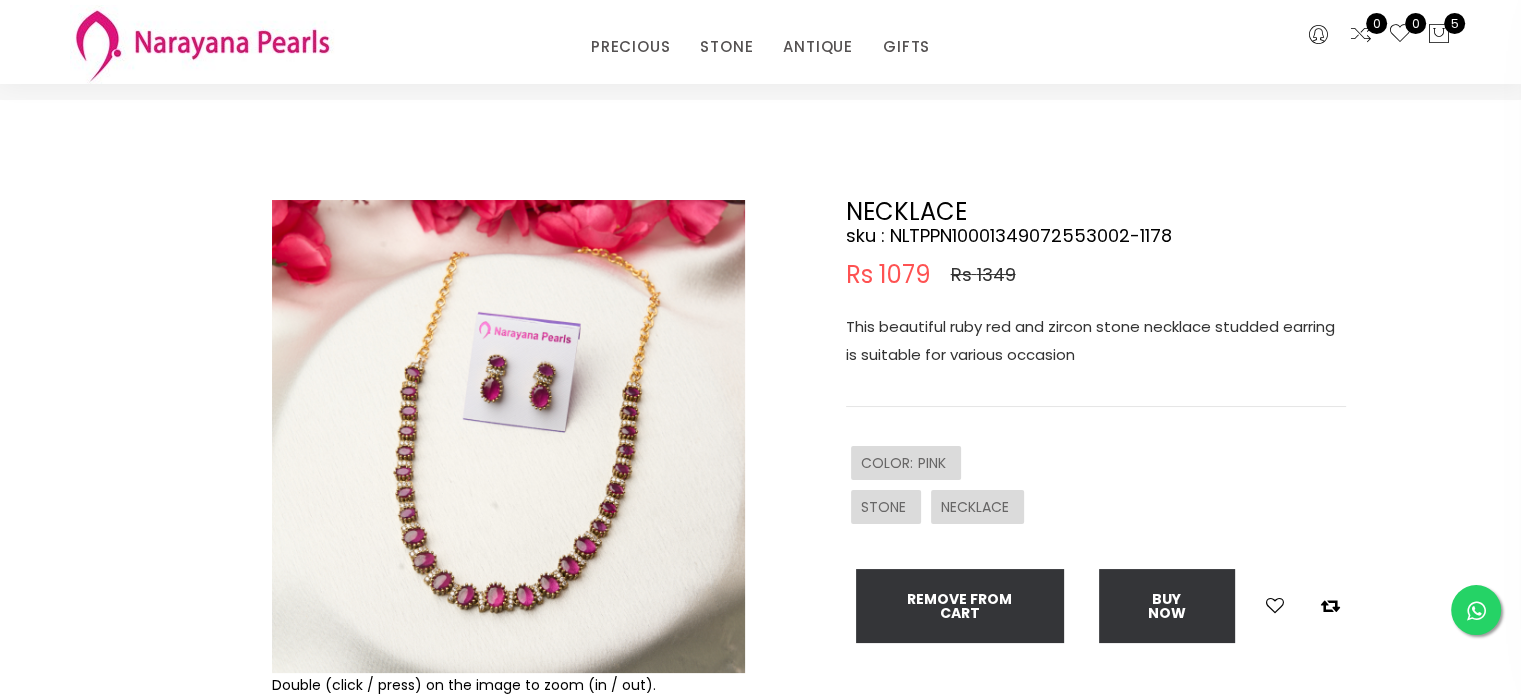 scroll, scrollTop: 56, scrollLeft: 0, axis: vertical 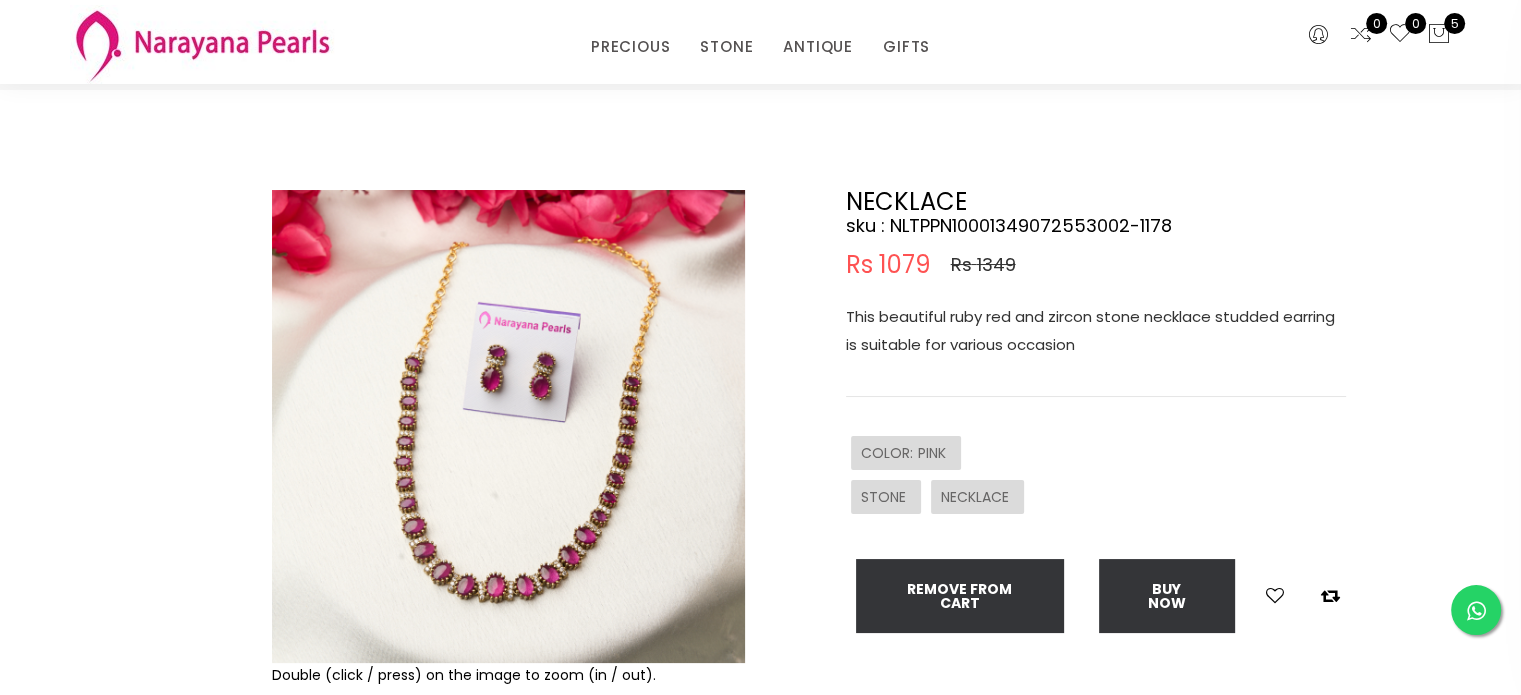 click at bounding box center (508, 426) 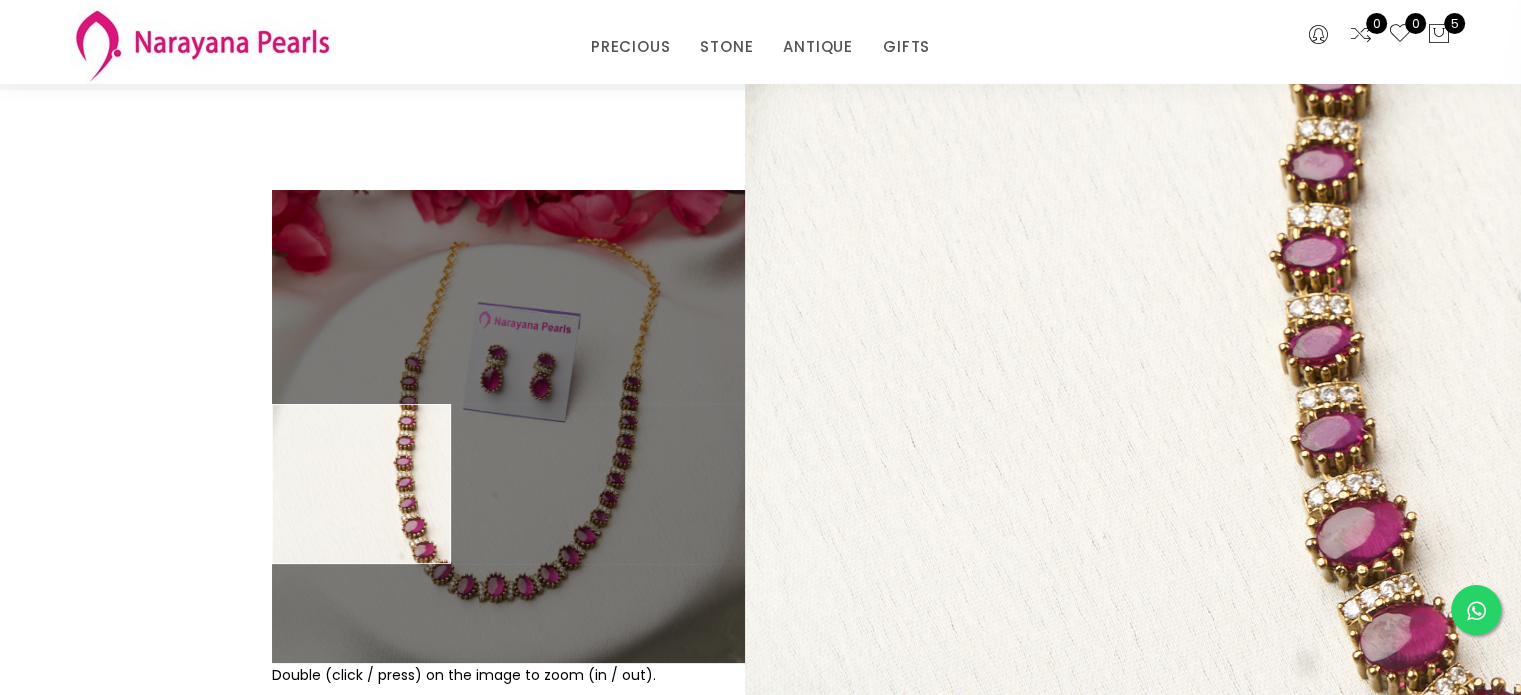 click at bounding box center [508, 426] 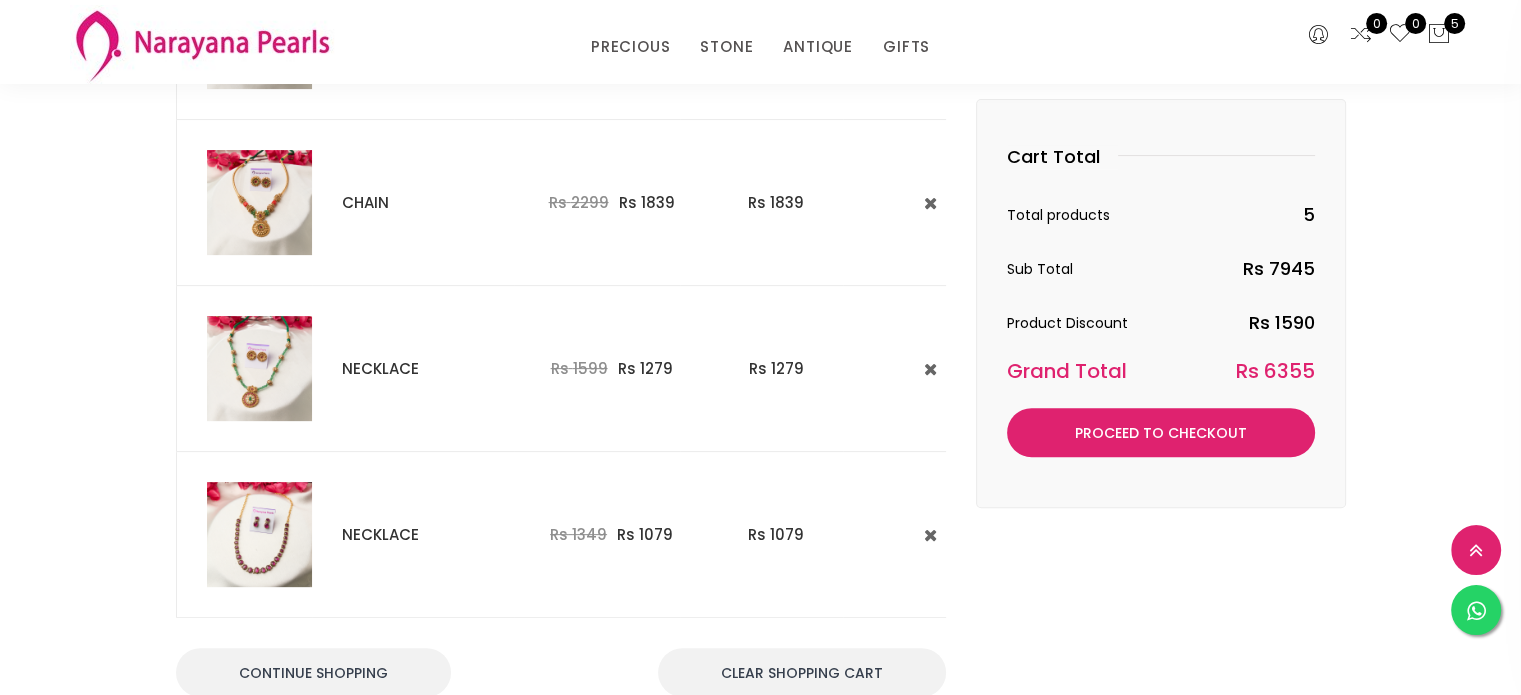 scroll, scrollTop: 564, scrollLeft: 0, axis: vertical 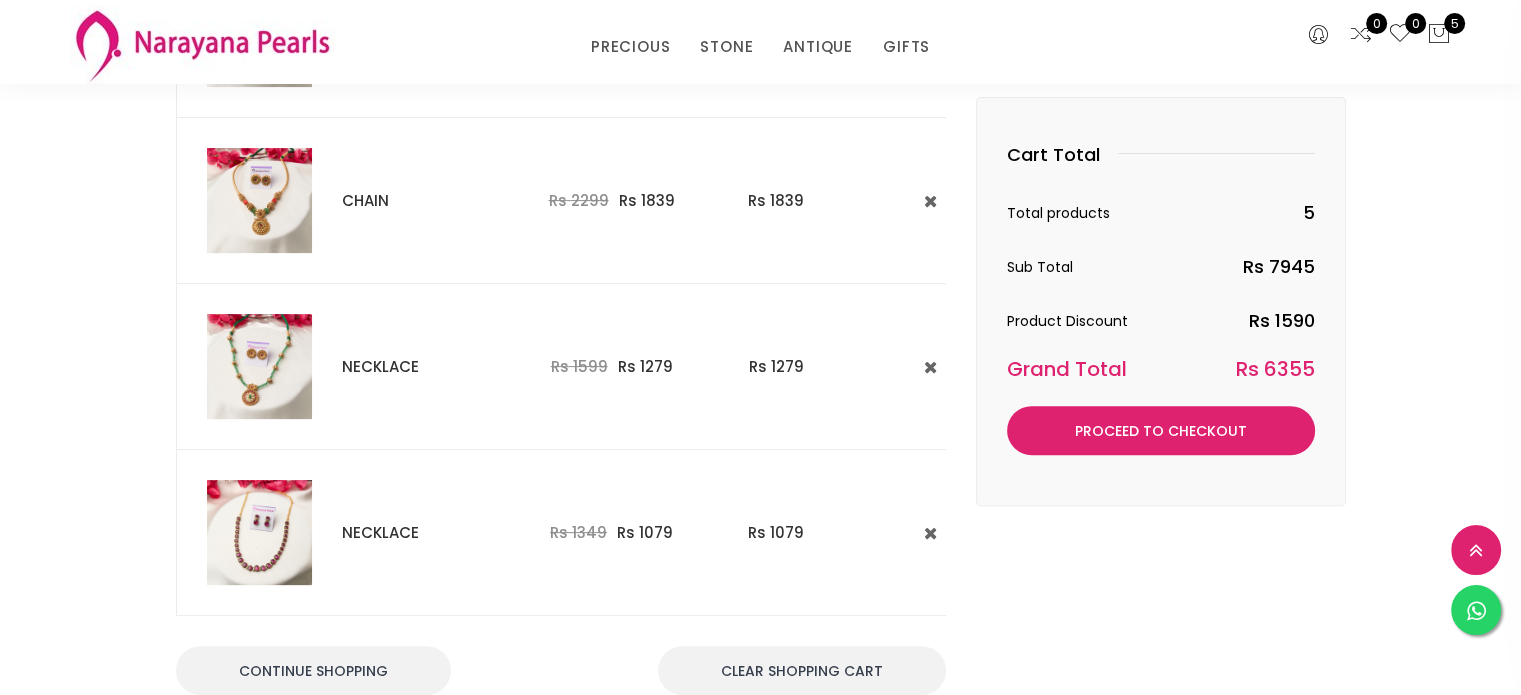 click at bounding box center (259, 366) 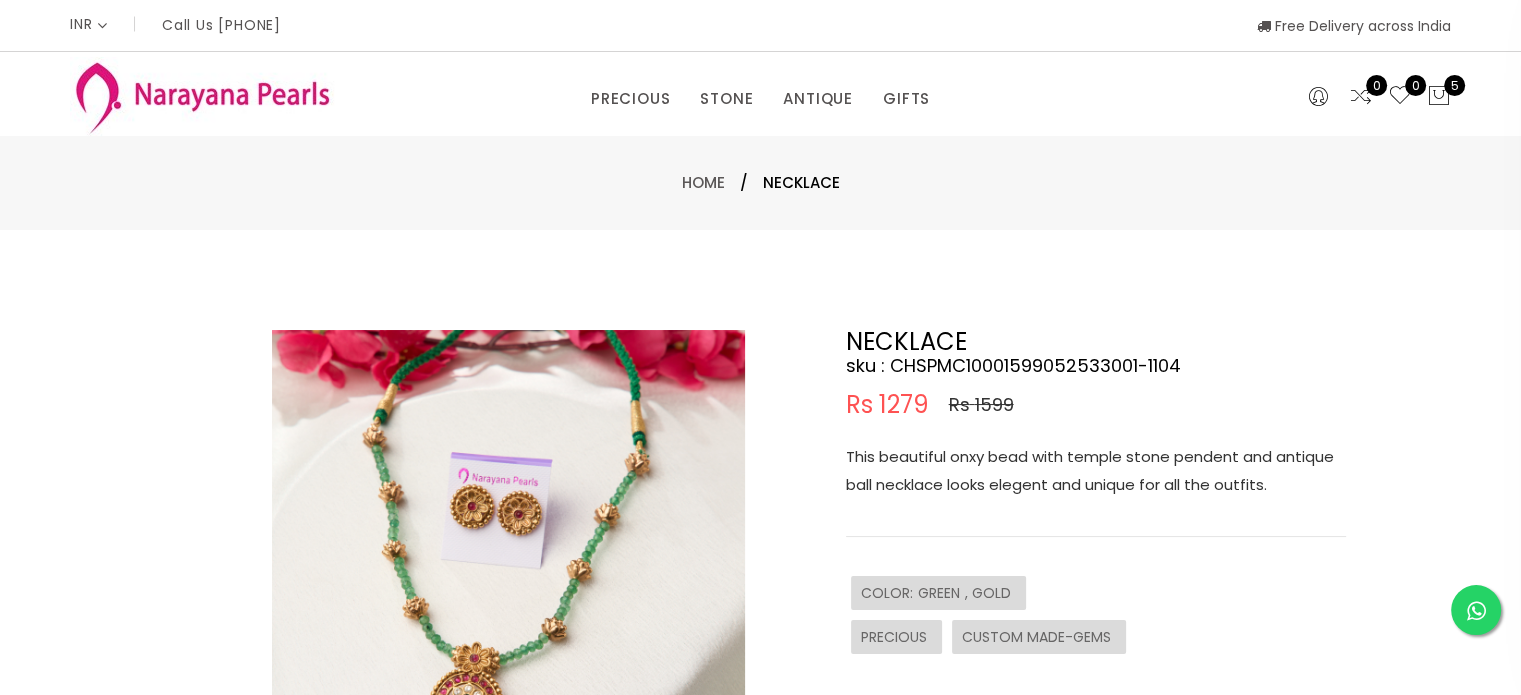 click at bounding box center [508, 566] 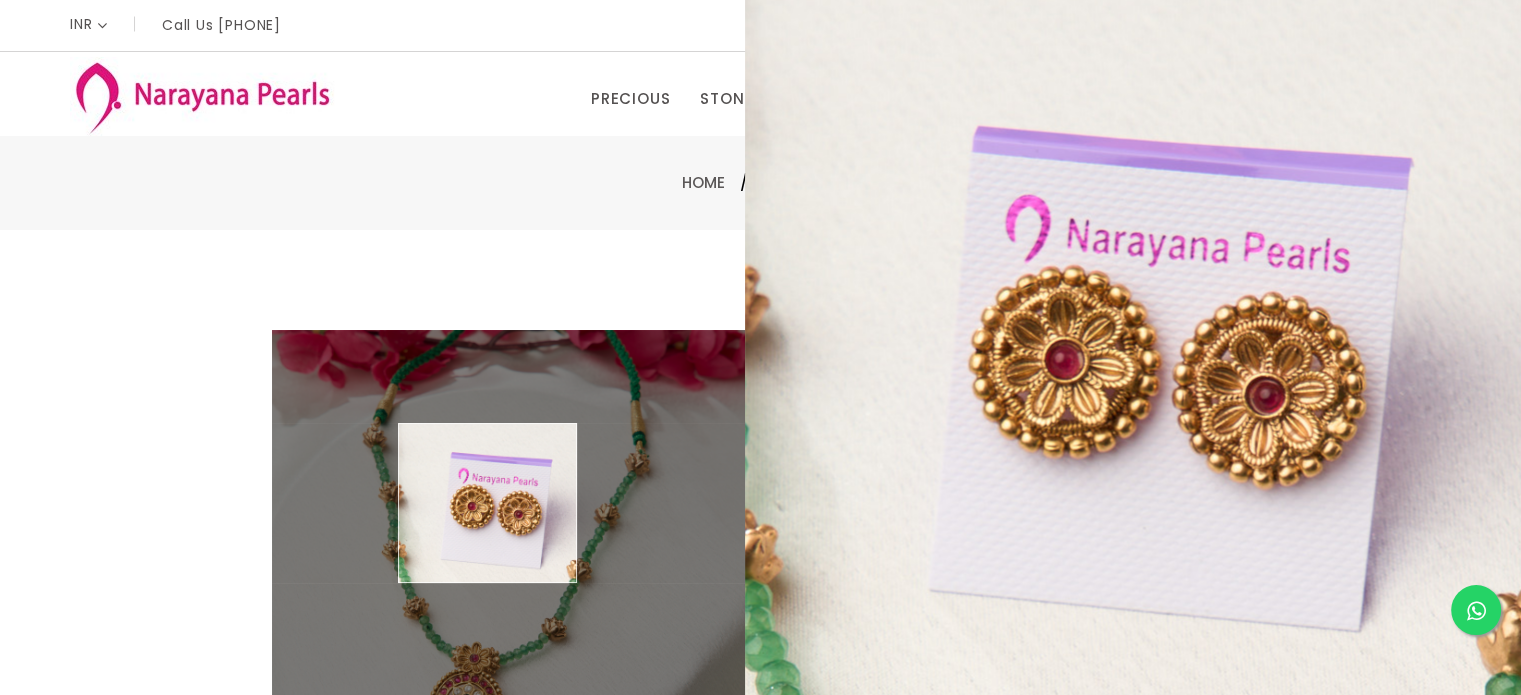 click at bounding box center (508, 566) 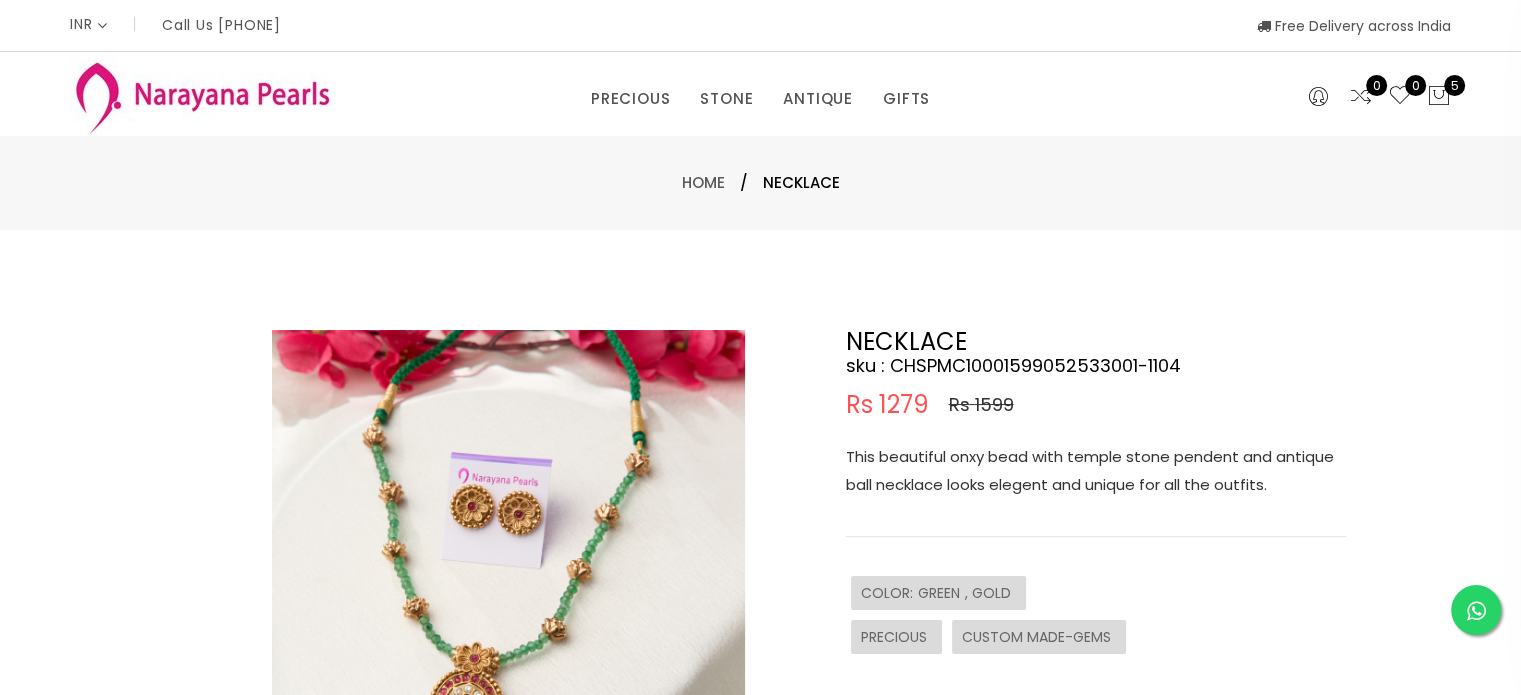click at bounding box center [508, 566] 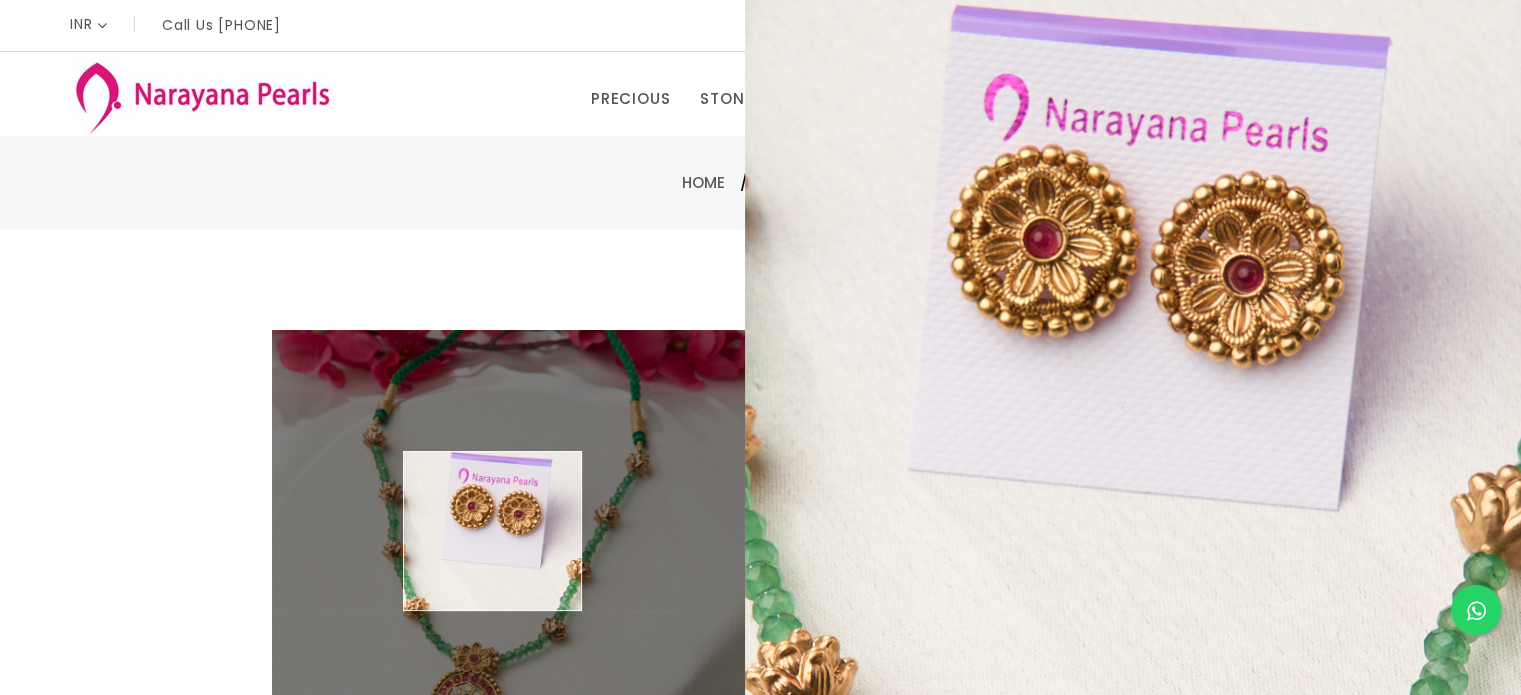 click at bounding box center [508, 566] 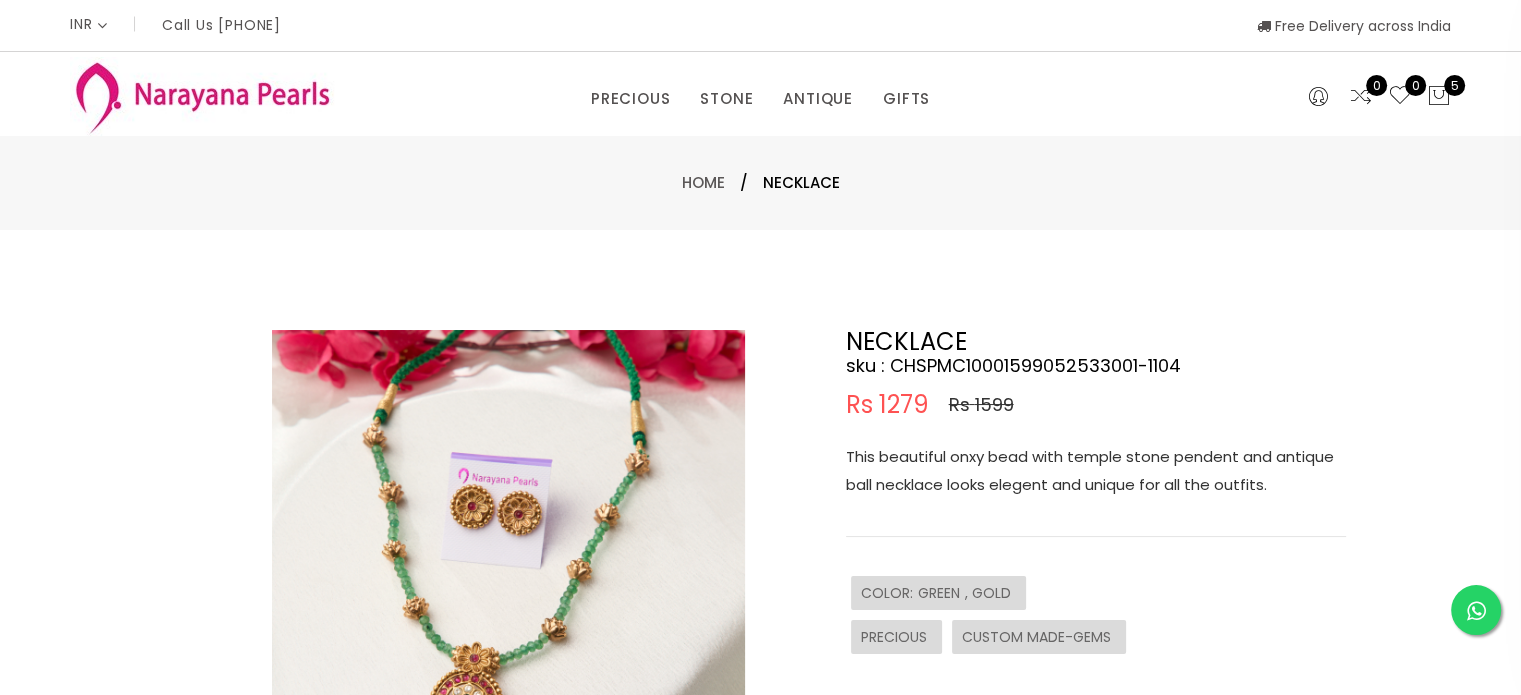 click at bounding box center [508, 566] 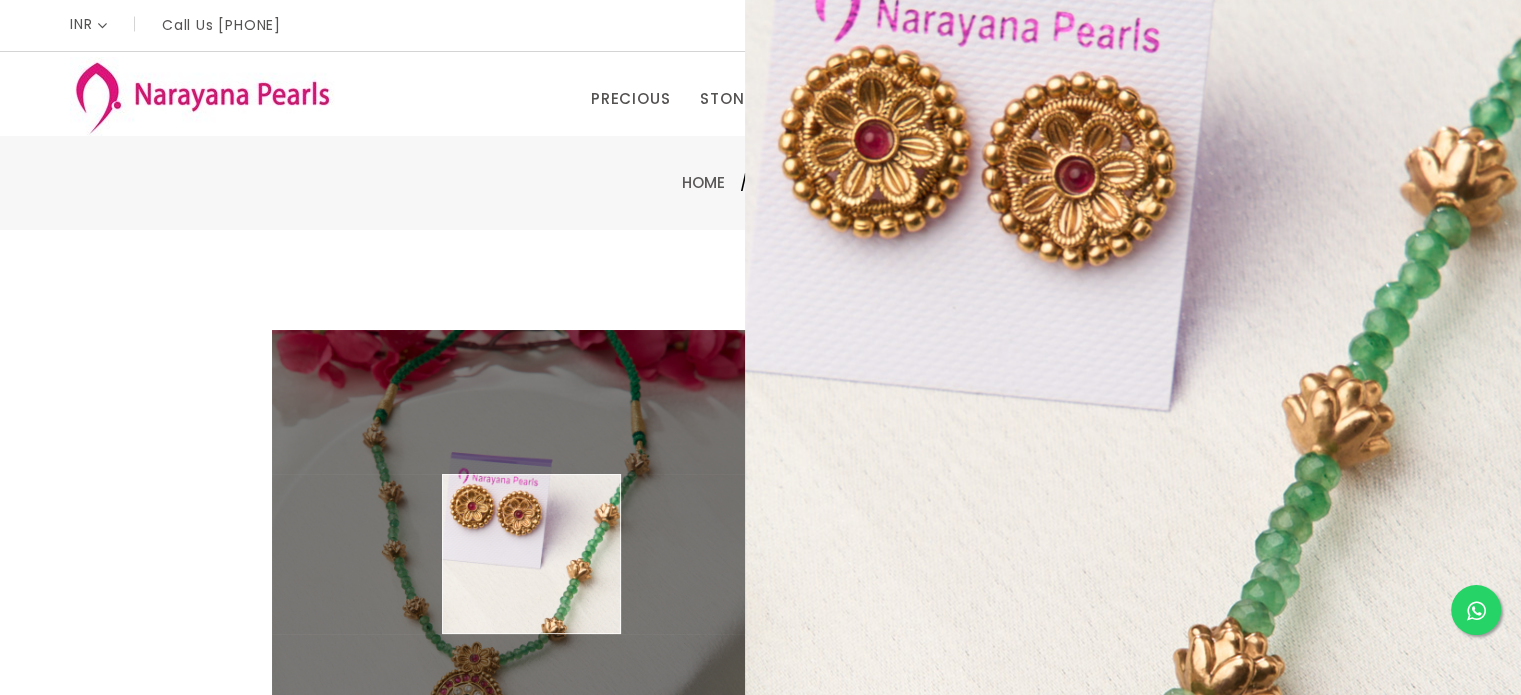 click at bounding box center [508, 566] 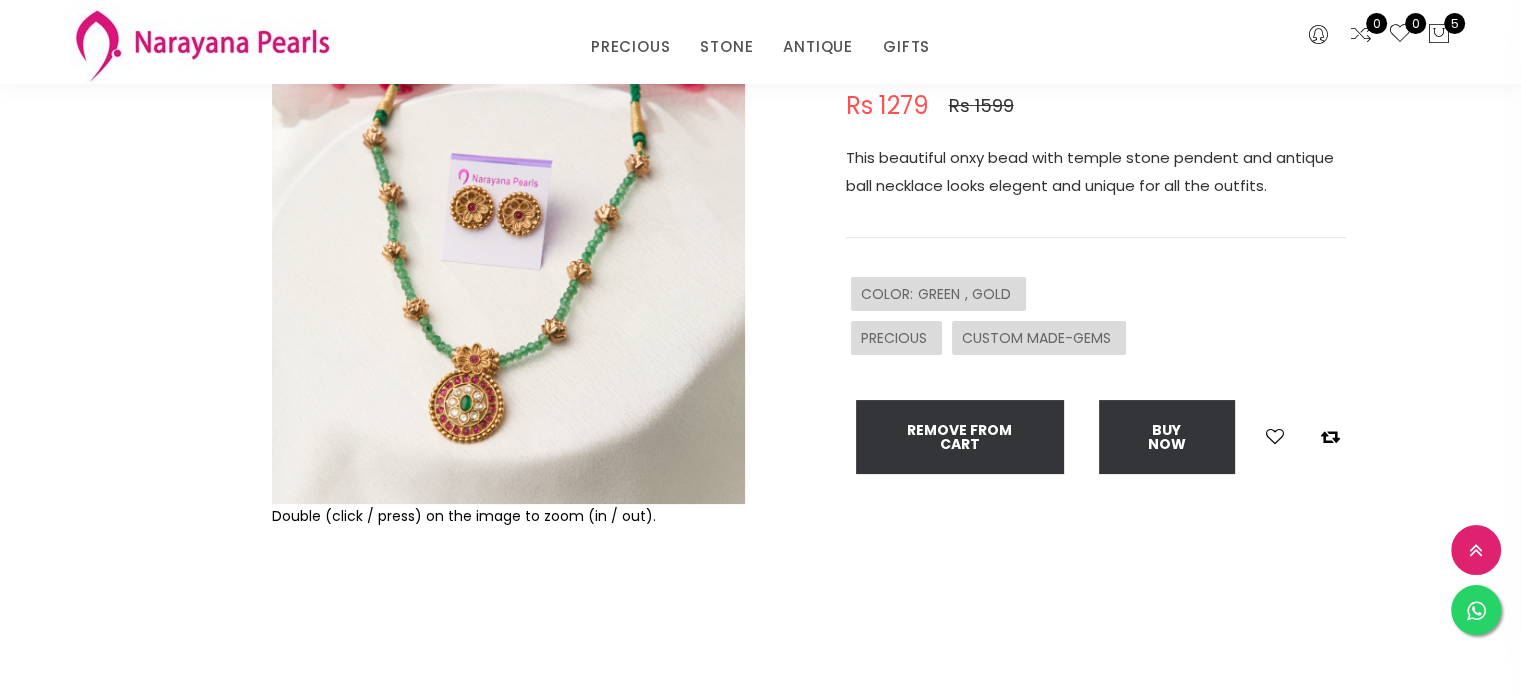 scroll, scrollTop: 0, scrollLeft: 0, axis: both 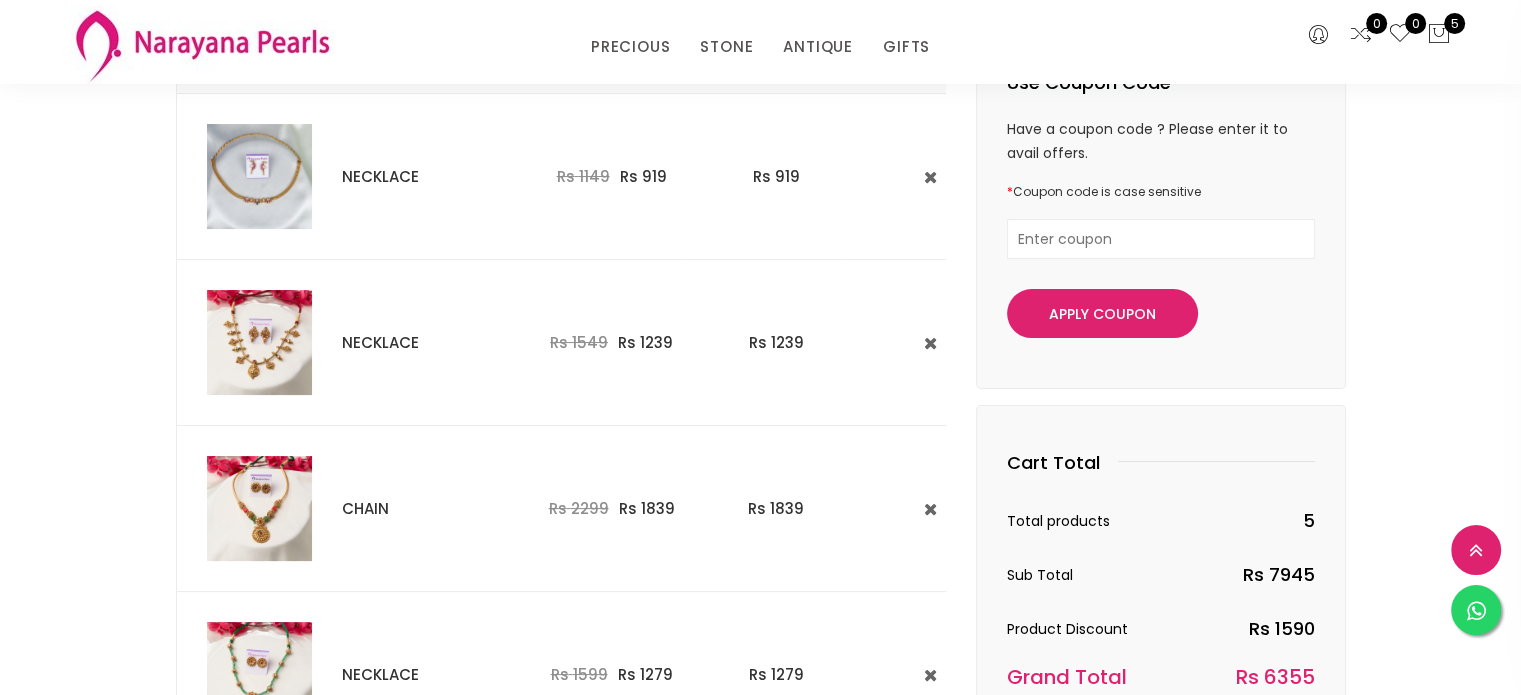 click at bounding box center [259, 342] 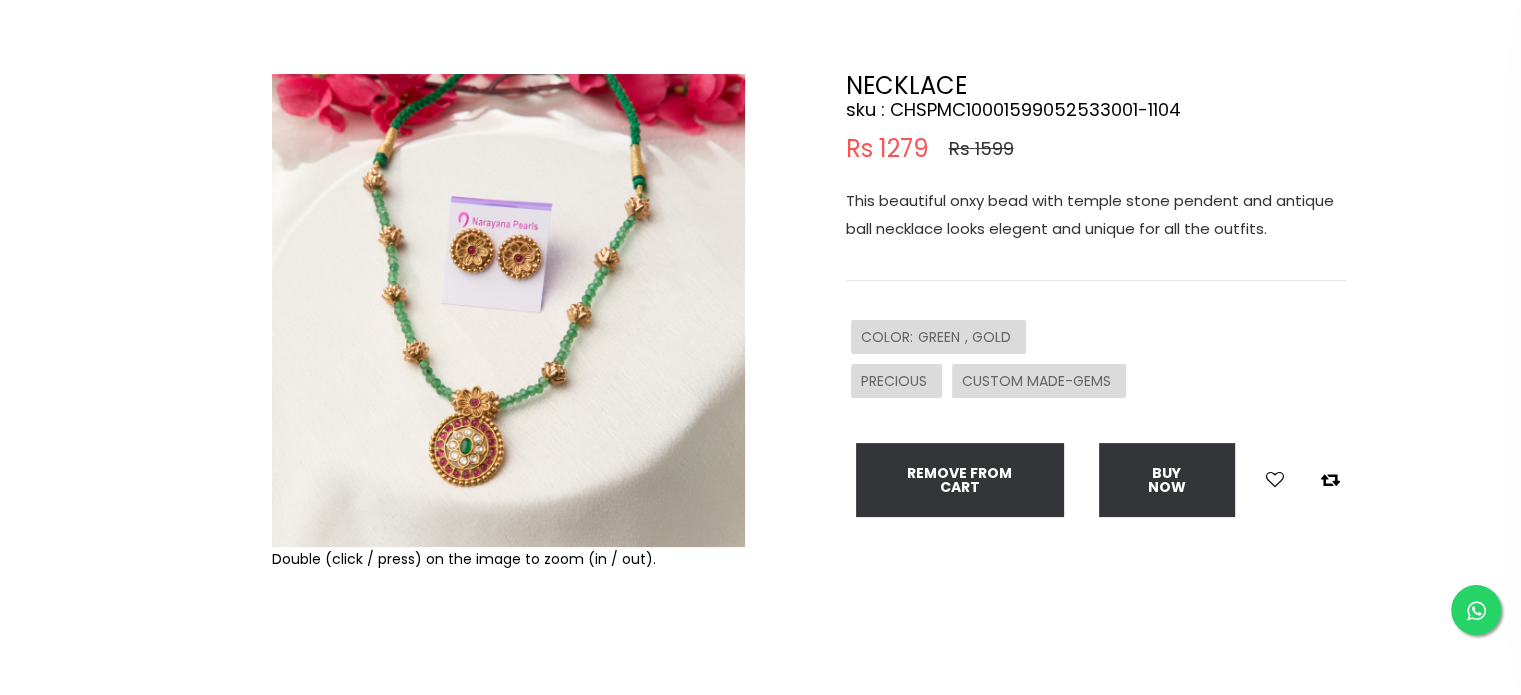 scroll, scrollTop: 0, scrollLeft: 0, axis: both 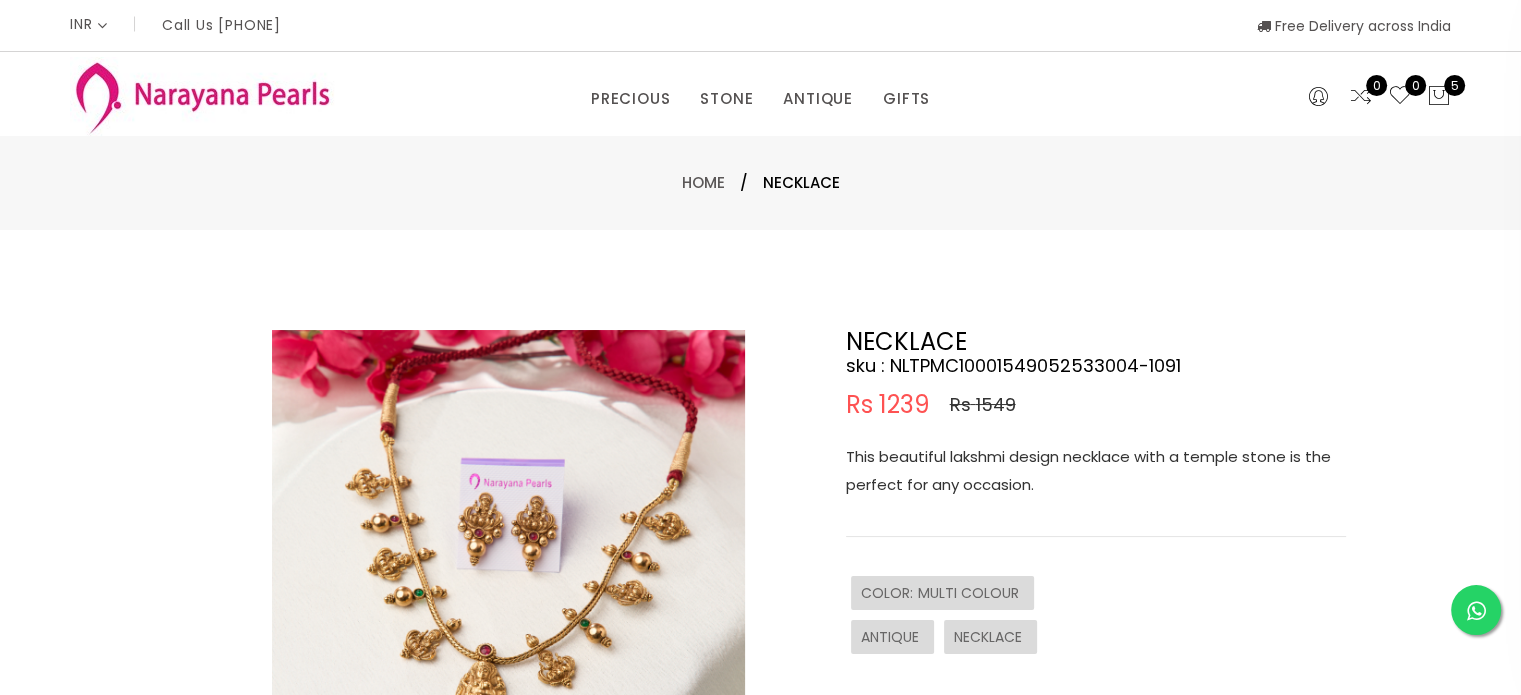 click at bounding box center (508, 566) 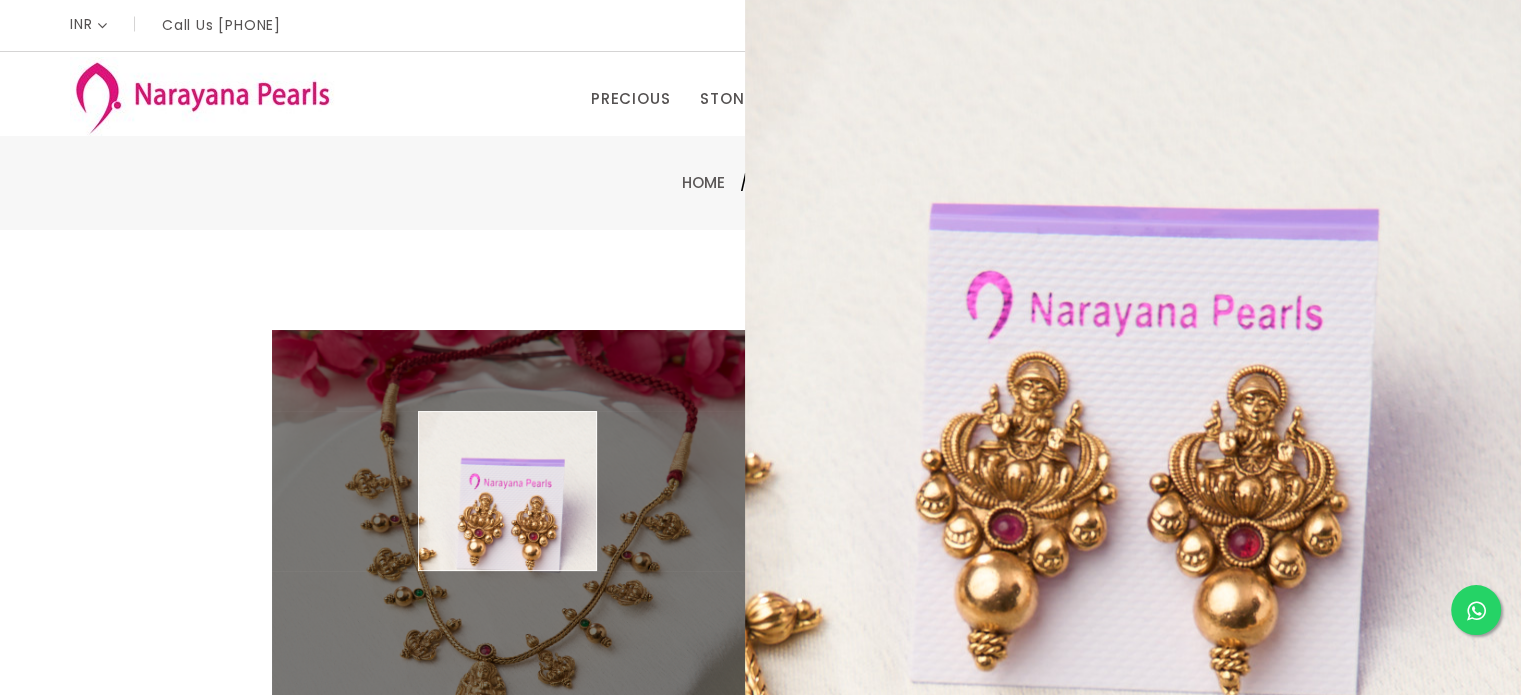 click at bounding box center (508, 566) 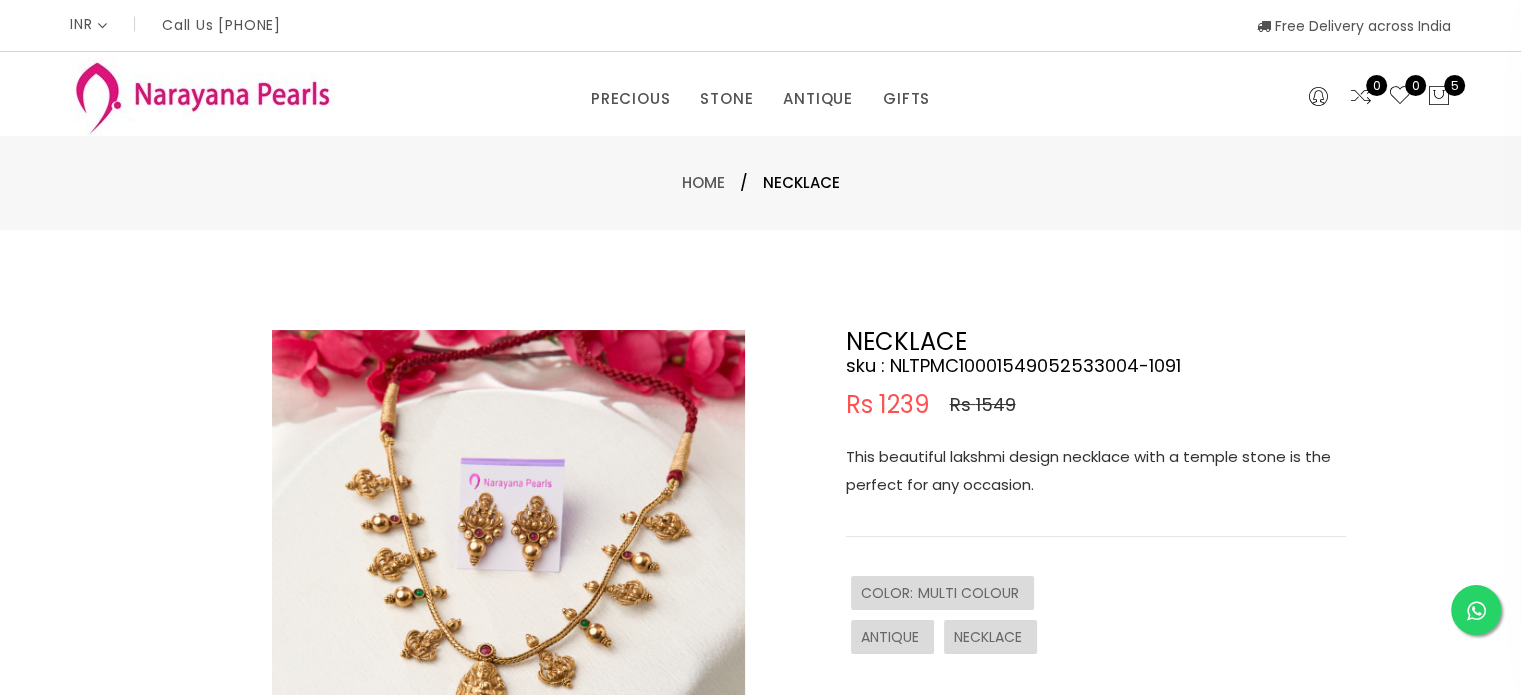 click at bounding box center (508, 566) 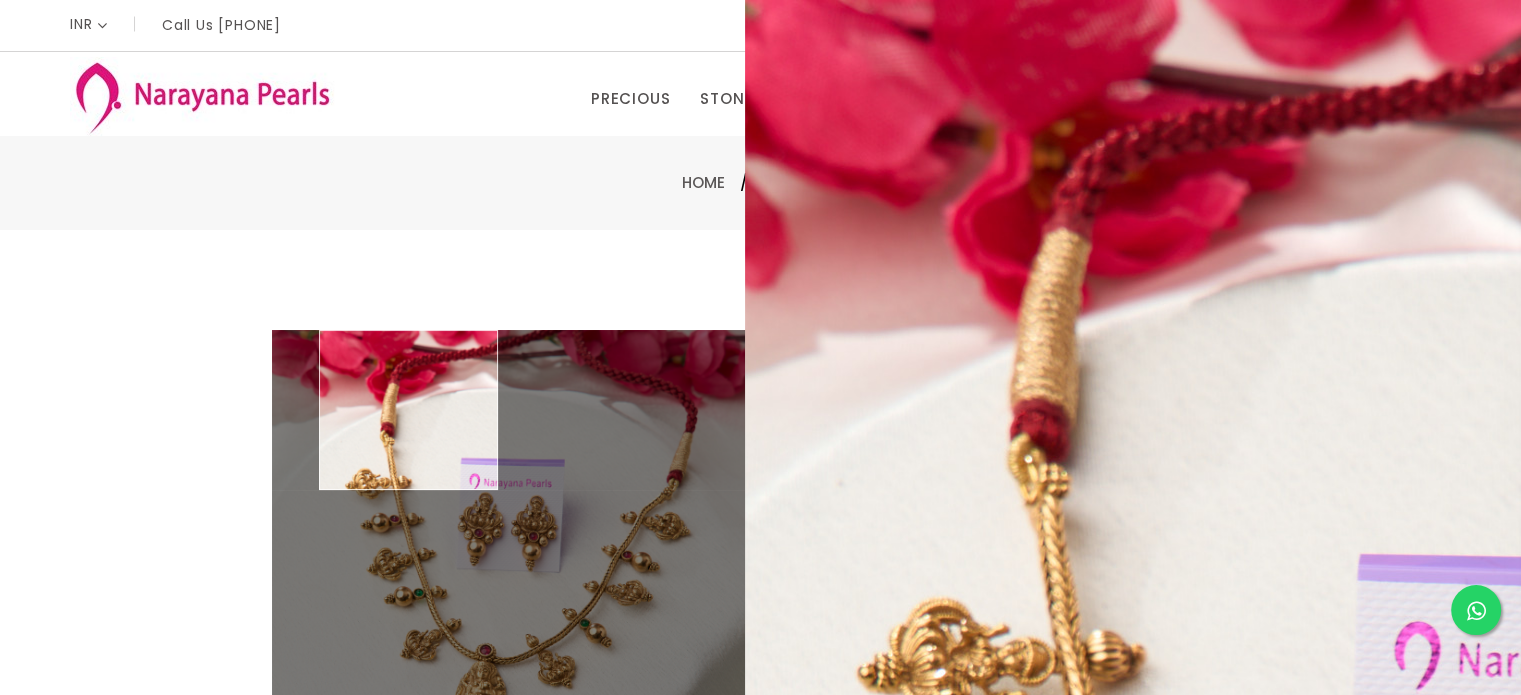 click on "Double (click / press) on the image to zoom (in / out). NECKLACE sku : [SKU] Rs   [PRICE]   Rs   [PRICE] This beautiful  lakshmi design necklace with a temple stone is the perfect for any occasion. COLOR  : MULTI COLOUR ANTIQUE NECKLACE  Remove from cart  Buy now" at bounding box center [760, 645] 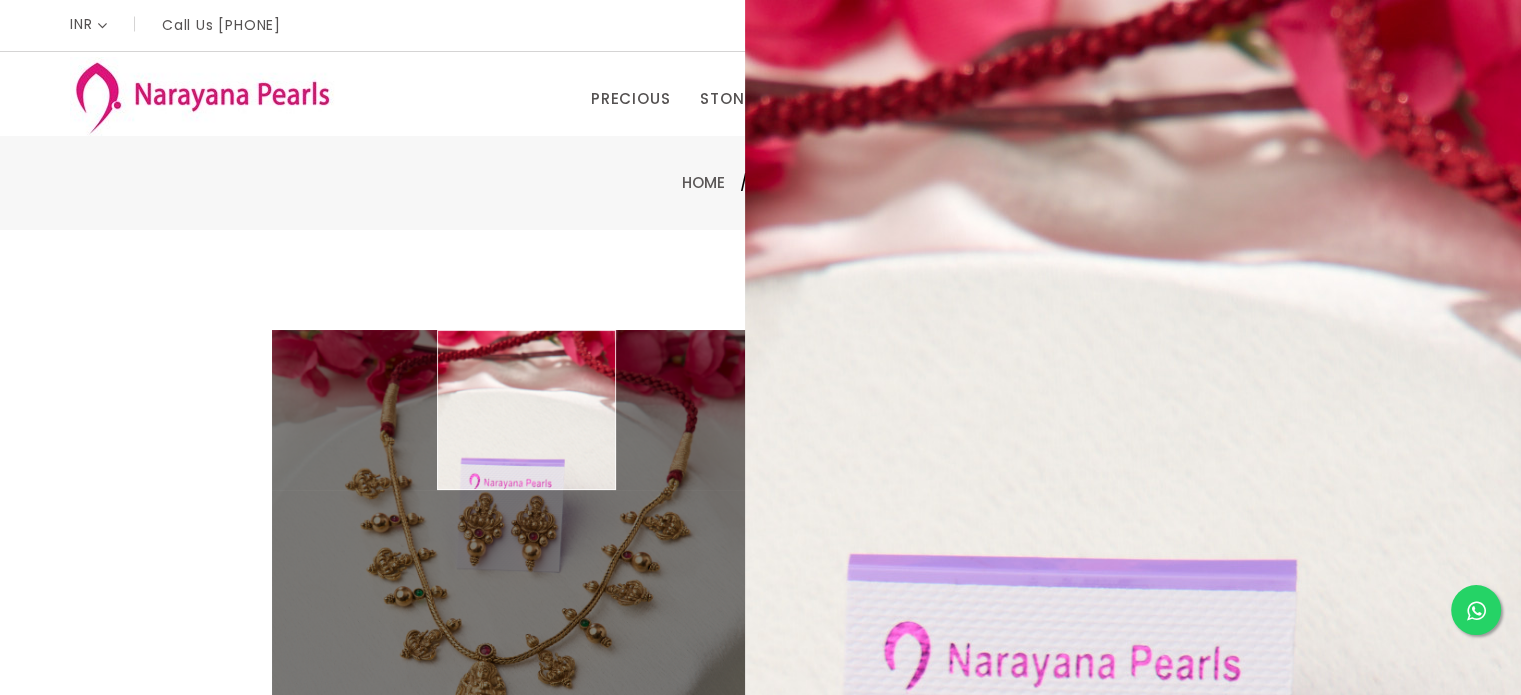 click on "Double (click / press) on the image to zoom (in / out). NECKLACE sku : [SKU] Rs   [PRICE]   Rs   [PRICE] This beautiful  lakshmi design necklace with a temple stone is the perfect for any occasion. COLOR  : MULTI COLOUR ANTIQUE NECKLACE  Remove from cart  Buy now" at bounding box center [760, 645] 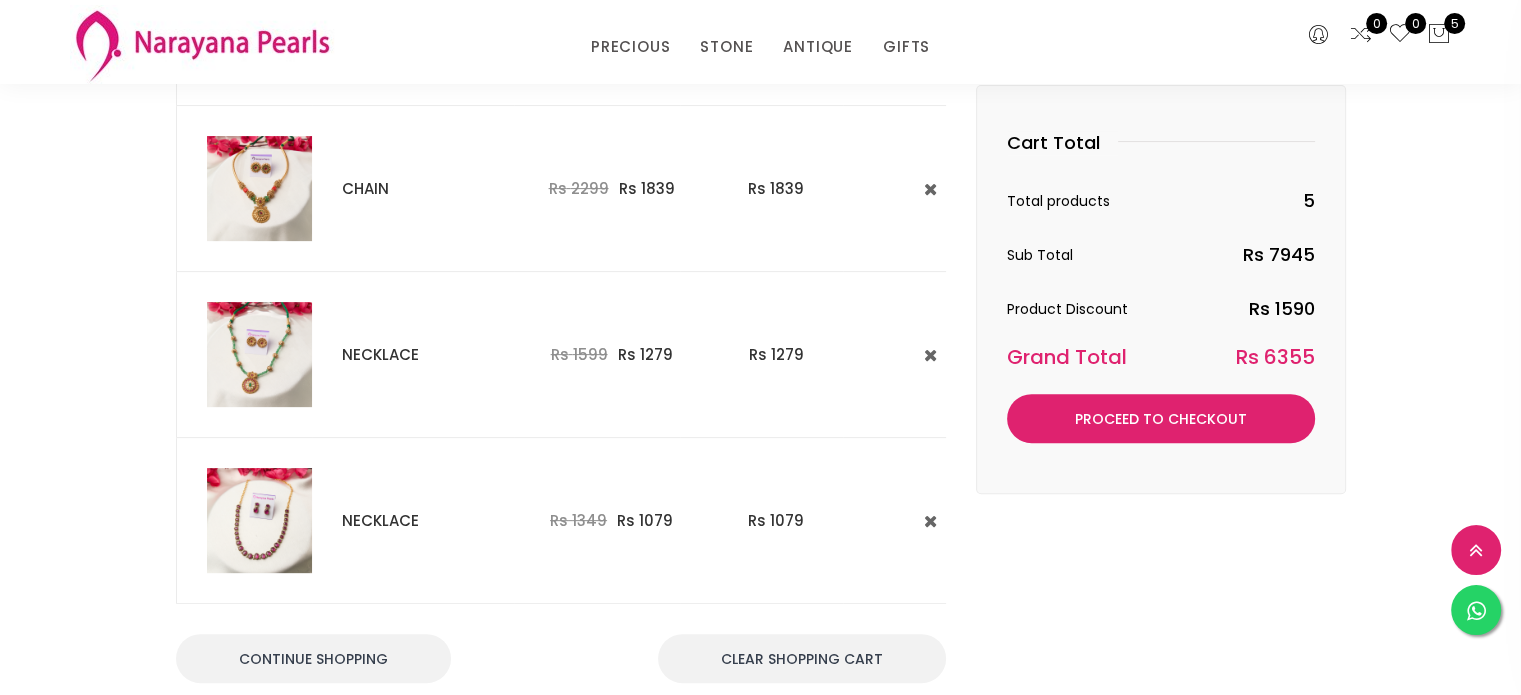 scroll, scrollTop: 578, scrollLeft: 0, axis: vertical 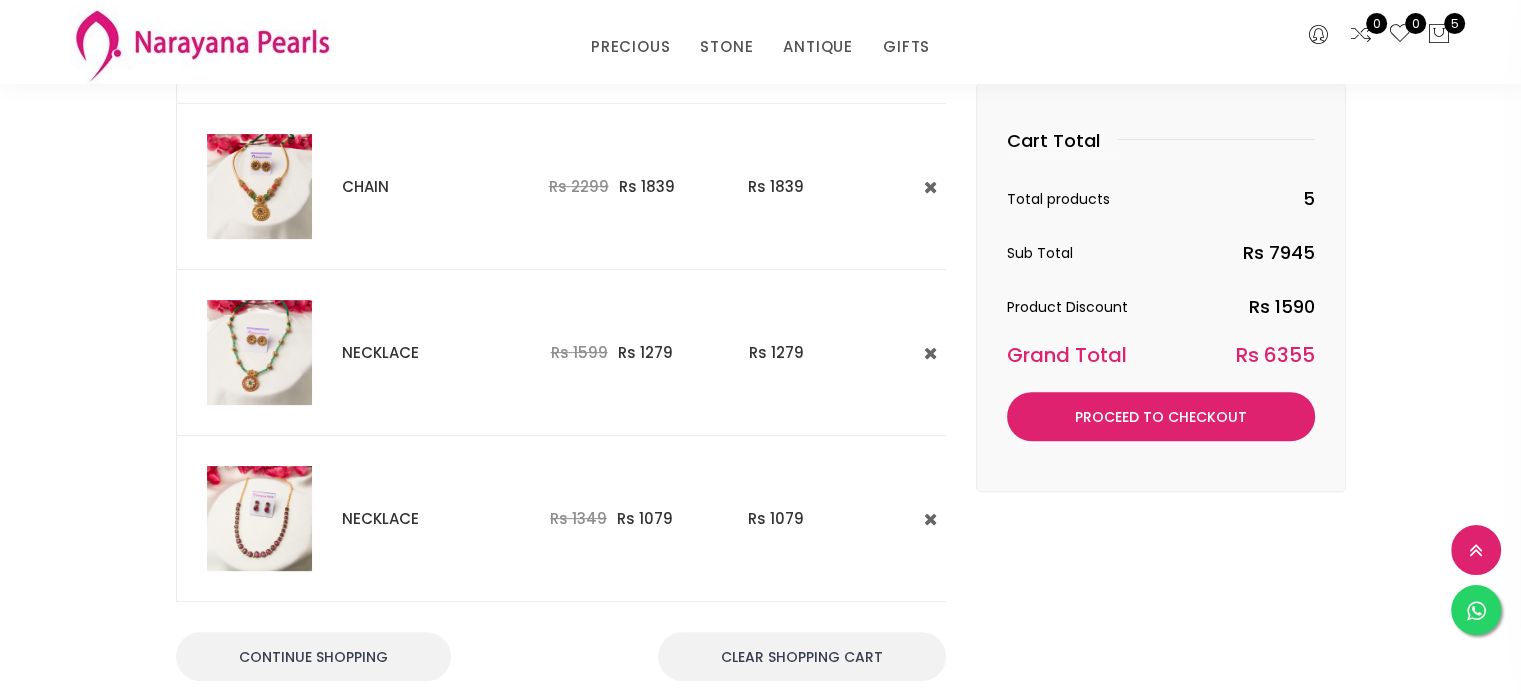 click at bounding box center (259, 186) 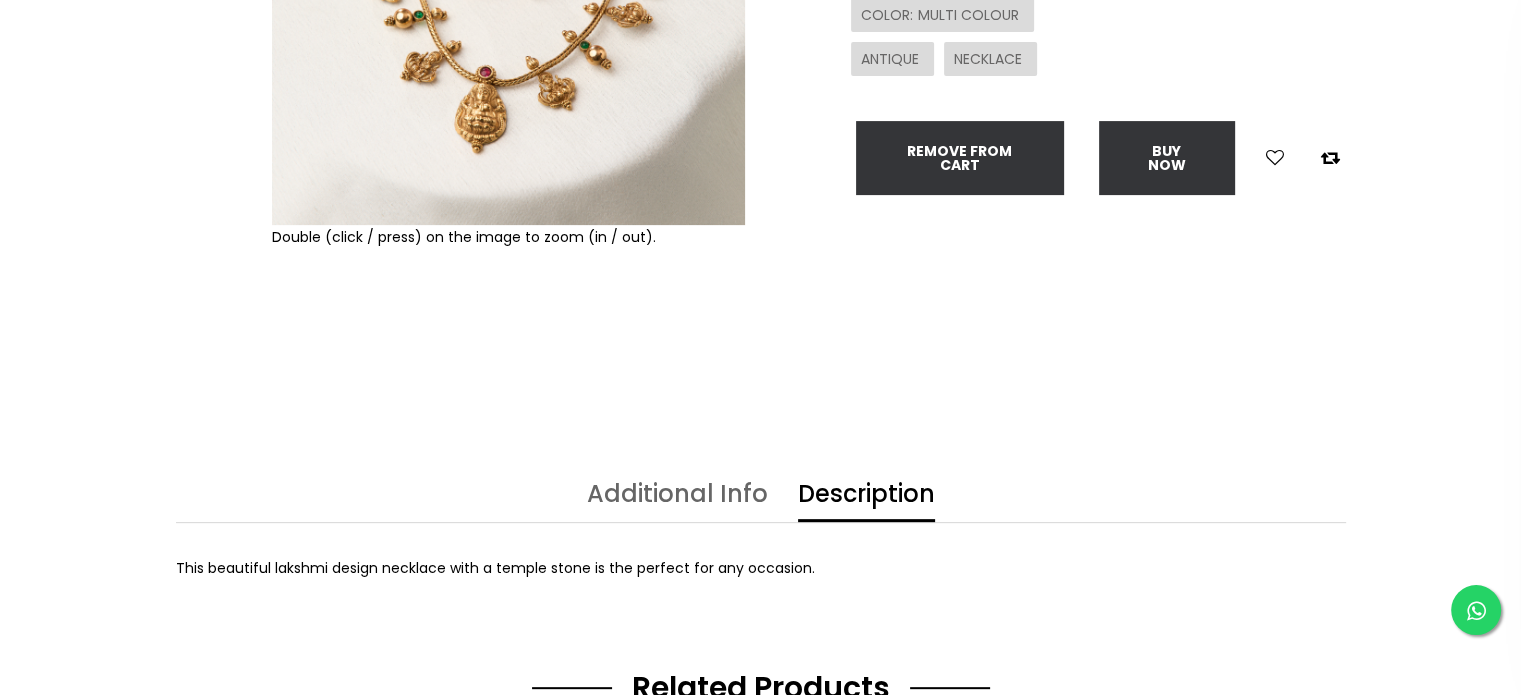 scroll, scrollTop: 0, scrollLeft: 0, axis: both 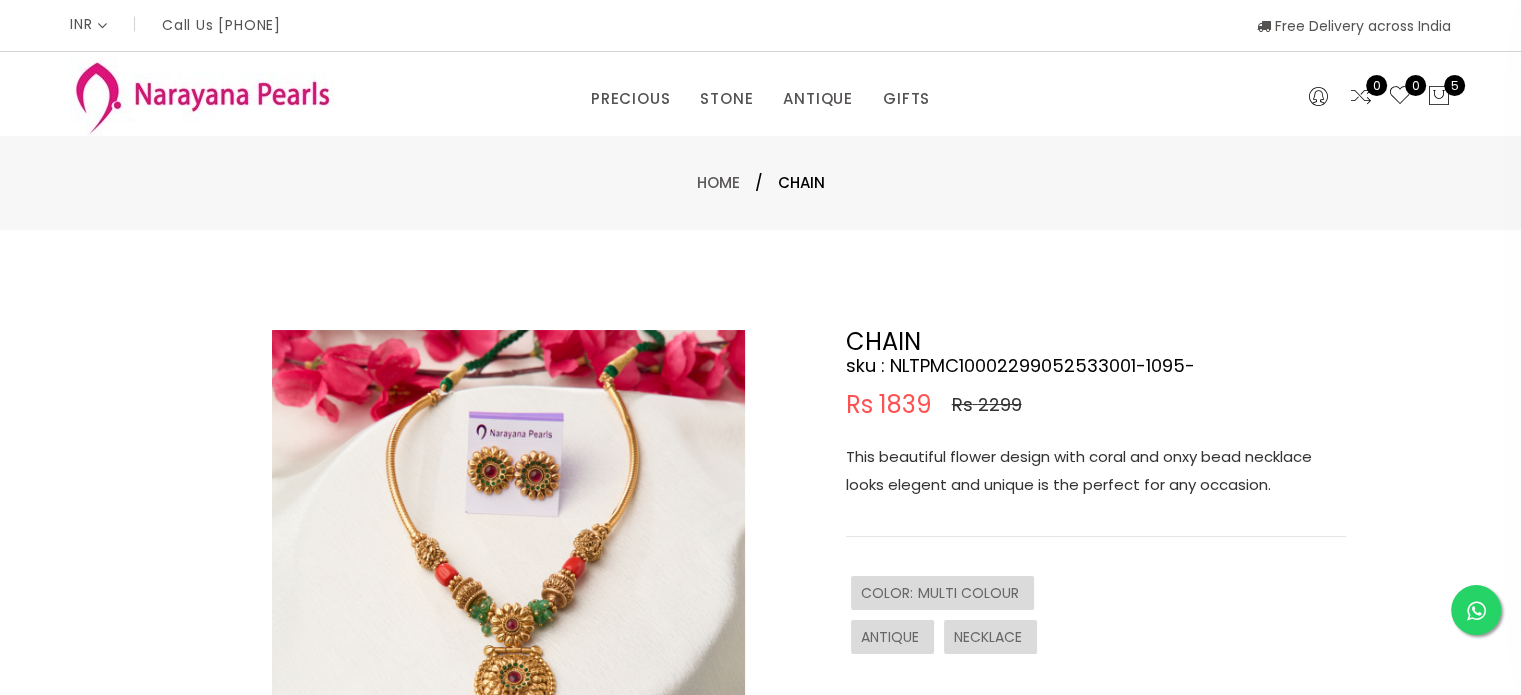 click at bounding box center [508, 566] 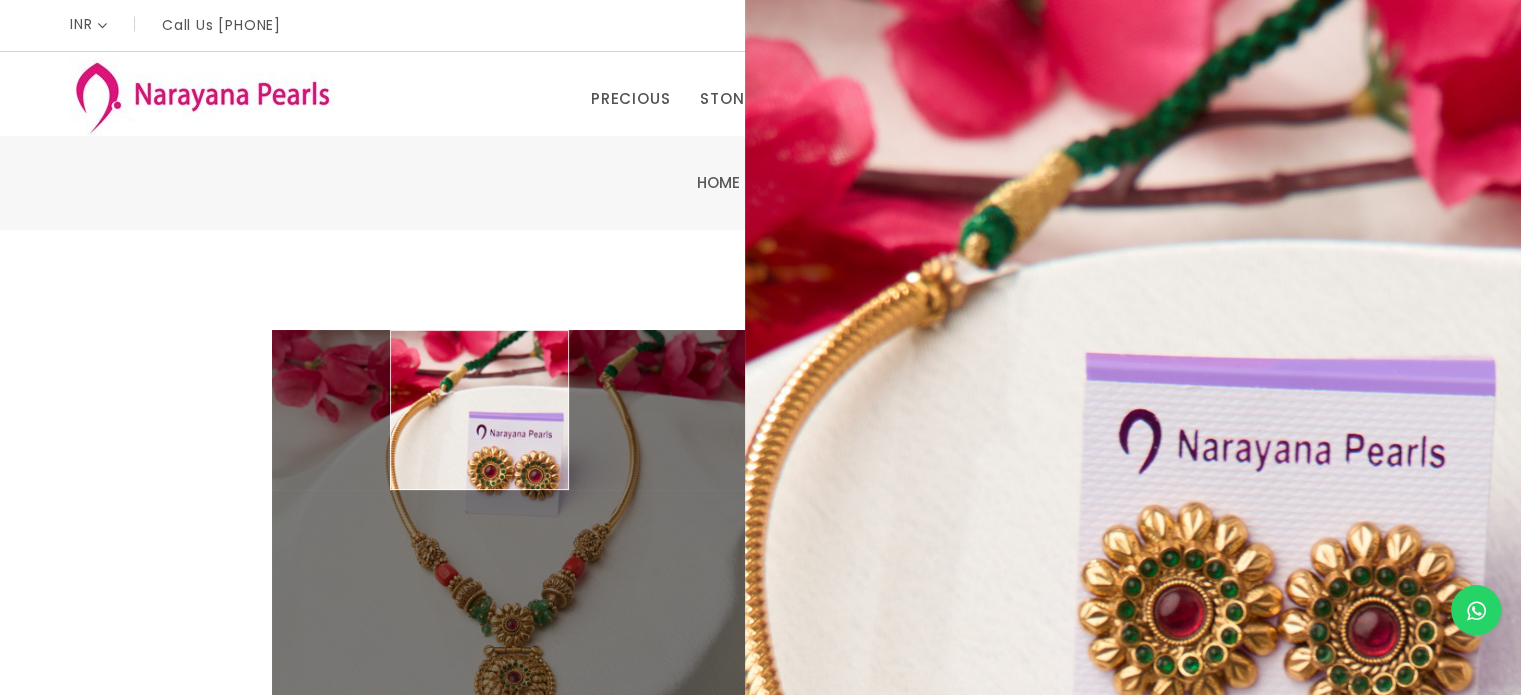click on "Double (click / press) on the image to zoom (in / out). CHAIN sku : NLTPMC10002299052533001-1095- Rs   1839   Rs   2299 This beautiful  flower design with coral and onxy bead necklace looks elegent and unique is the perfect for any occasion. COLOR  : MULTI COLOUR ANTIQUE NECKLACE  Remove from cart  Buy now" at bounding box center [760, 645] 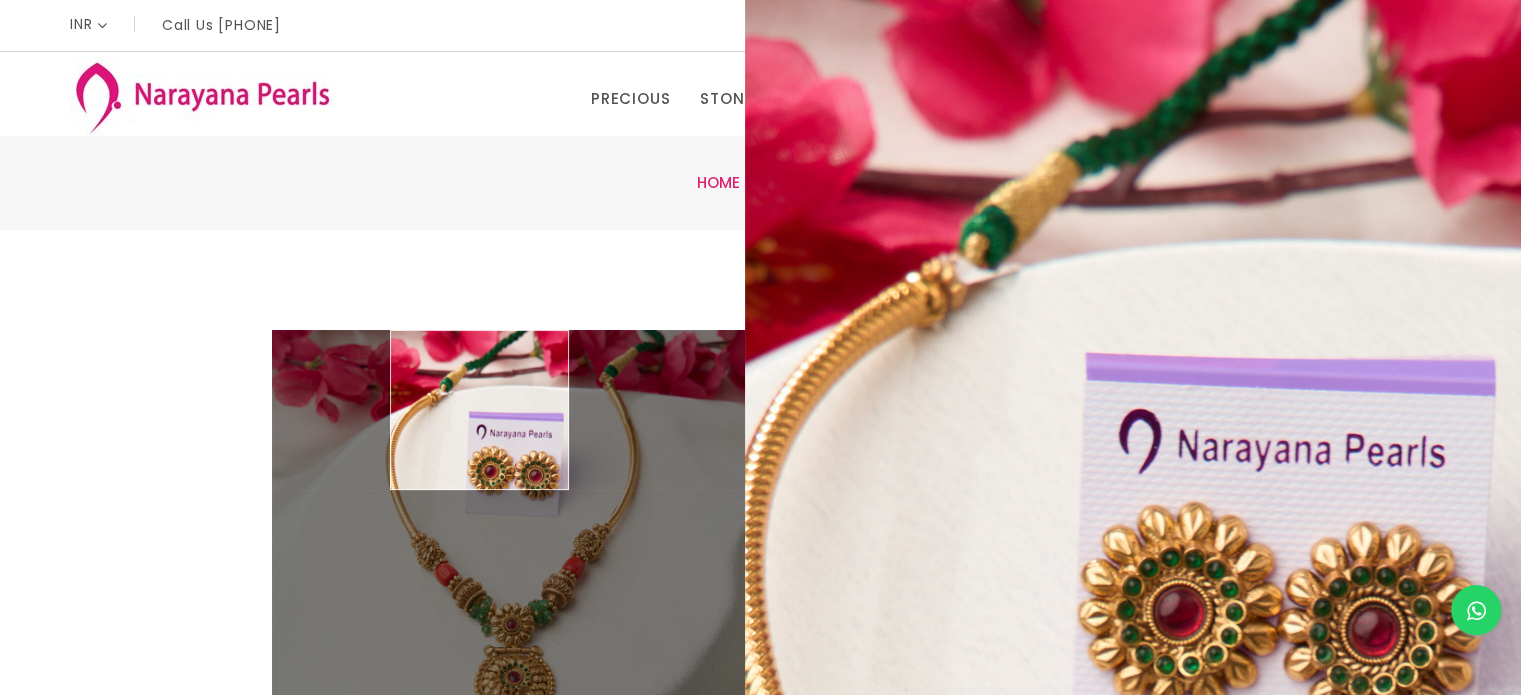 click on "Home" at bounding box center (718, 182) 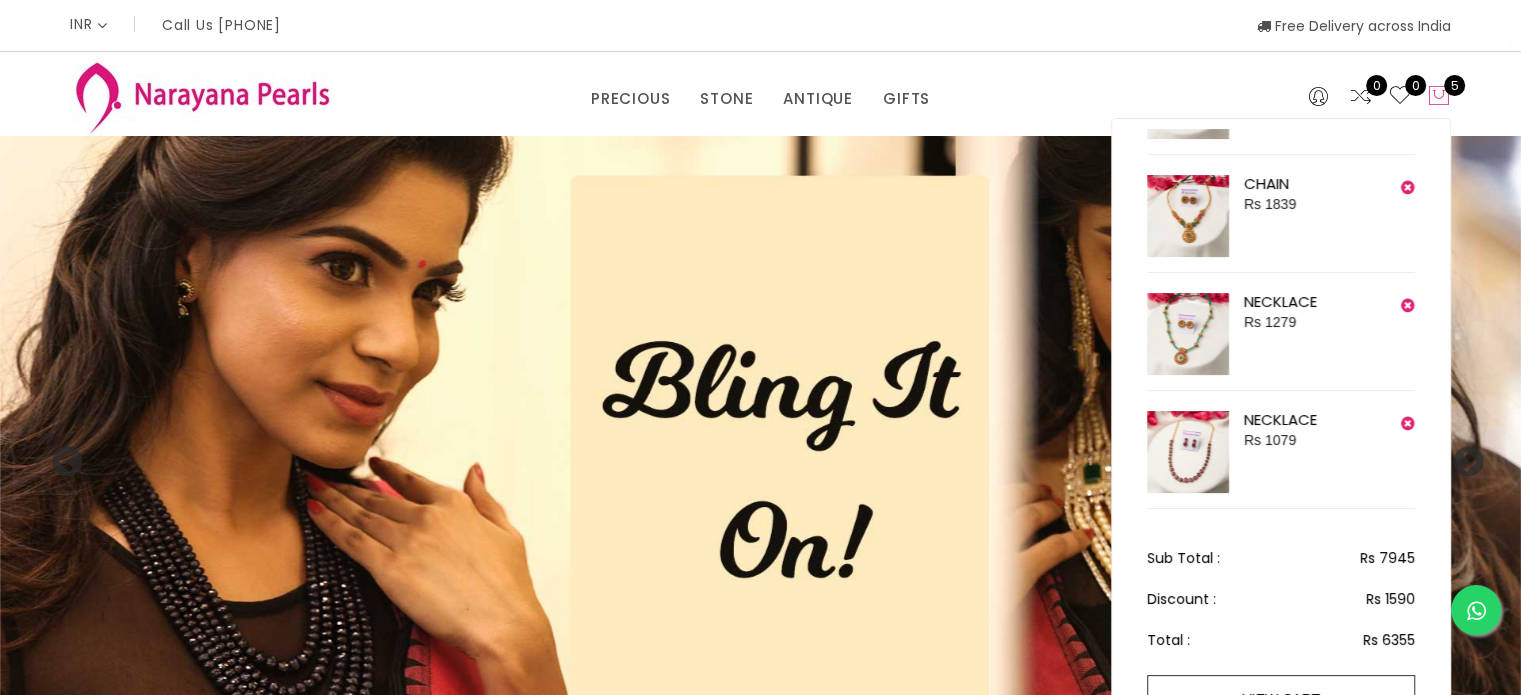 scroll, scrollTop: 208, scrollLeft: 0, axis: vertical 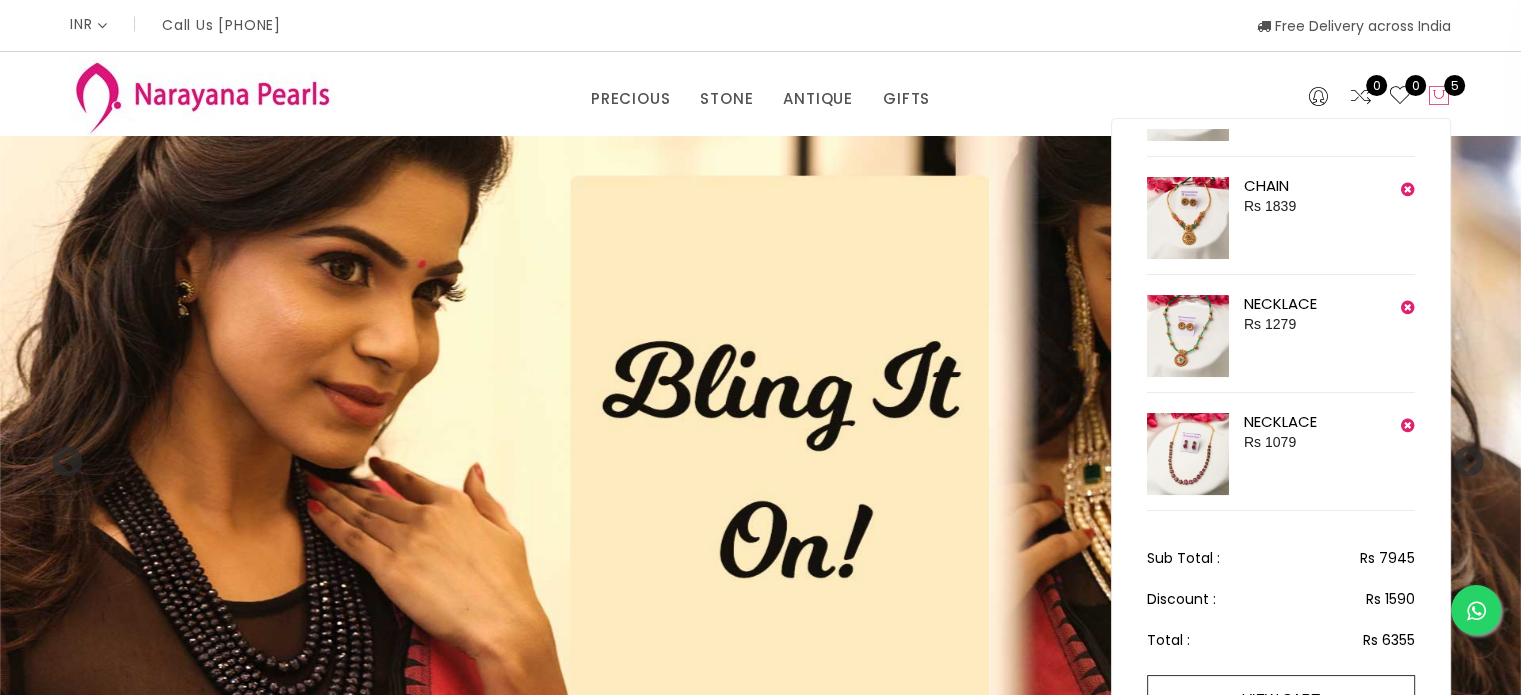 click at bounding box center (1439, 96) 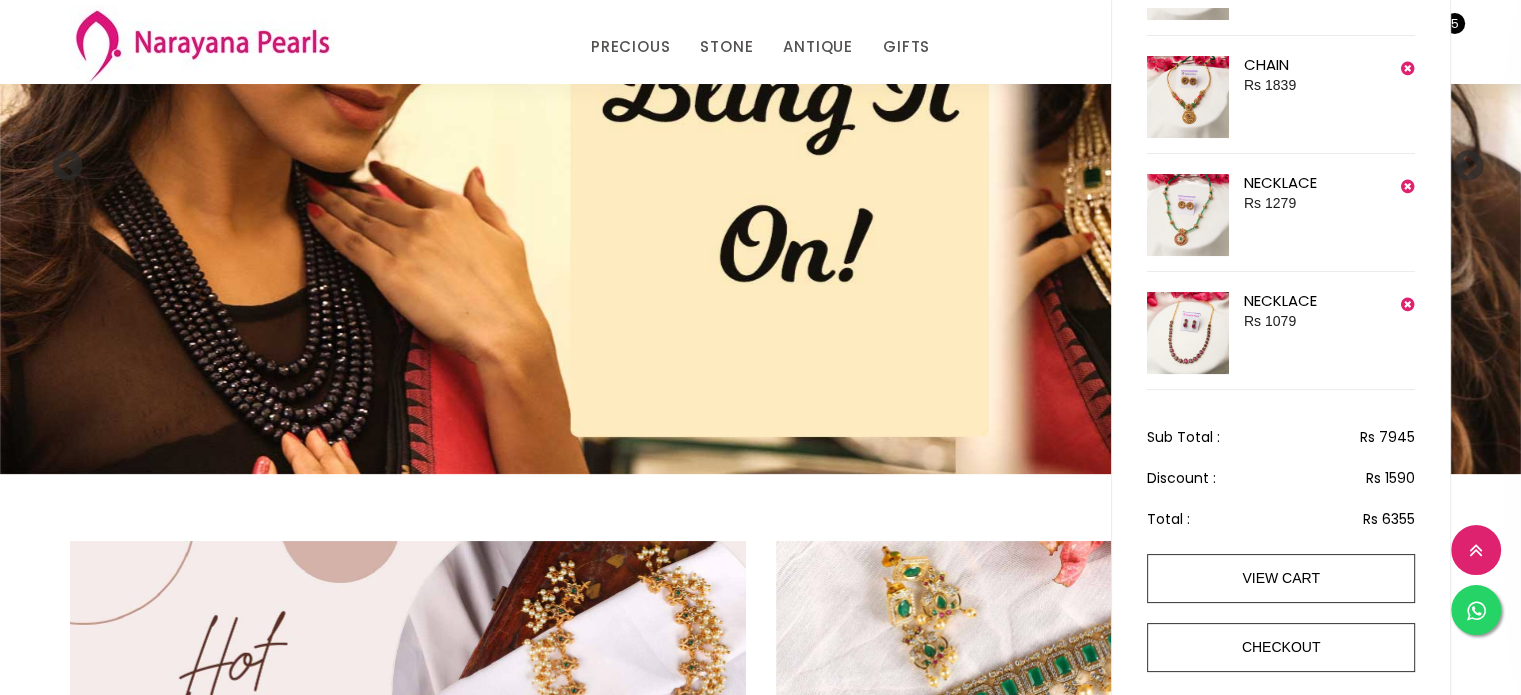 scroll, scrollTop: 215, scrollLeft: 0, axis: vertical 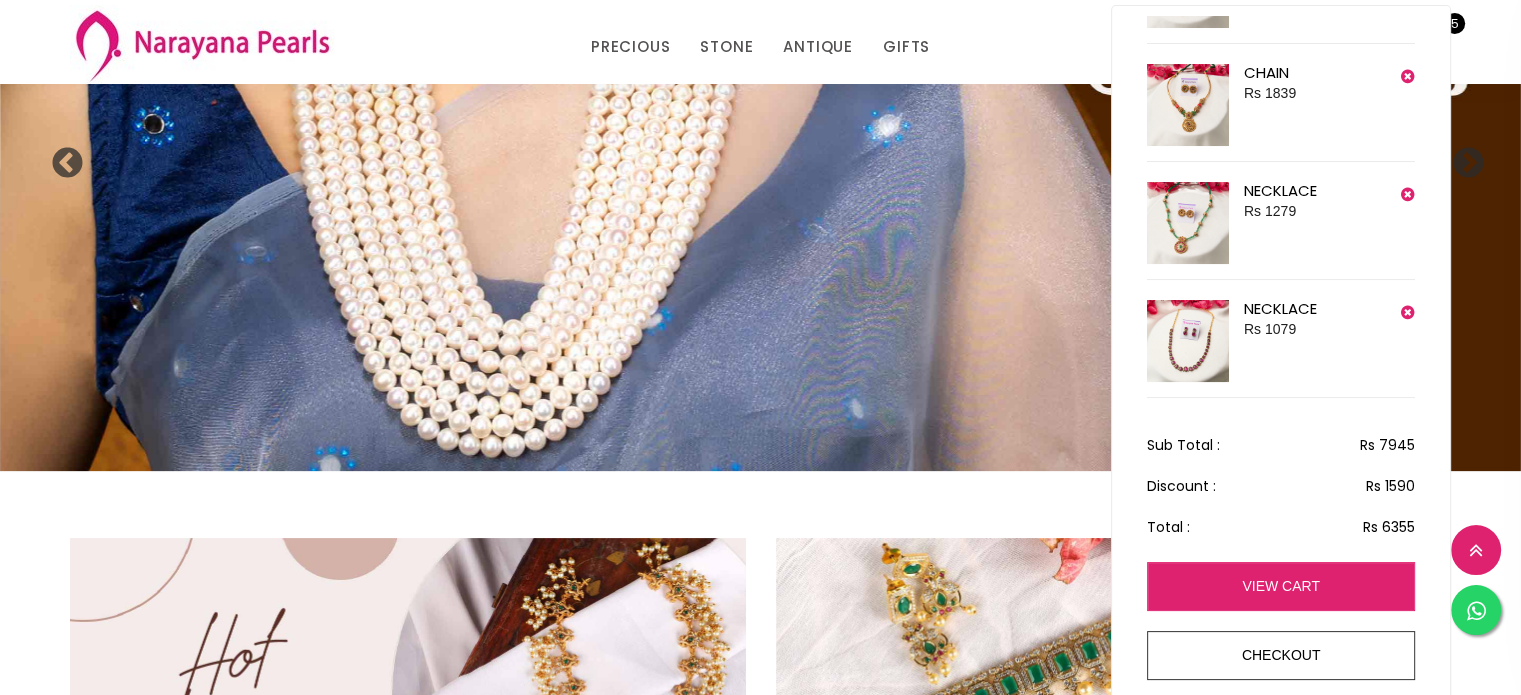 click on "view cart" at bounding box center [1281, 586] 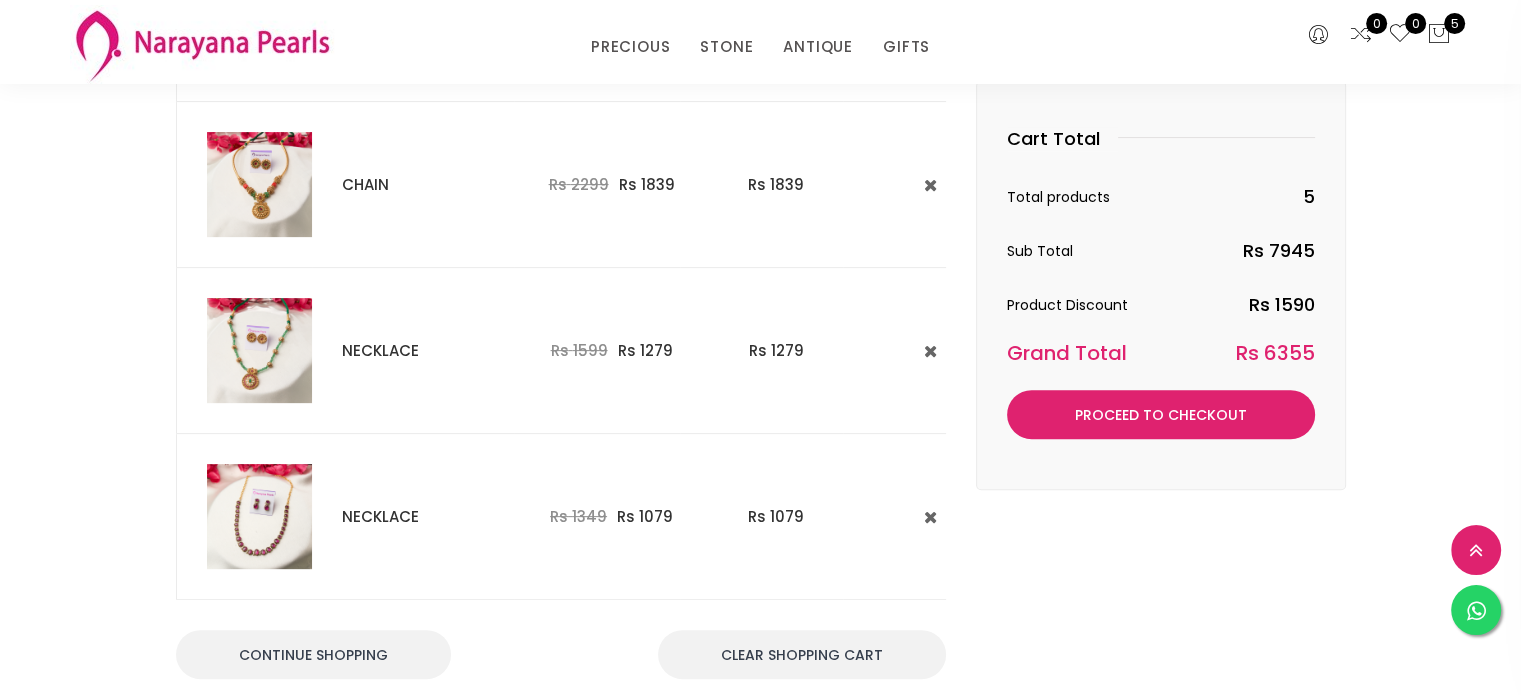 scroll, scrollTop: 600, scrollLeft: 0, axis: vertical 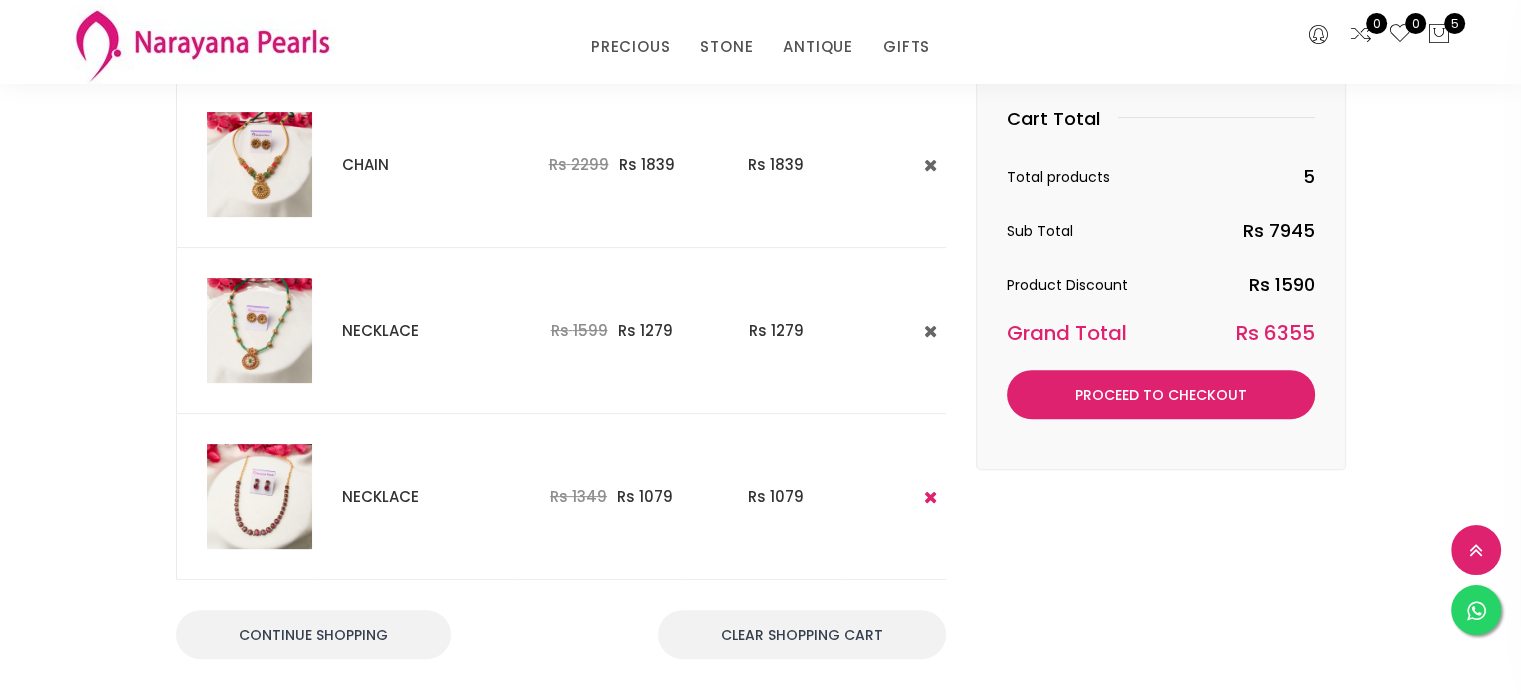 click at bounding box center [930, 497] 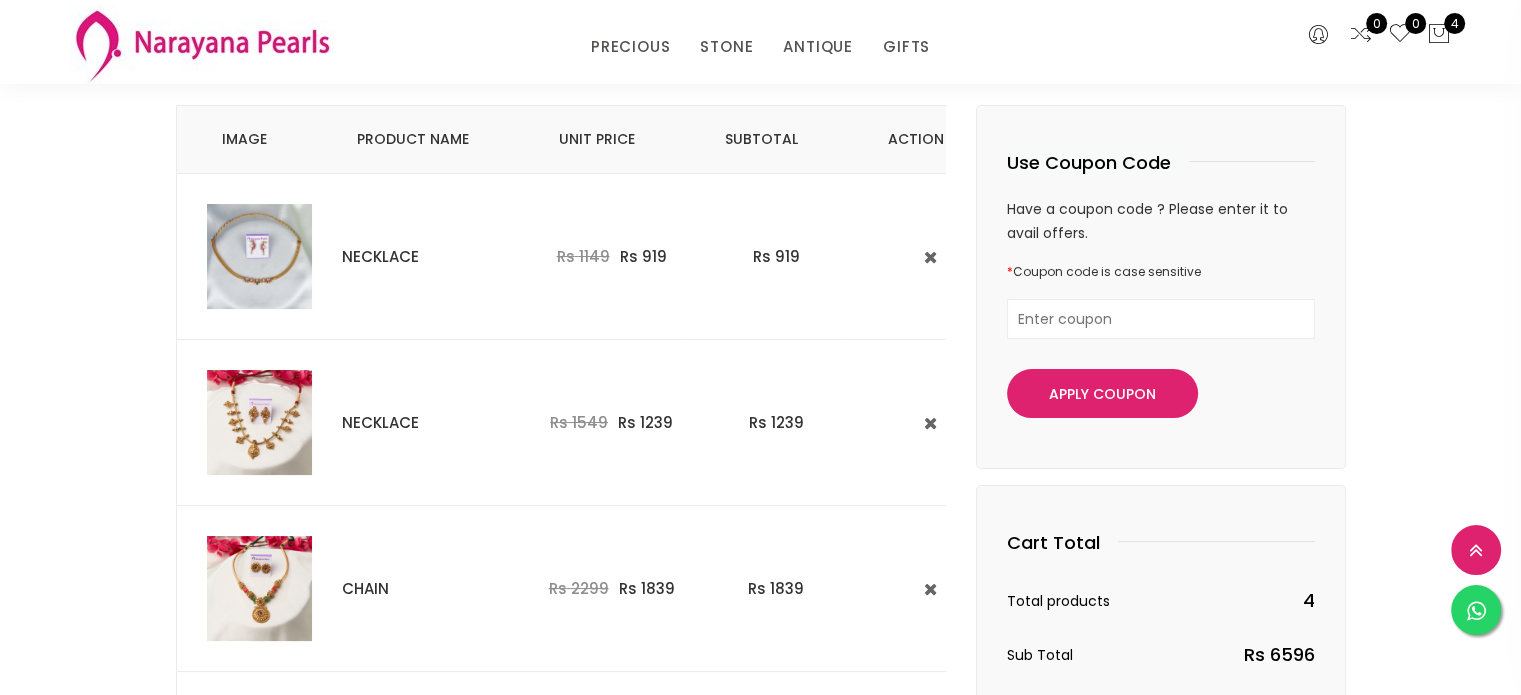 scroll, scrollTop: 176, scrollLeft: 0, axis: vertical 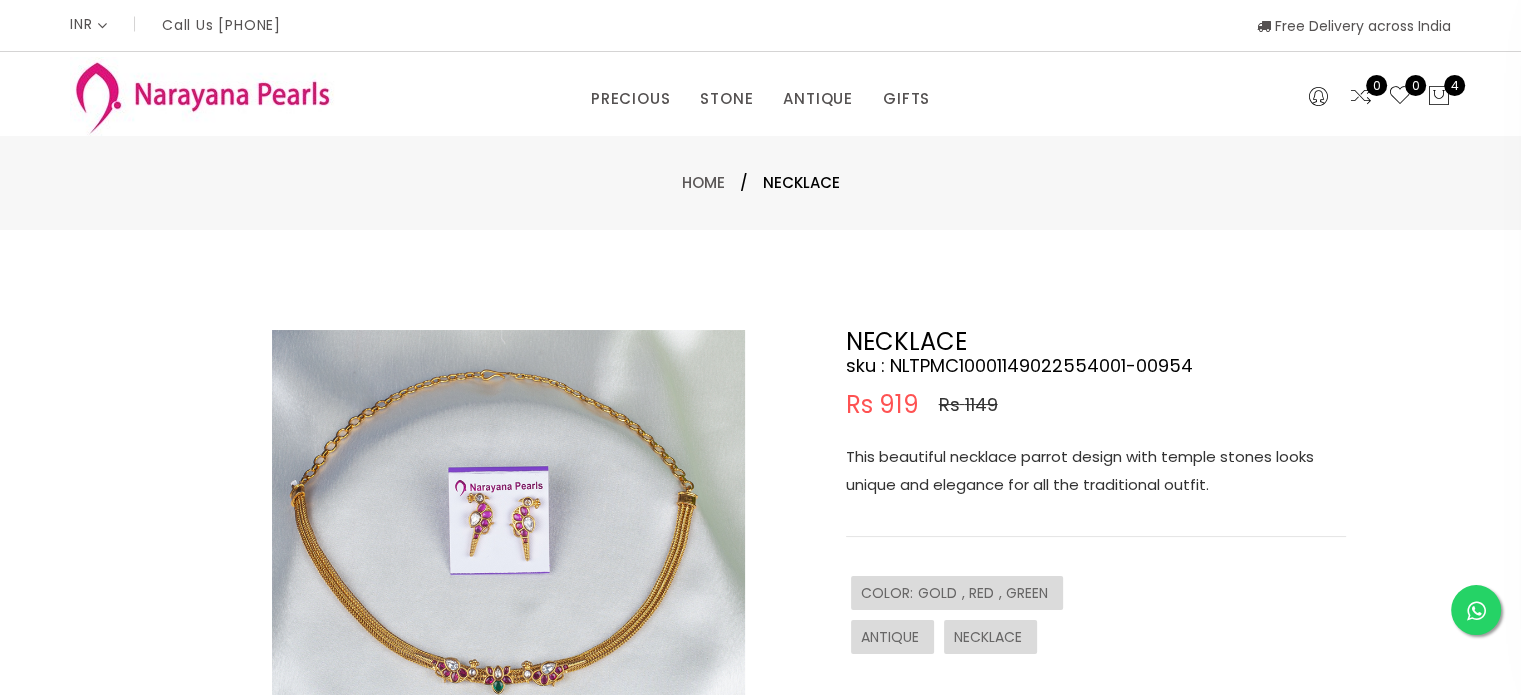 click at bounding box center [508, 566] 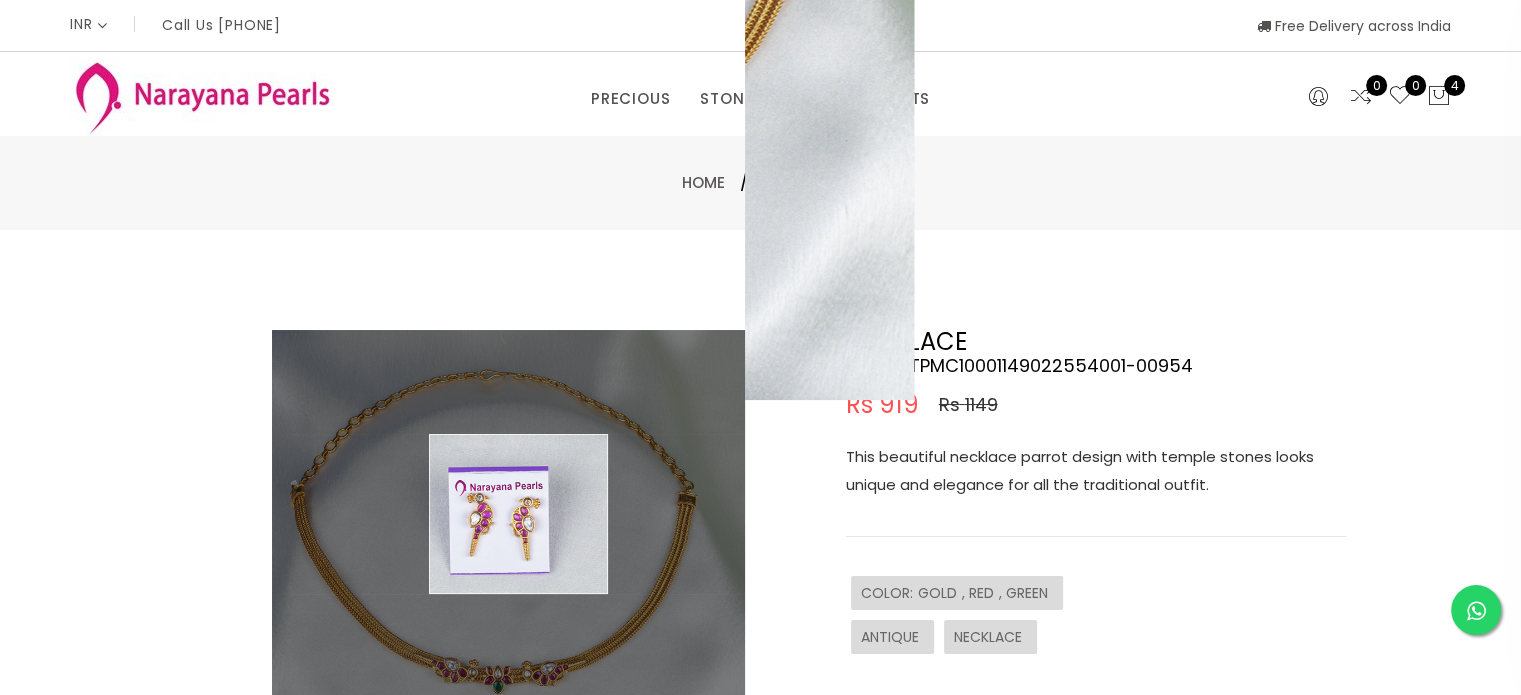 click at bounding box center [508, 566] 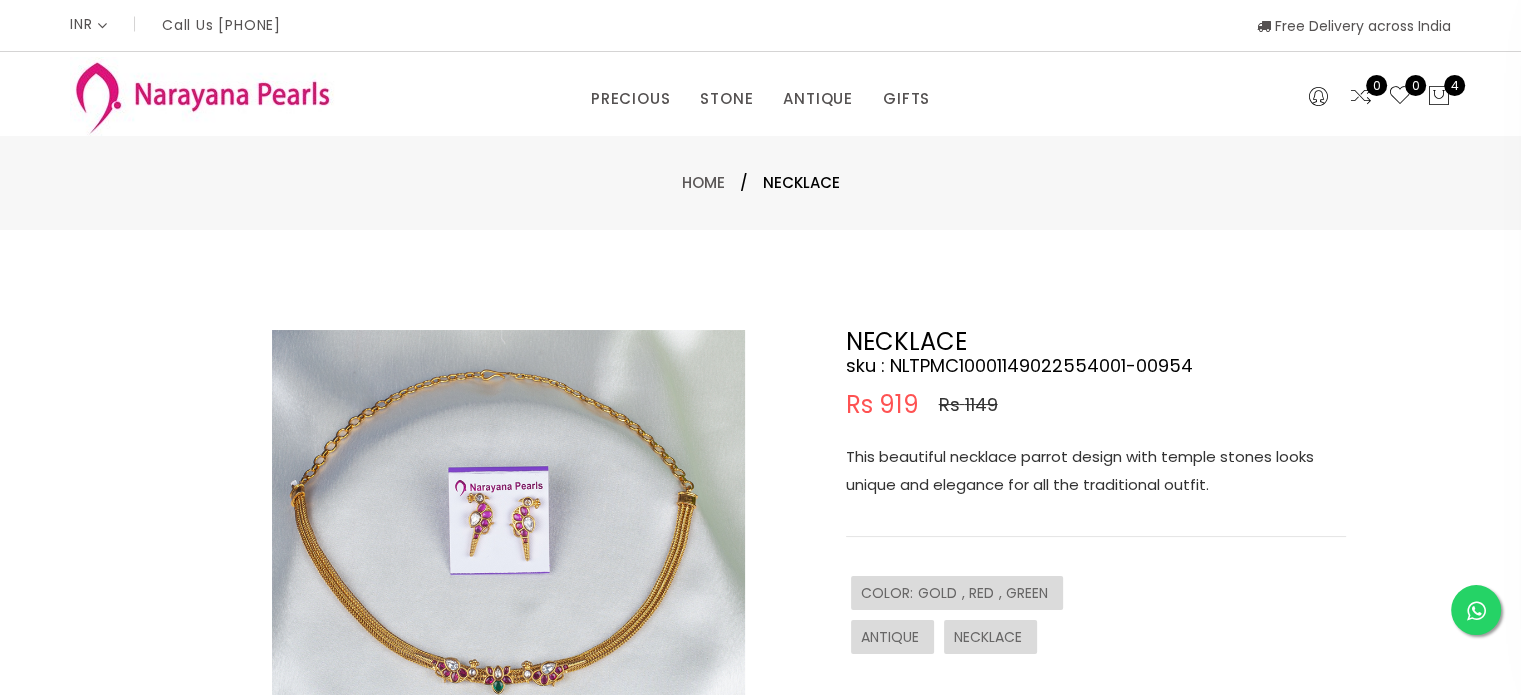 click at bounding box center [508, 566] 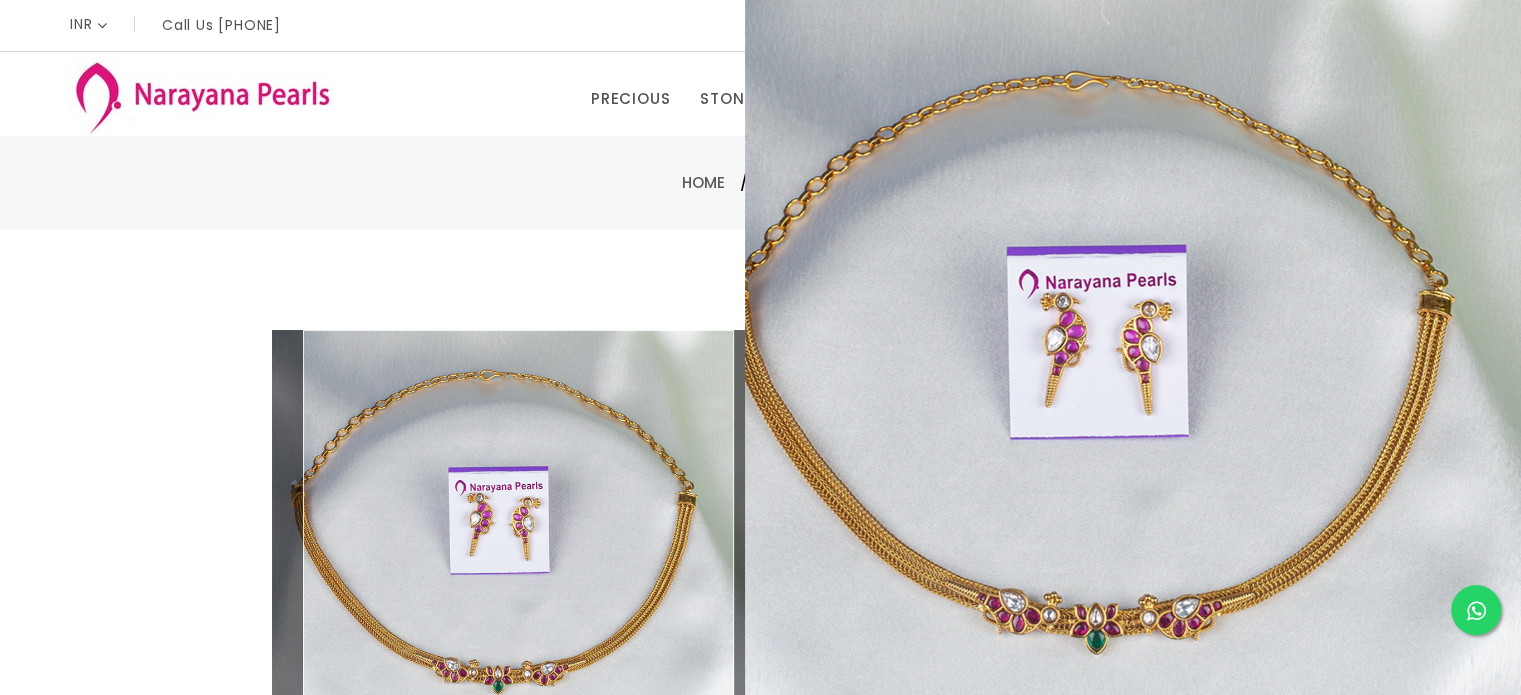 click at bounding box center [508, 566] 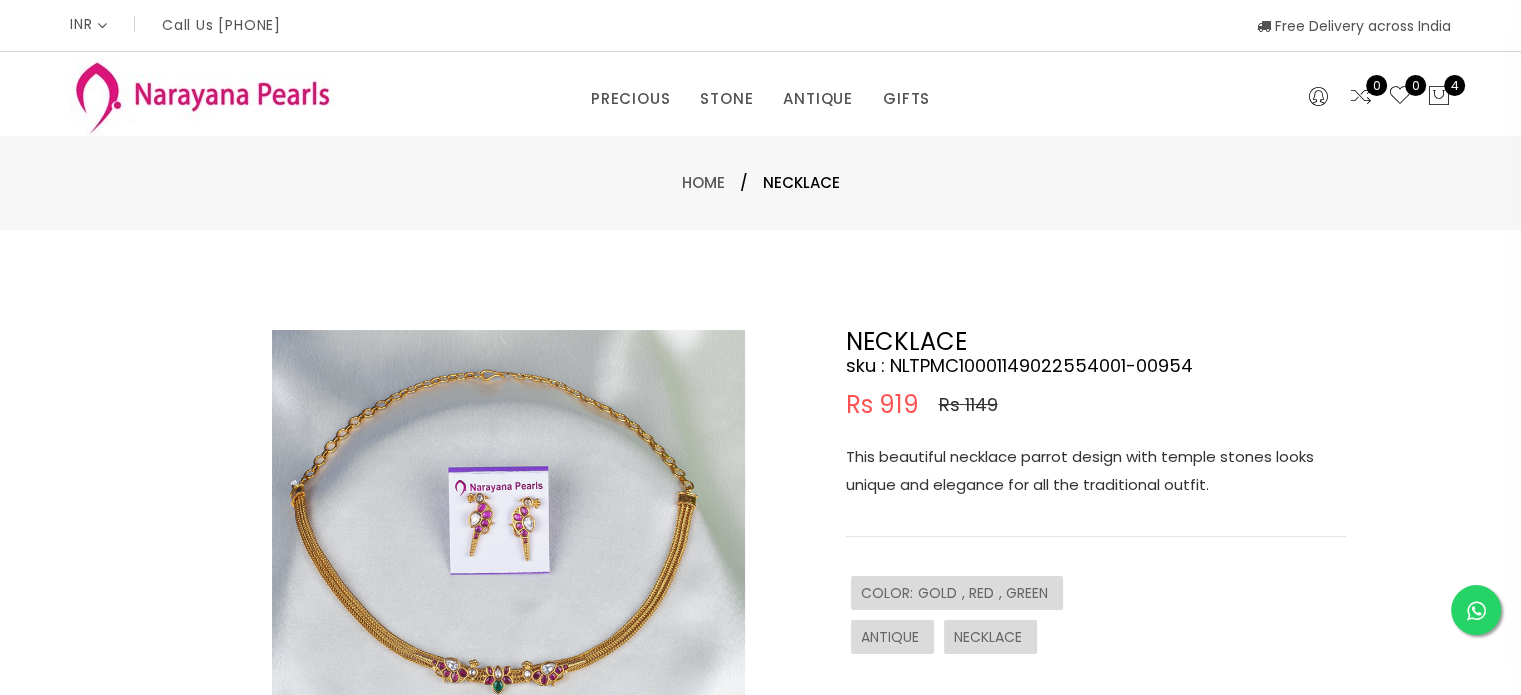 click at bounding box center [508, 566] 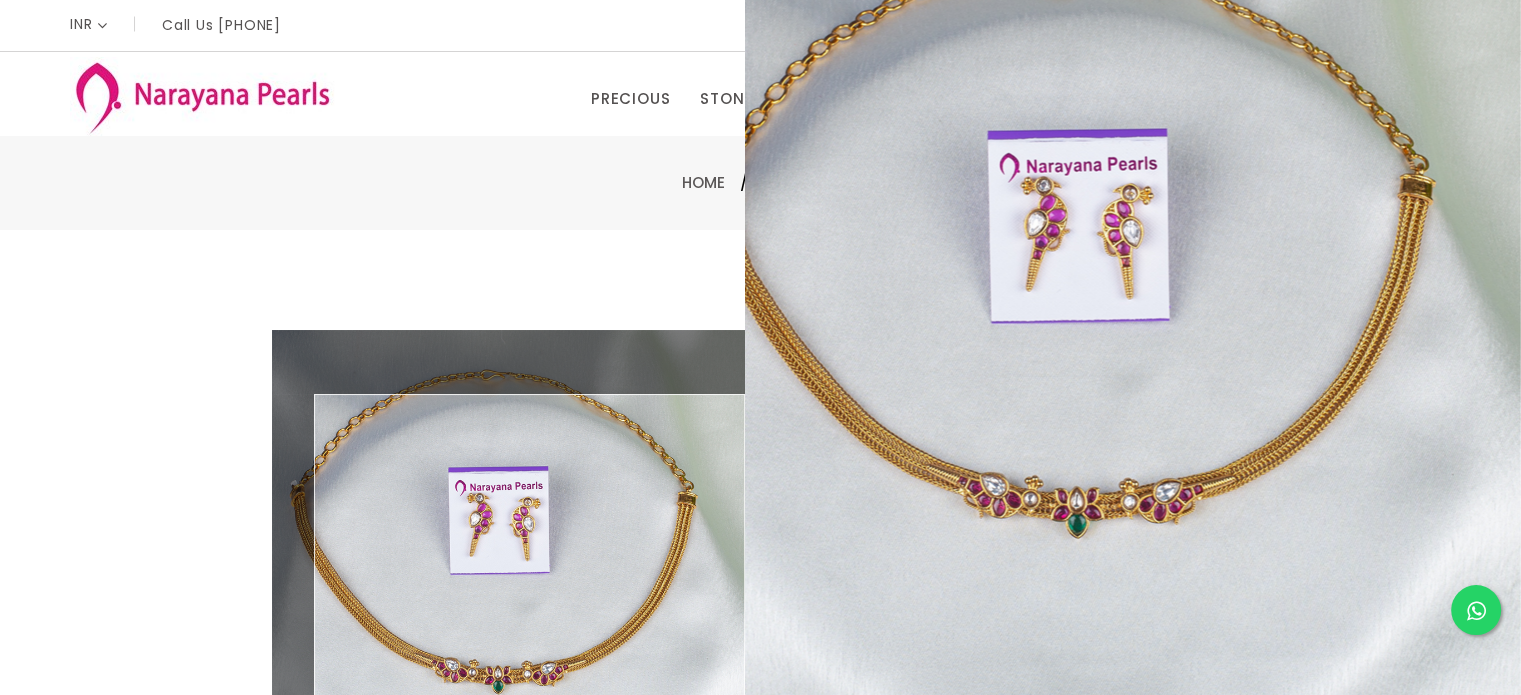 click at bounding box center [508, 566] 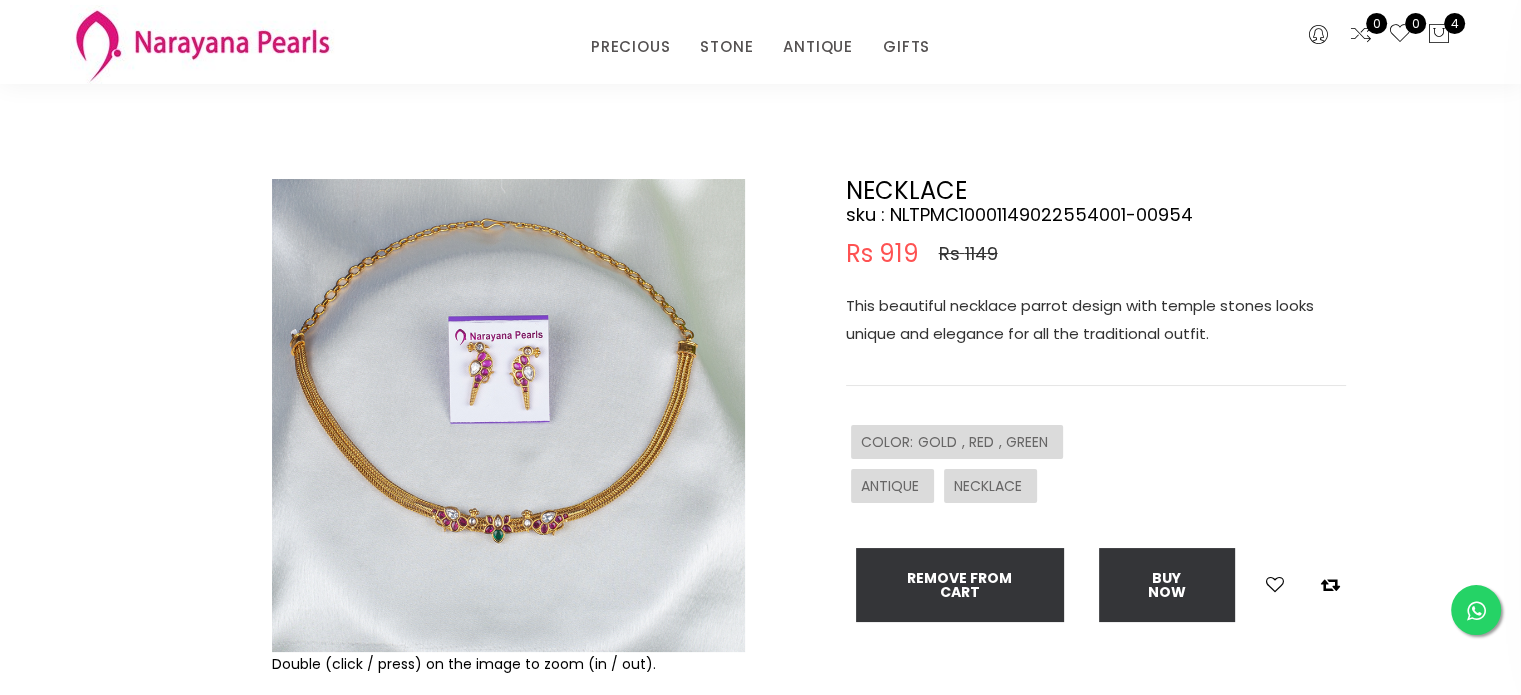 scroll, scrollTop: 68, scrollLeft: 0, axis: vertical 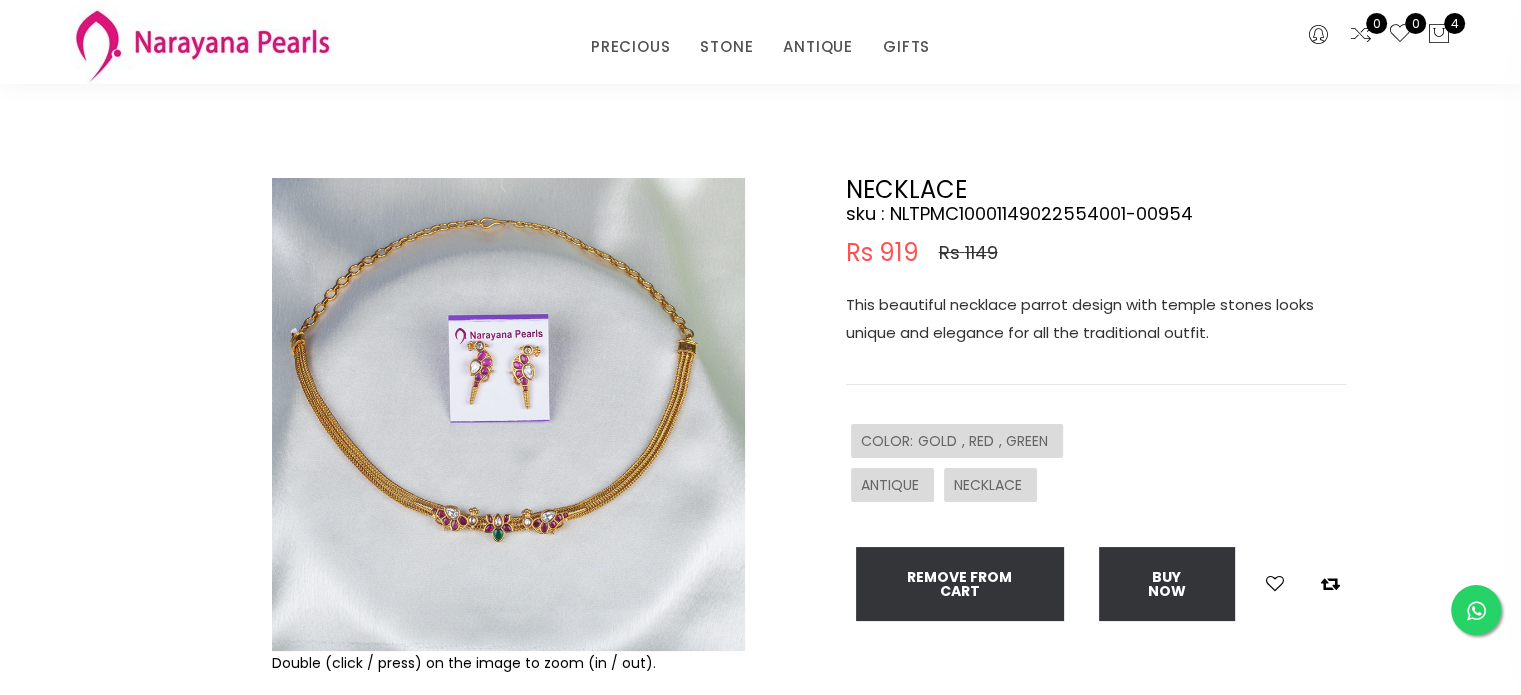 click at bounding box center [508, 414] 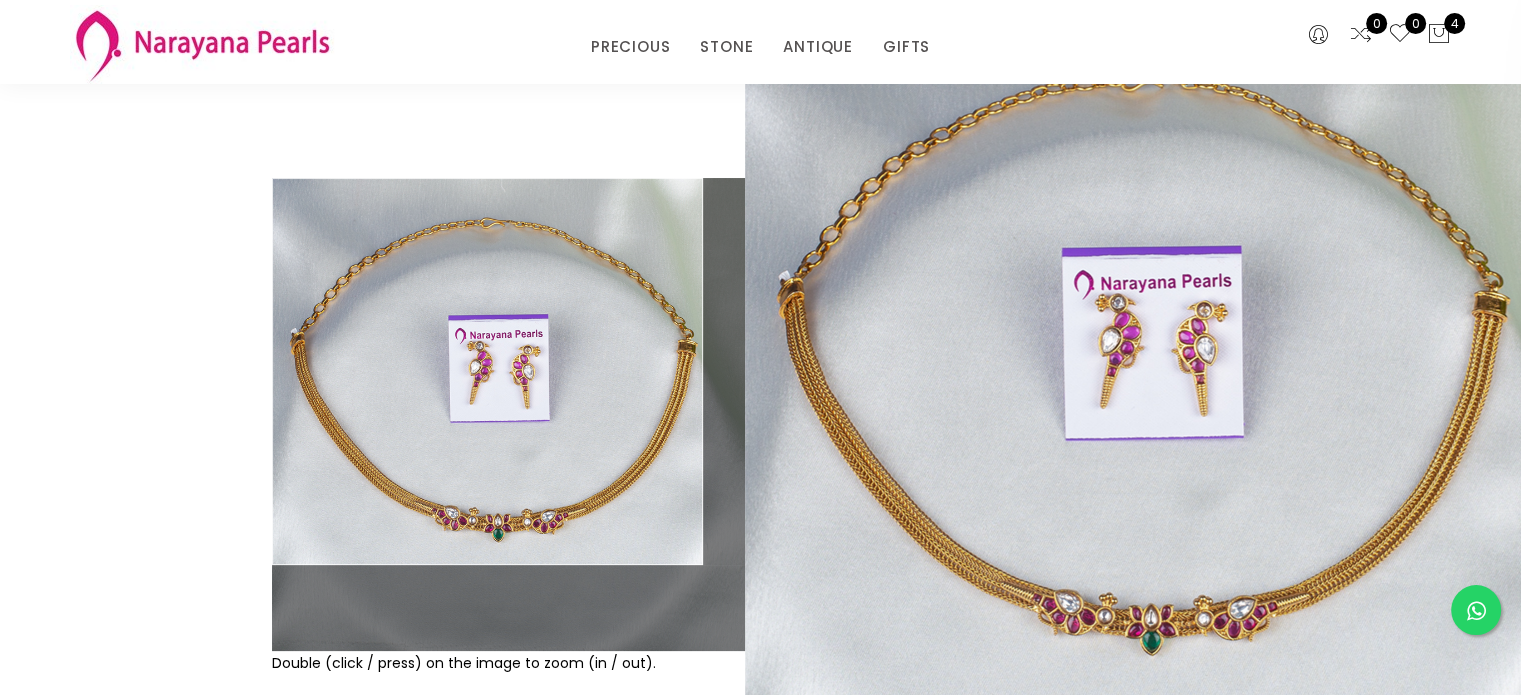 click at bounding box center (219, 493) 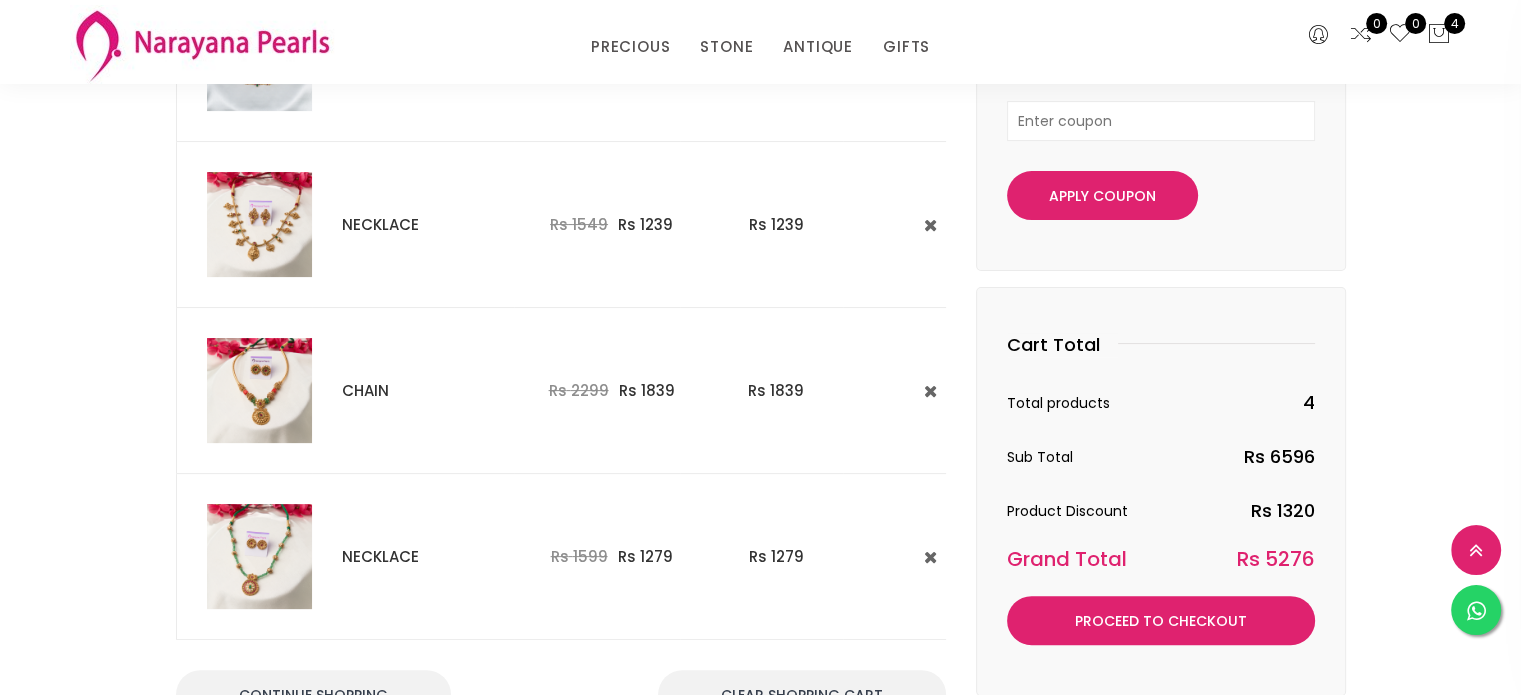 scroll, scrollTop: 376, scrollLeft: 0, axis: vertical 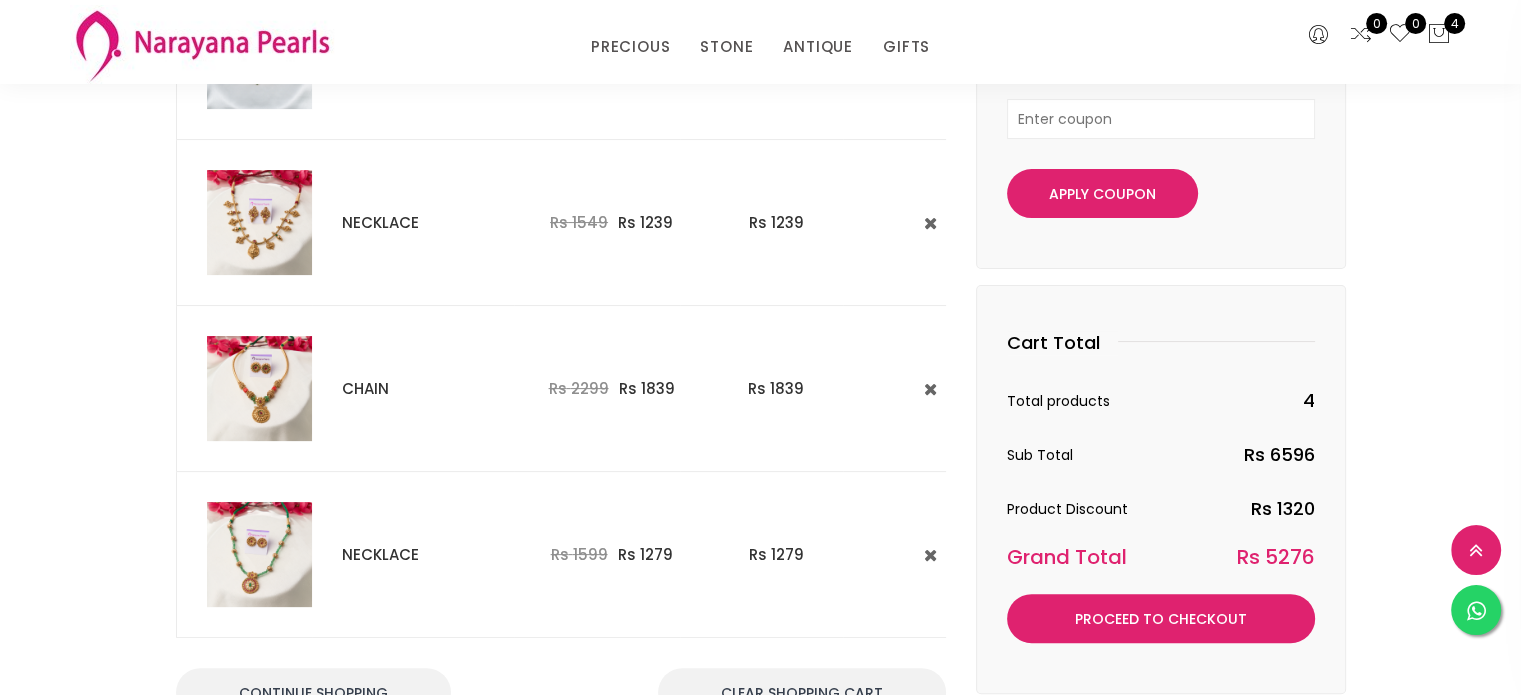 click at bounding box center (259, 388) 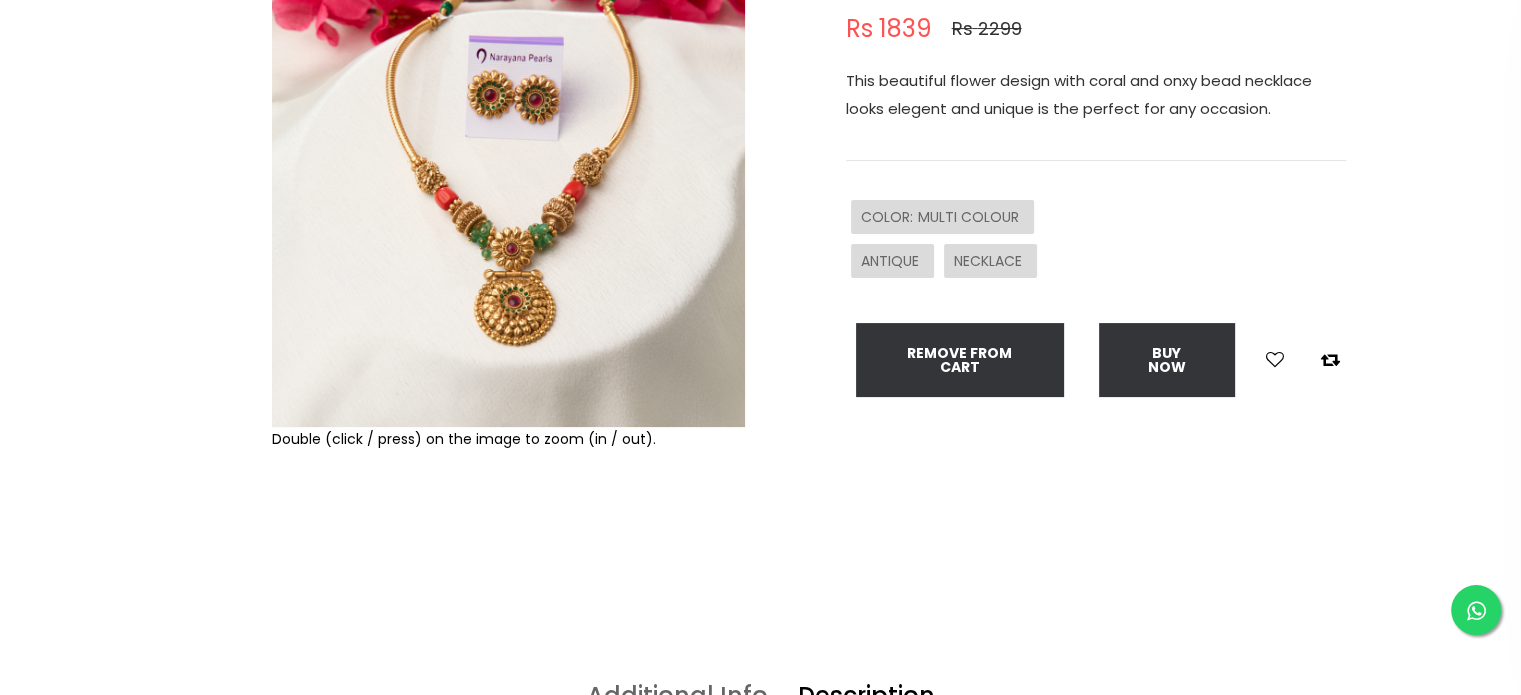 scroll, scrollTop: 0, scrollLeft: 0, axis: both 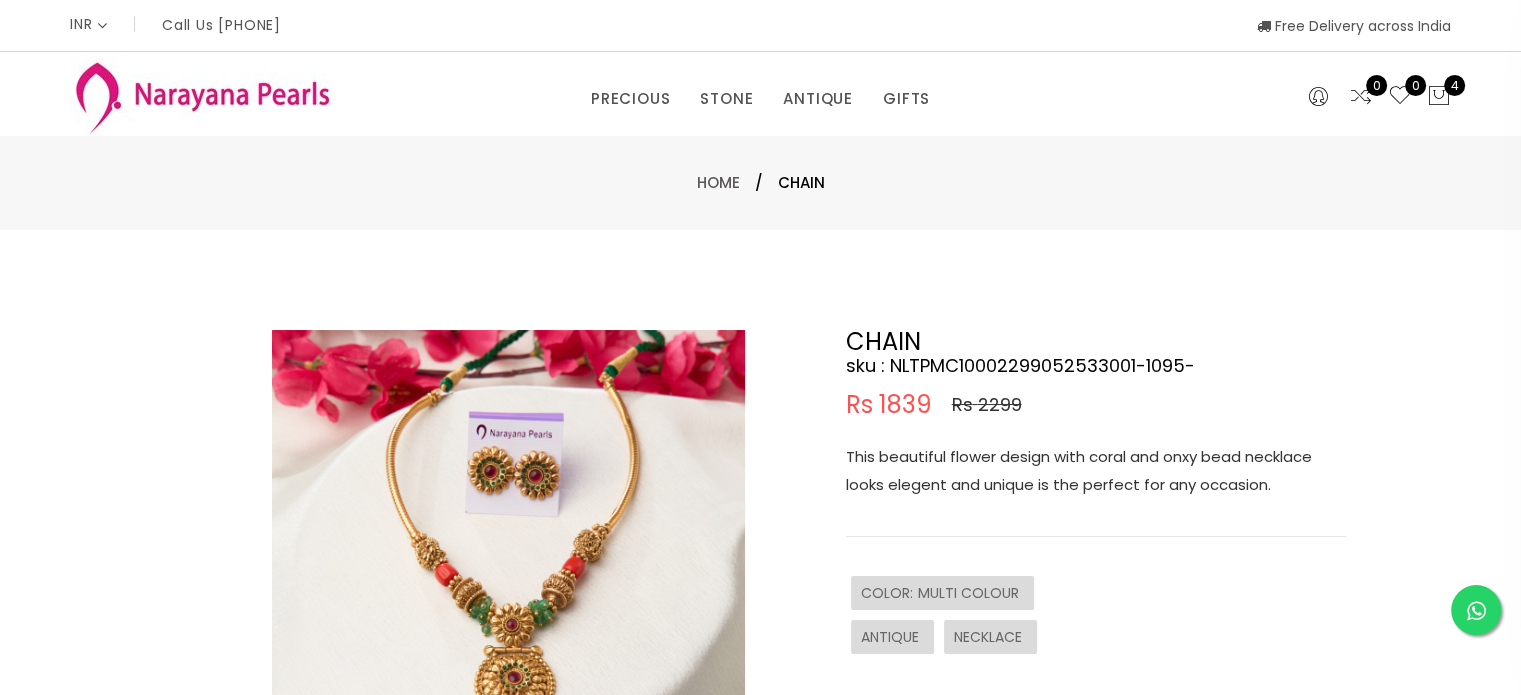 click at bounding box center [508, 566] 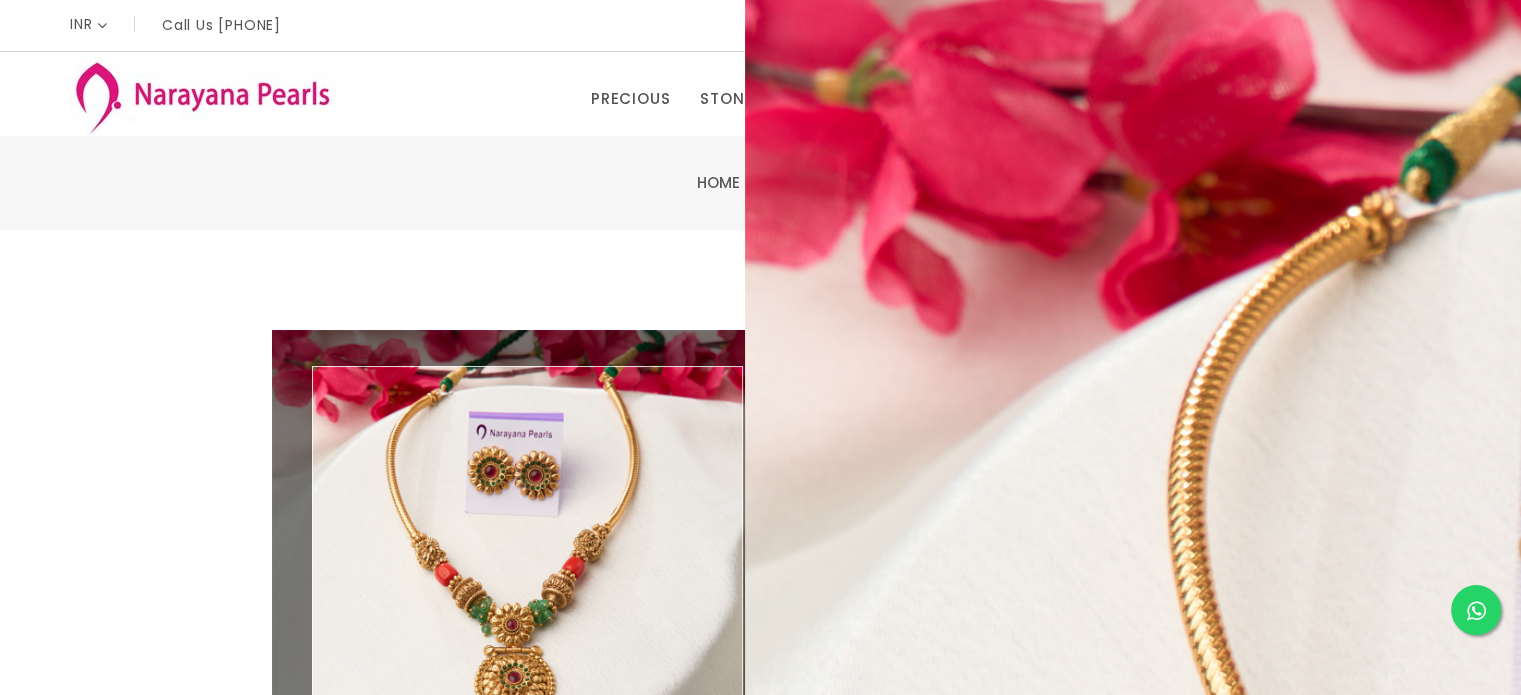 click at bounding box center [508, 566] 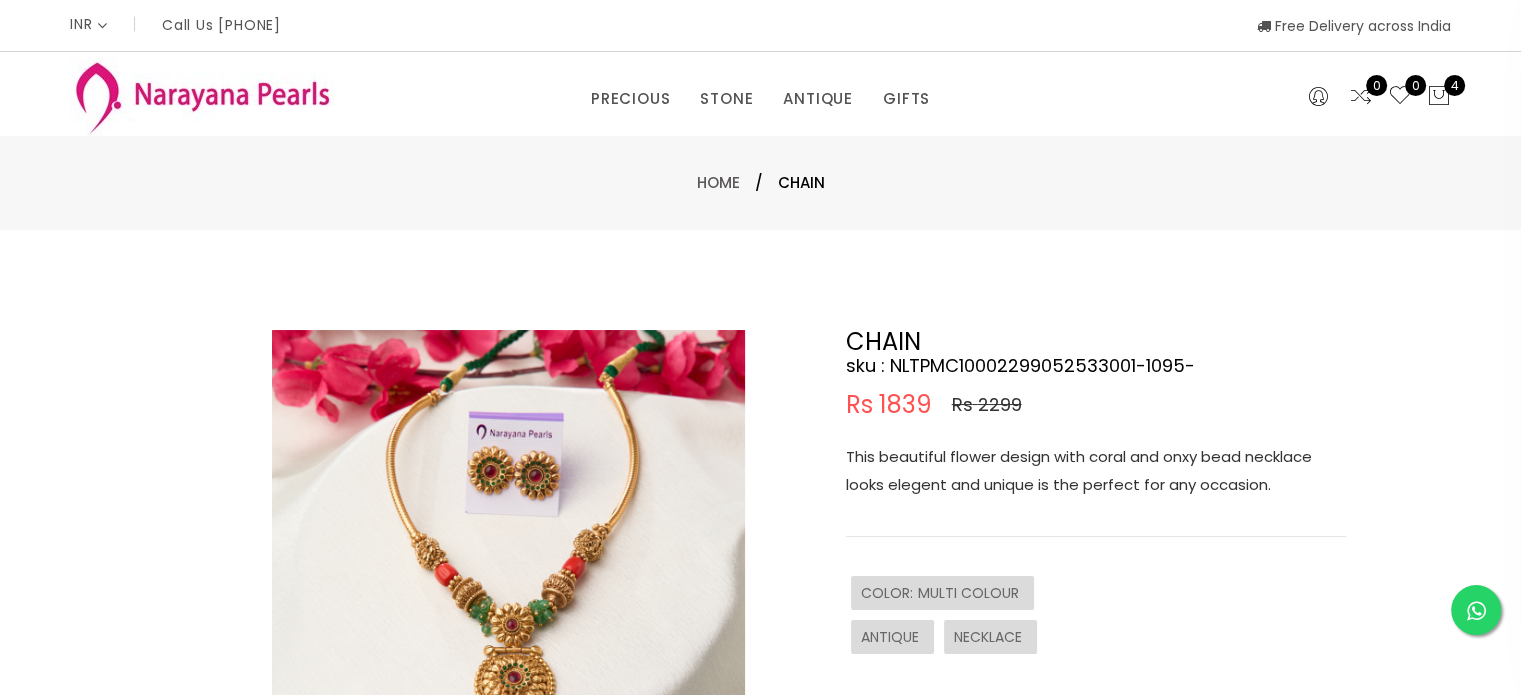 click at bounding box center (508, 566) 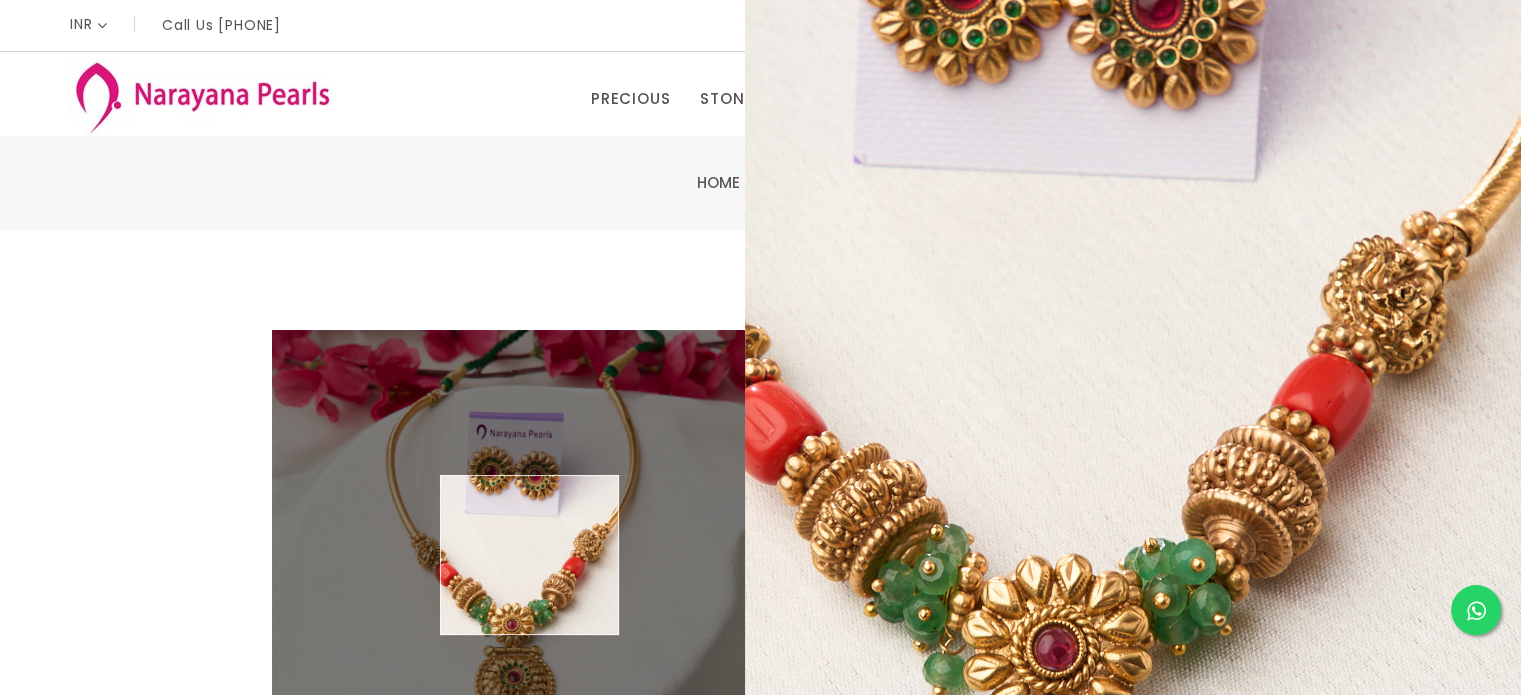 click at bounding box center [508, 566] 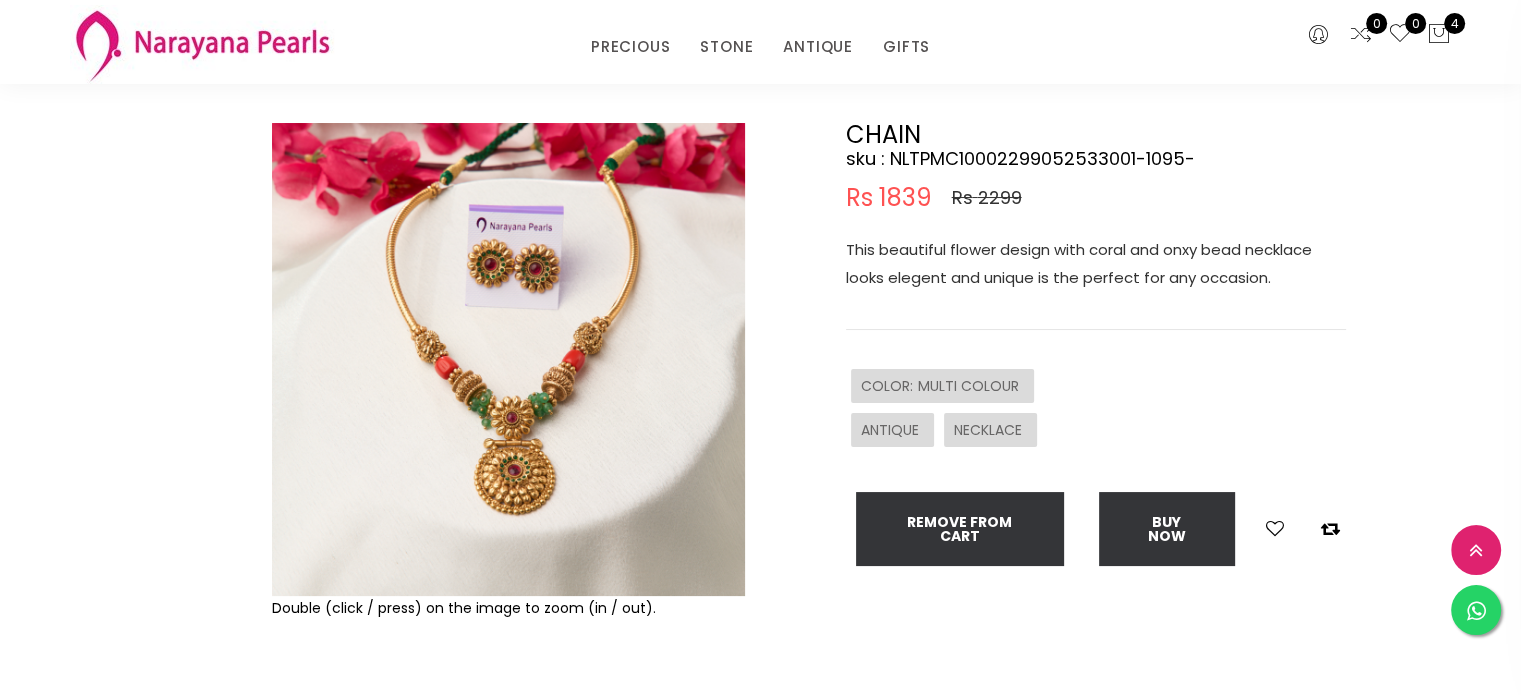 scroll, scrollTop: 132, scrollLeft: 0, axis: vertical 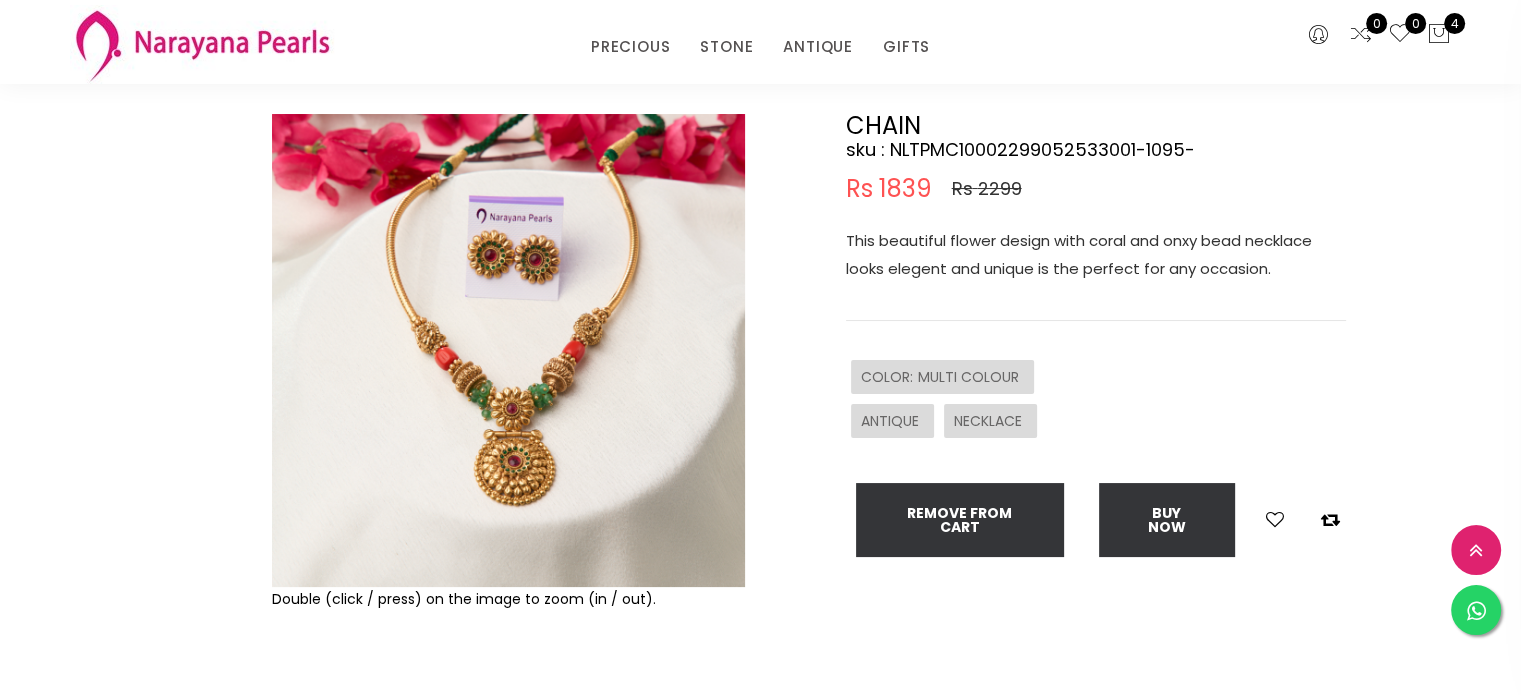 click at bounding box center (508, 350) 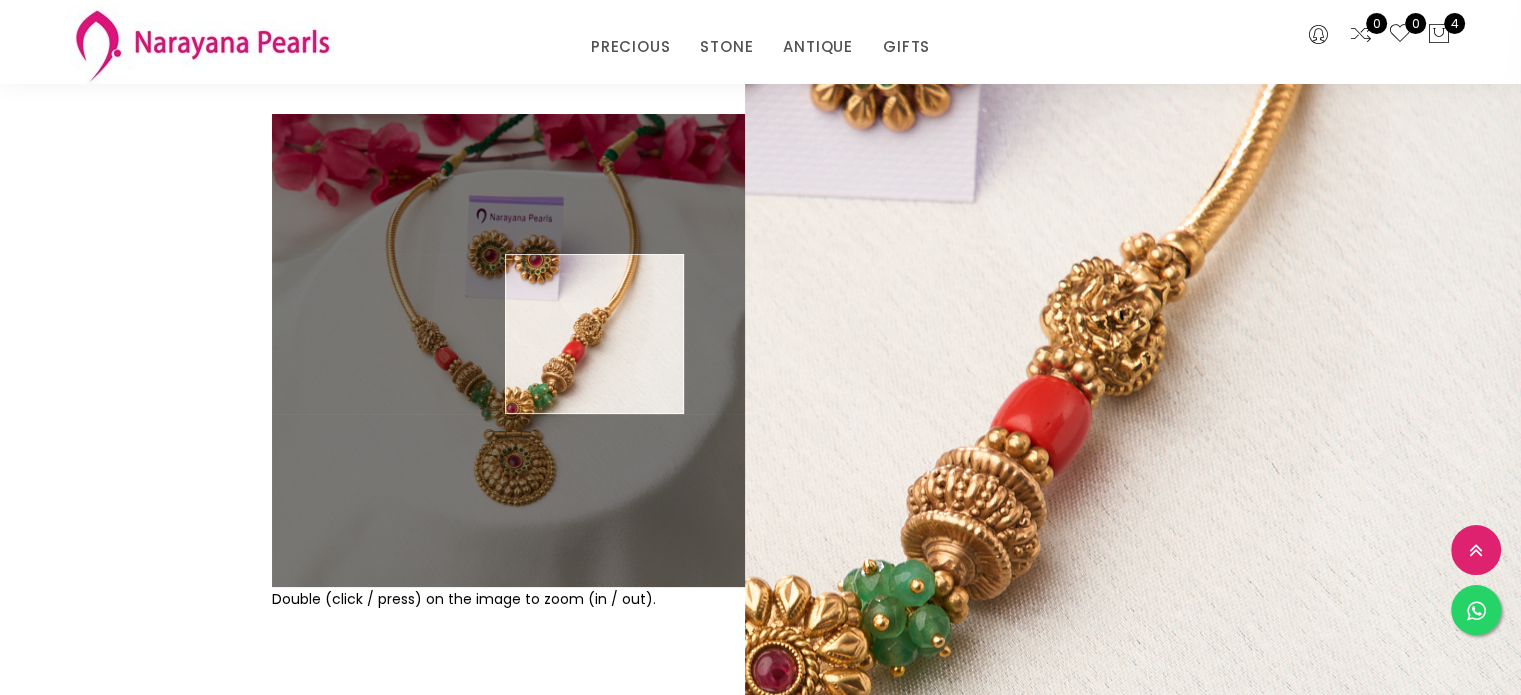 click at bounding box center (508, 350) 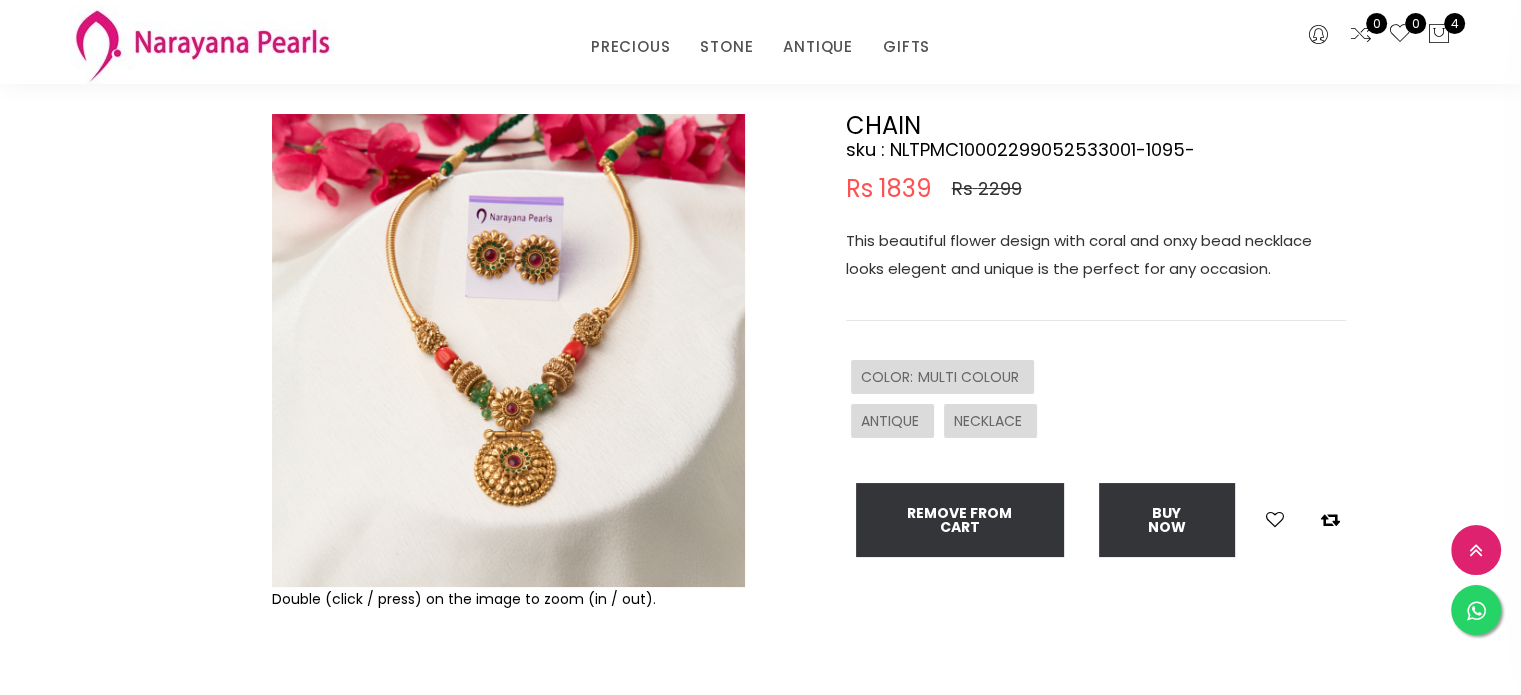 click at bounding box center (508, 350) 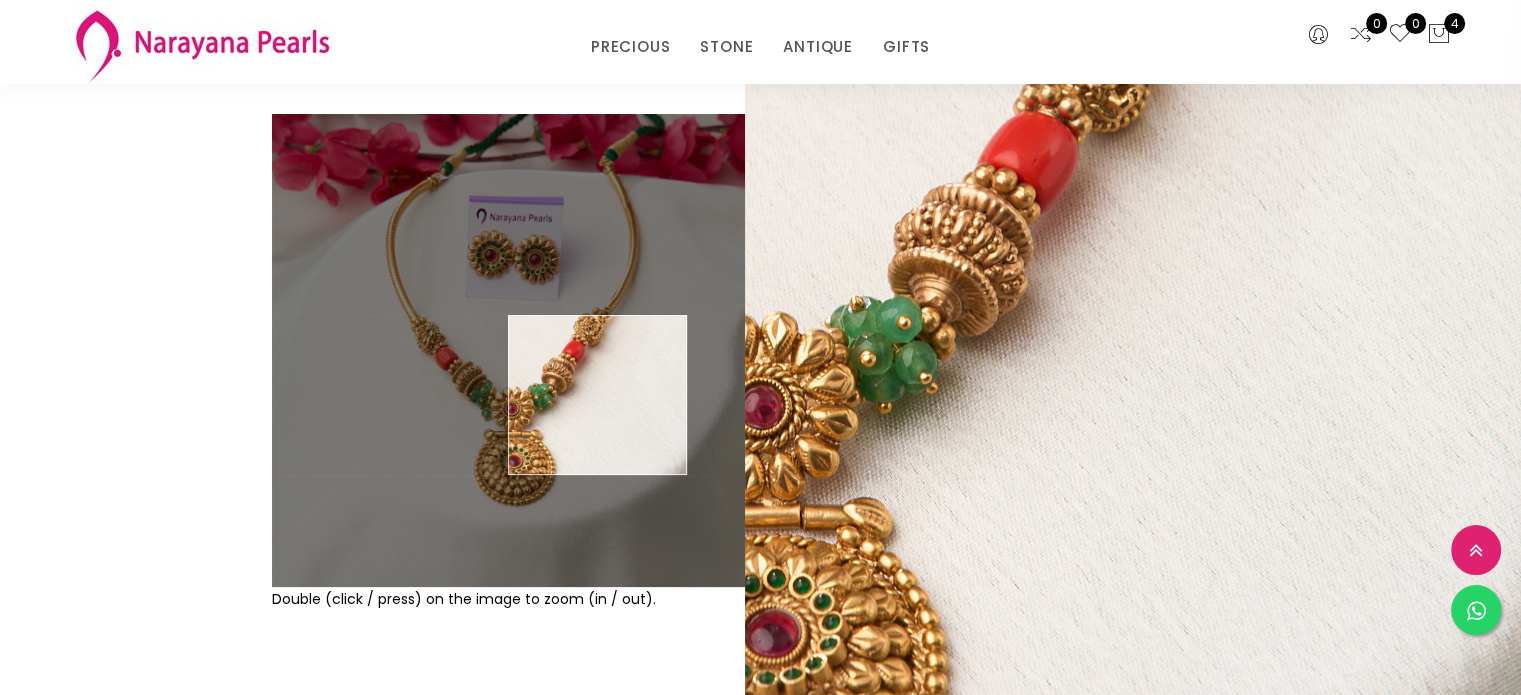 click at bounding box center (508, 350) 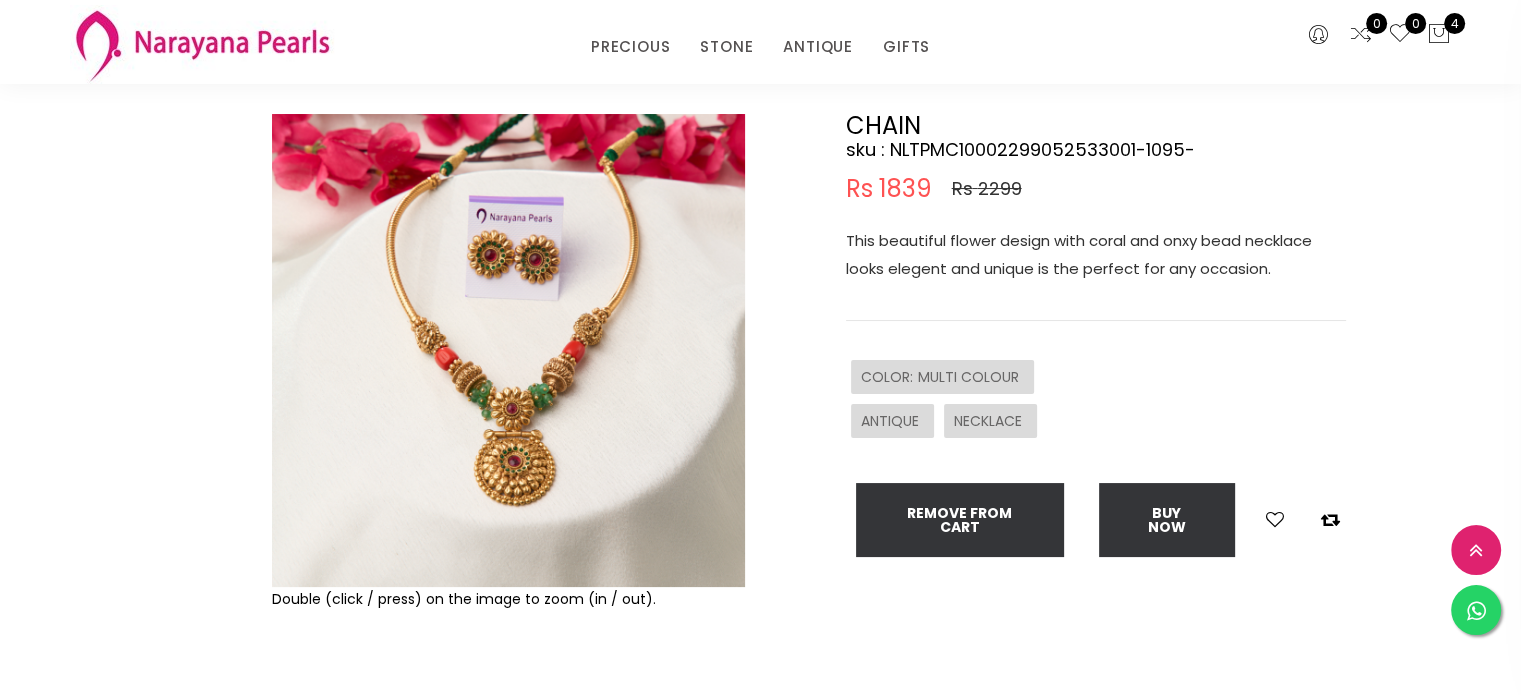 click at bounding box center [508, 350] 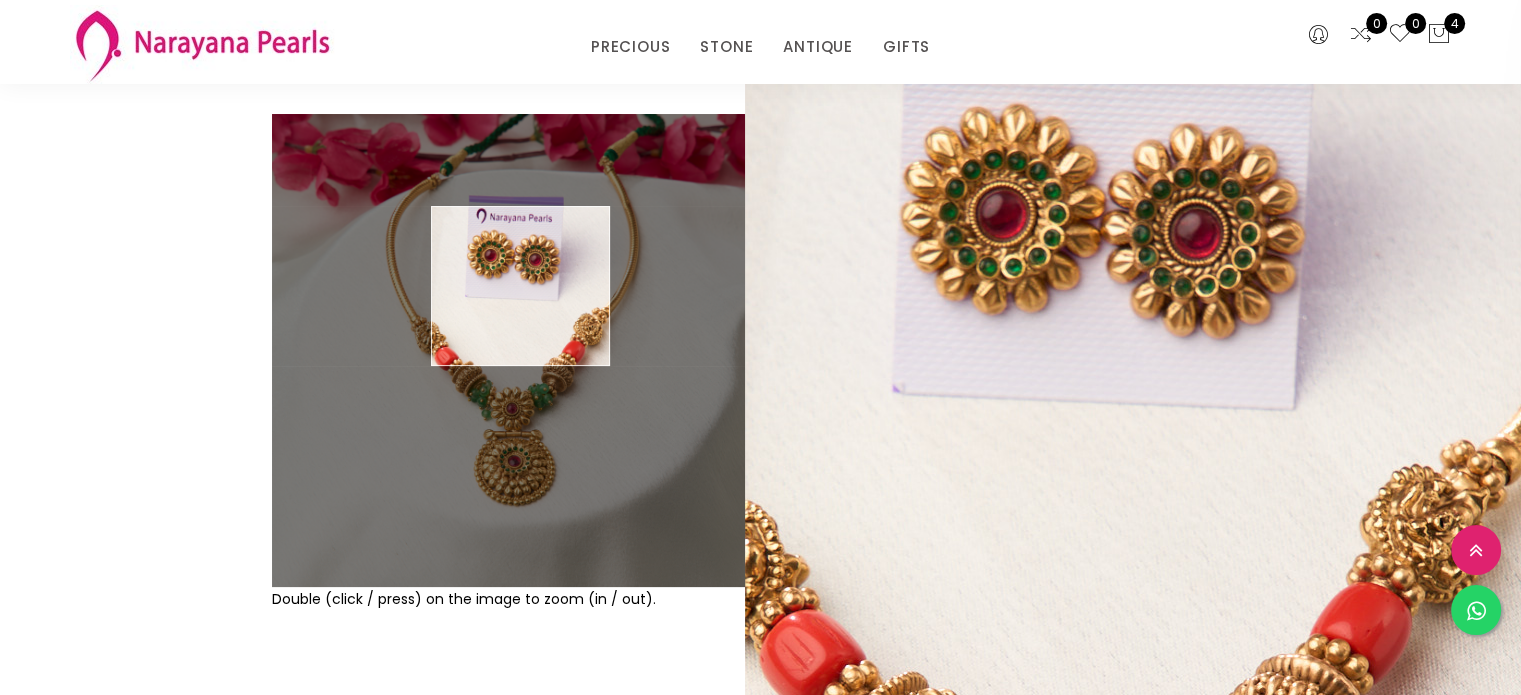 click at bounding box center [508, 350] 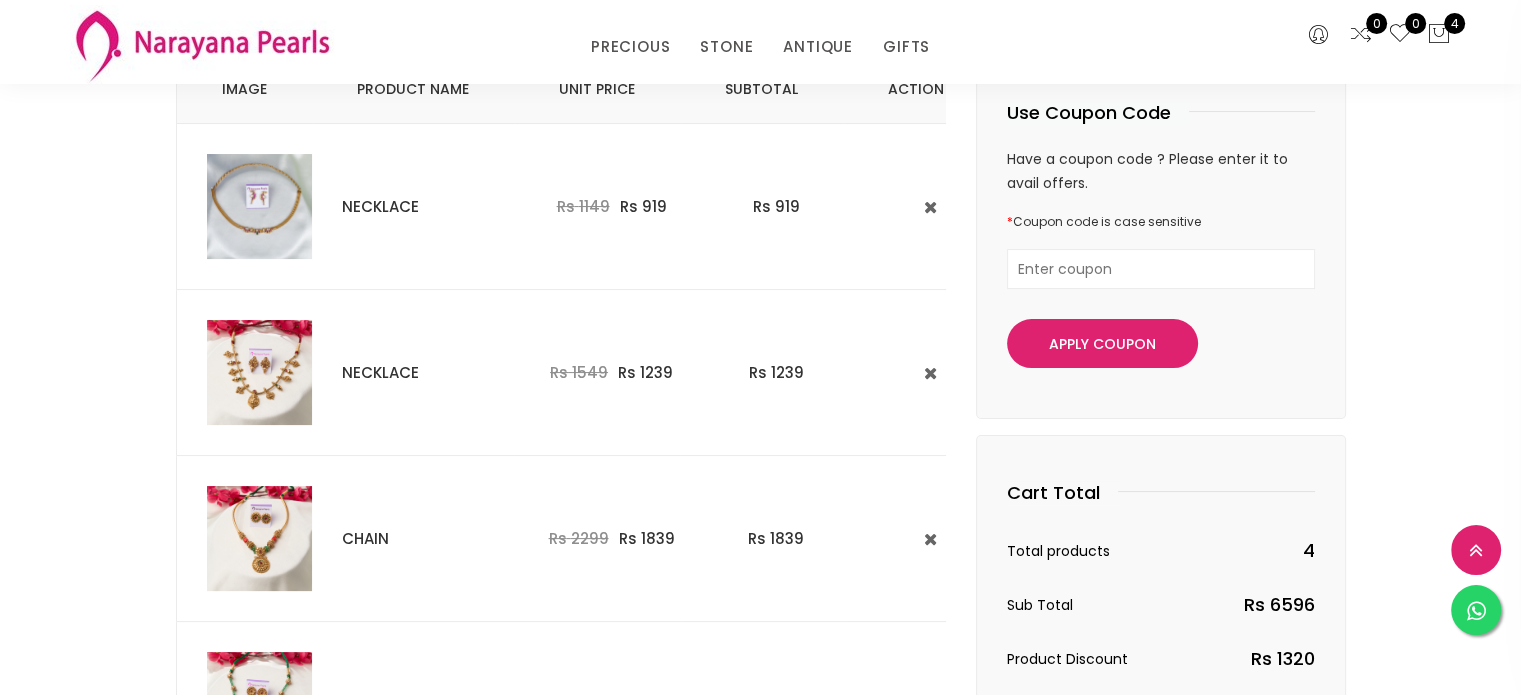 scroll, scrollTop: 131, scrollLeft: 0, axis: vertical 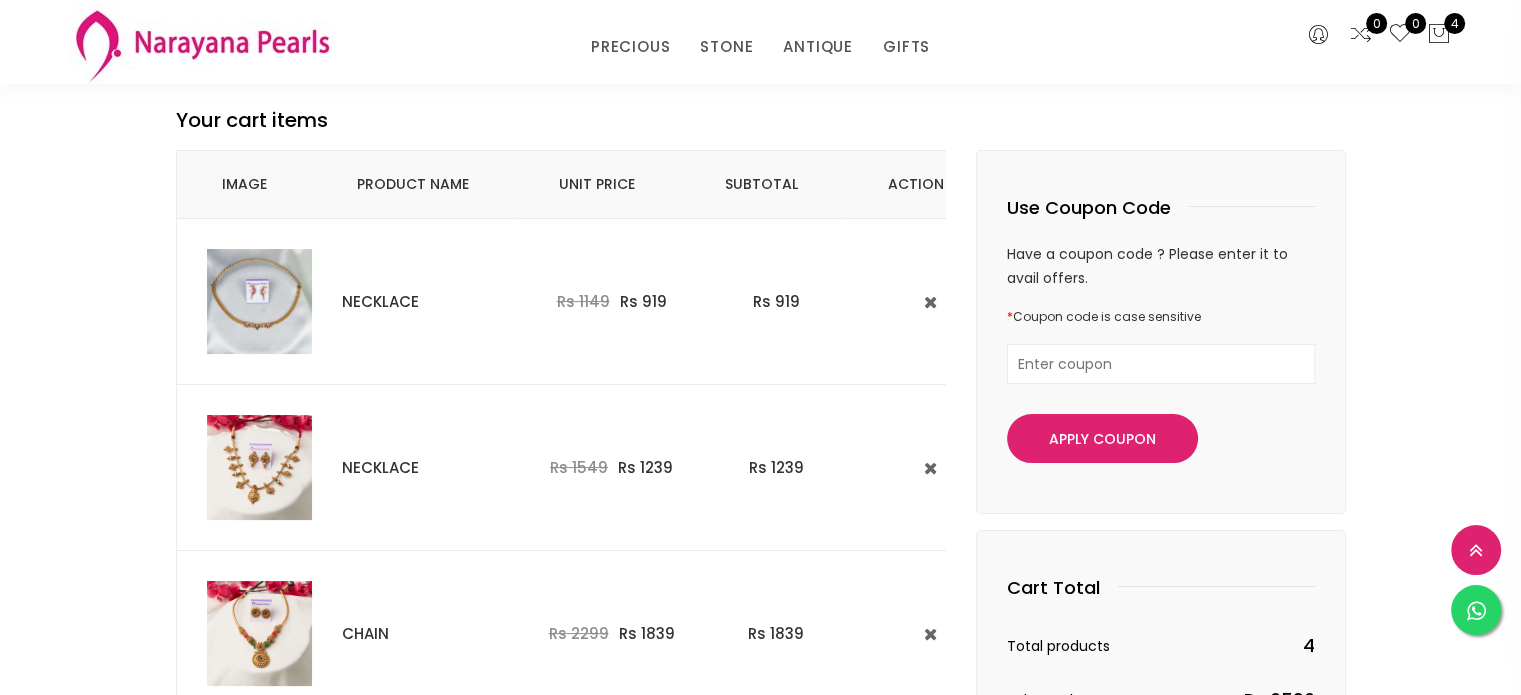 click at bounding box center (259, 467) 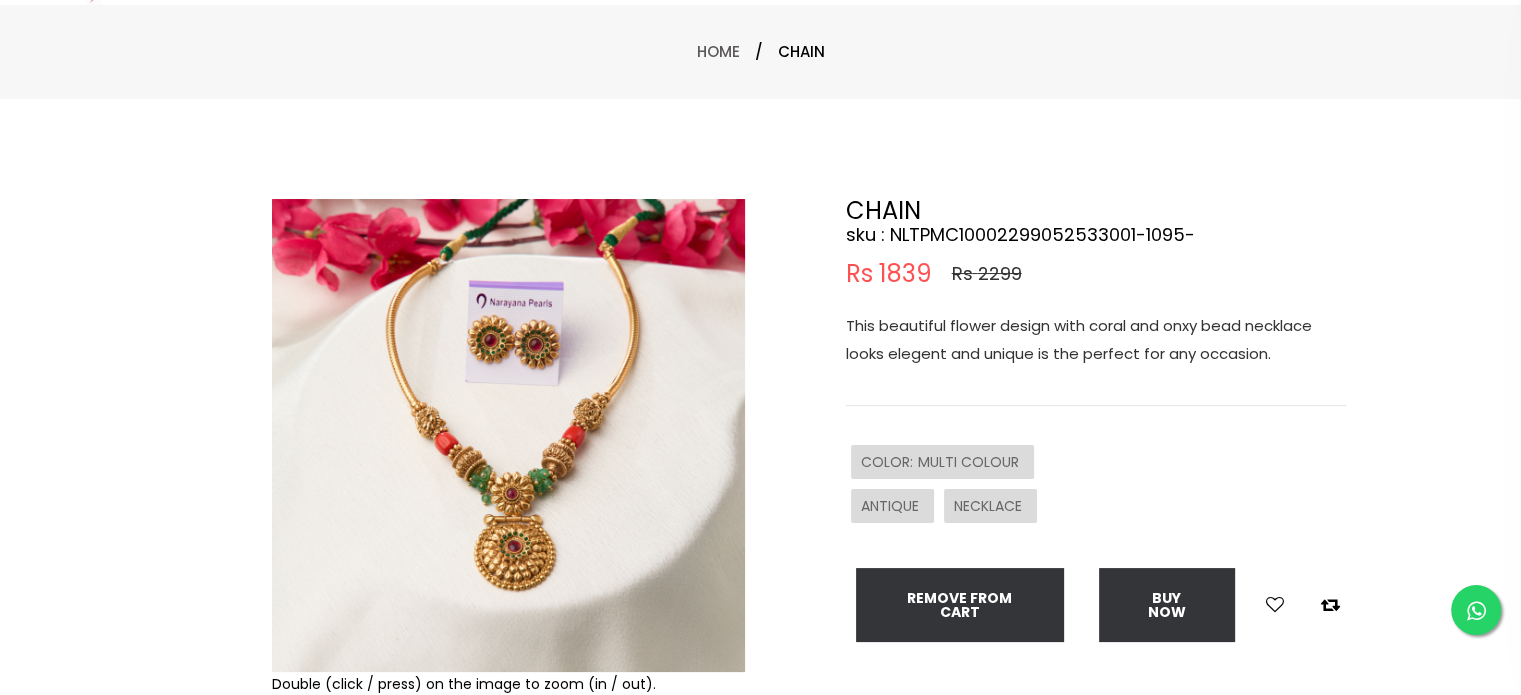 scroll, scrollTop: 0, scrollLeft: 0, axis: both 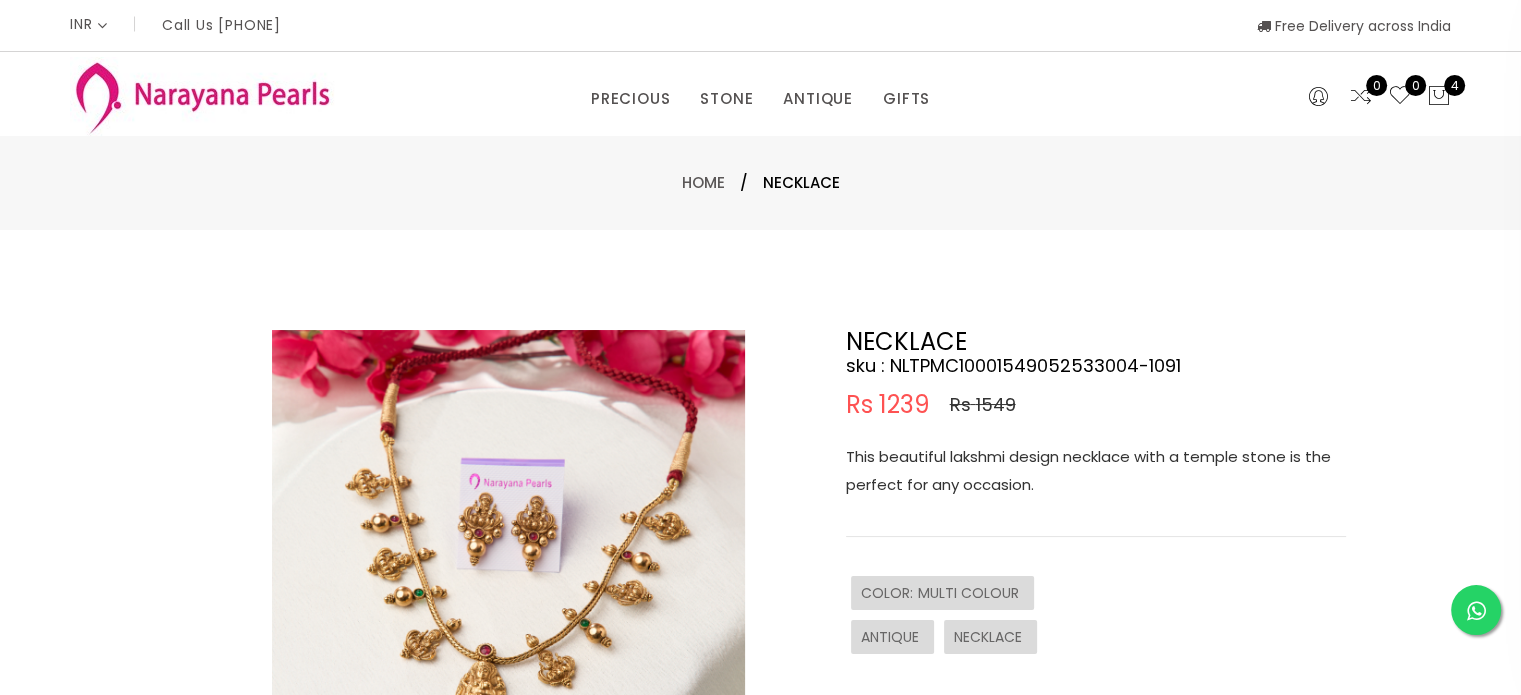 click at bounding box center (508, 566) 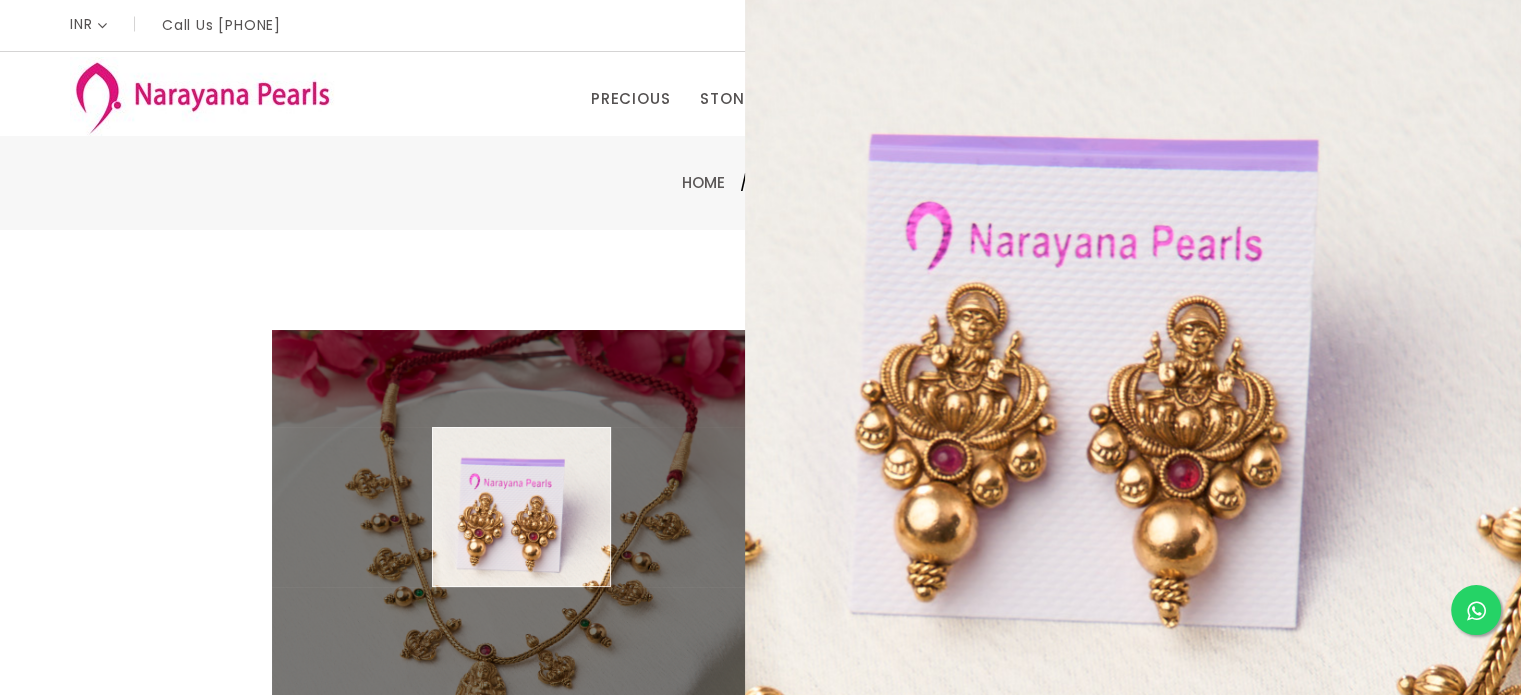 click at bounding box center (508, 566) 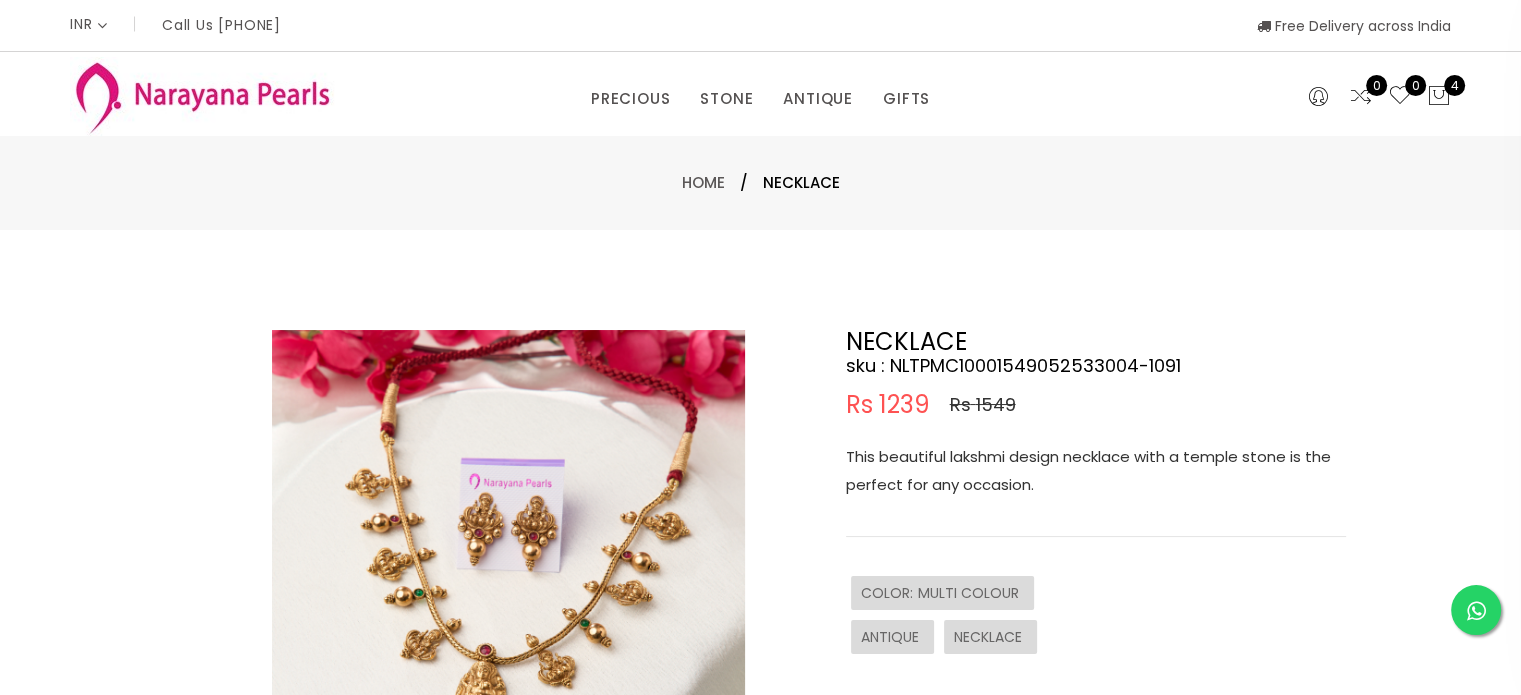 click at bounding box center [508, 566] 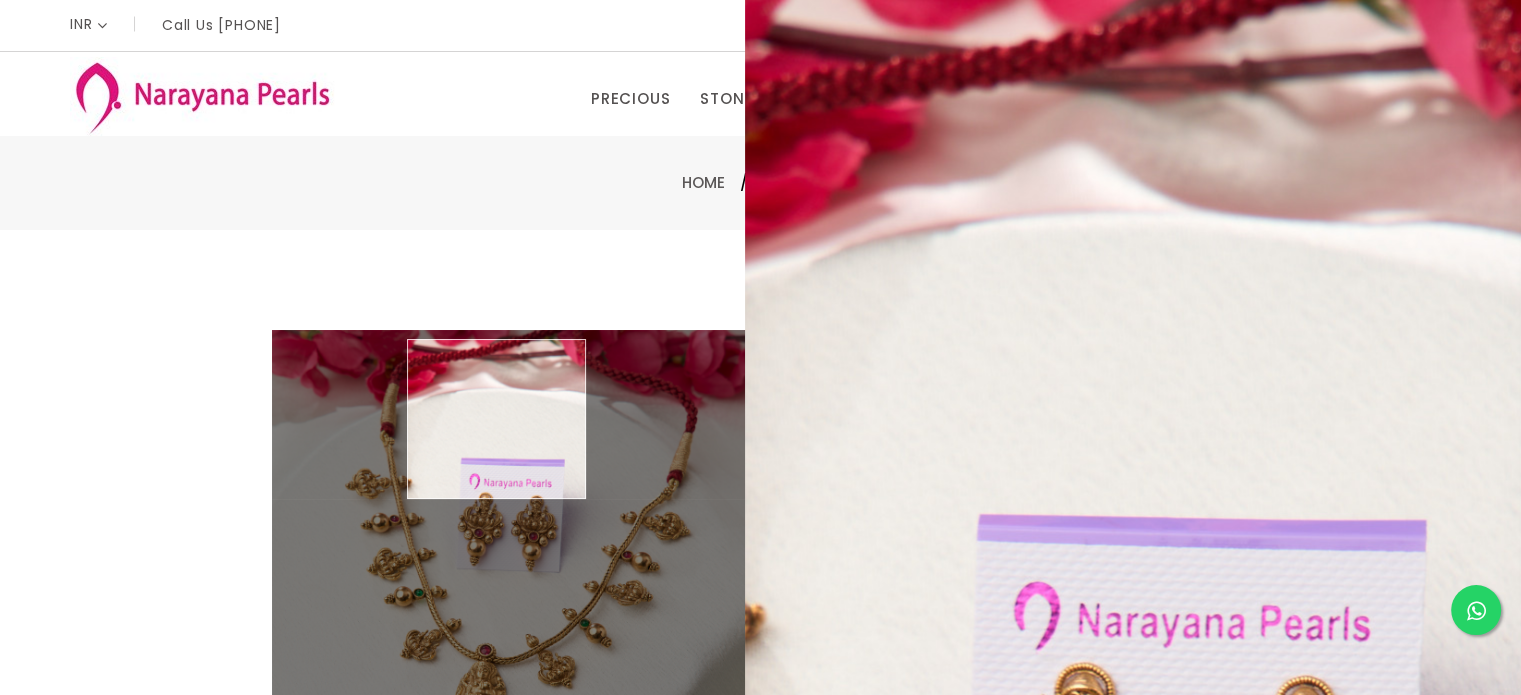 click at bounding box center (508, 566) 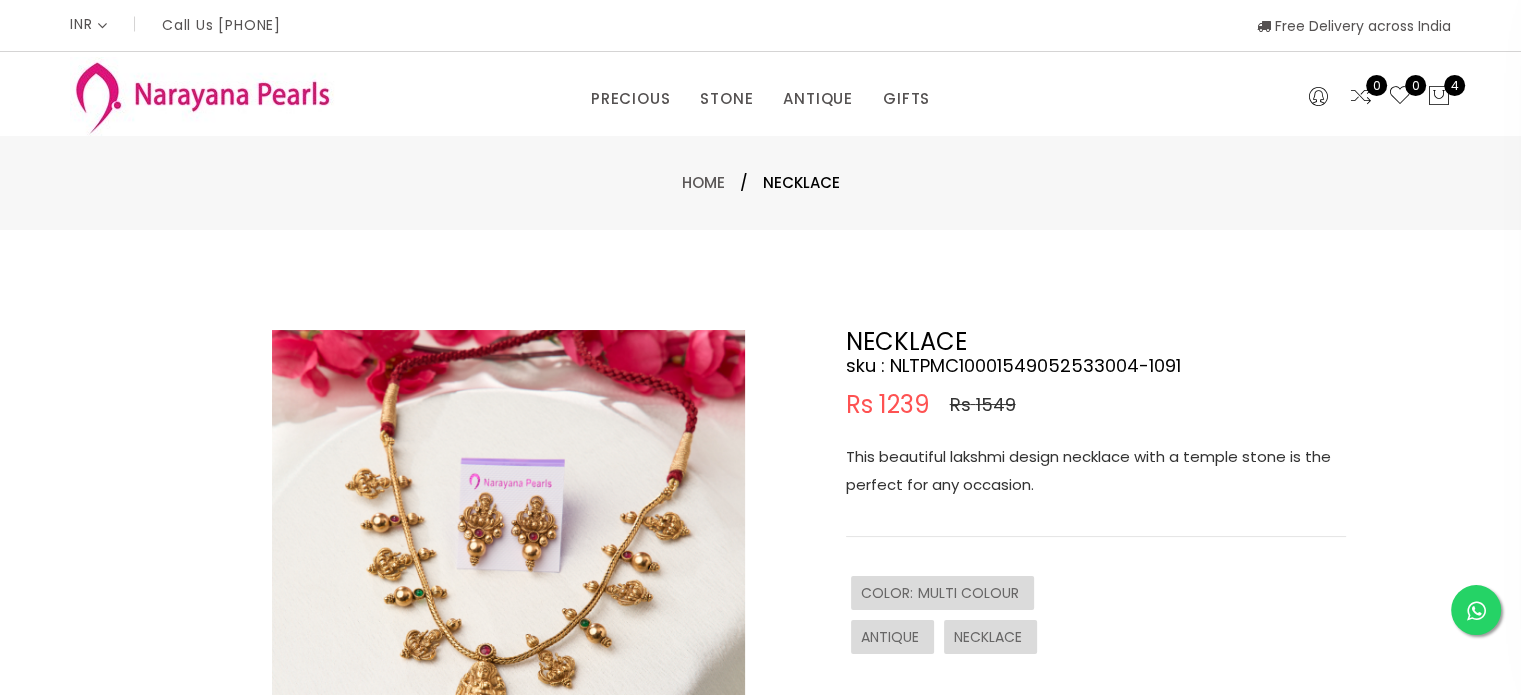 click at bounding box center (508, 566) 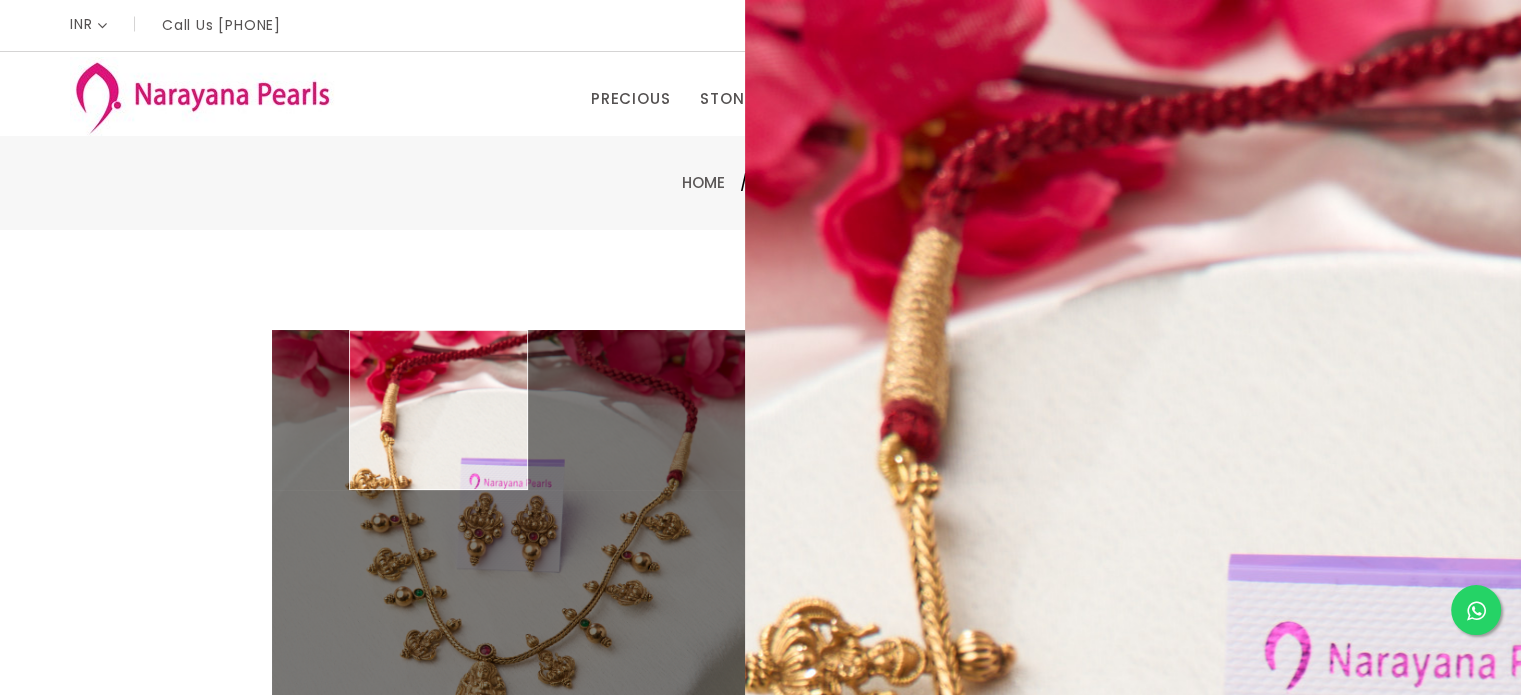 click on "Double (click / press) on the image to zoom (in / out). NECKLACE sku : [SKU] Rs   [PRICE]   Rs   [PRICE] This beautiful  lakshmi design necklace with a temple stone is the perfect for any occasion. COLOR  : MULTI COLOUR ANTIQUE NECKLACE  Remove from cart  Buy now" at bounding box center (760, 645) 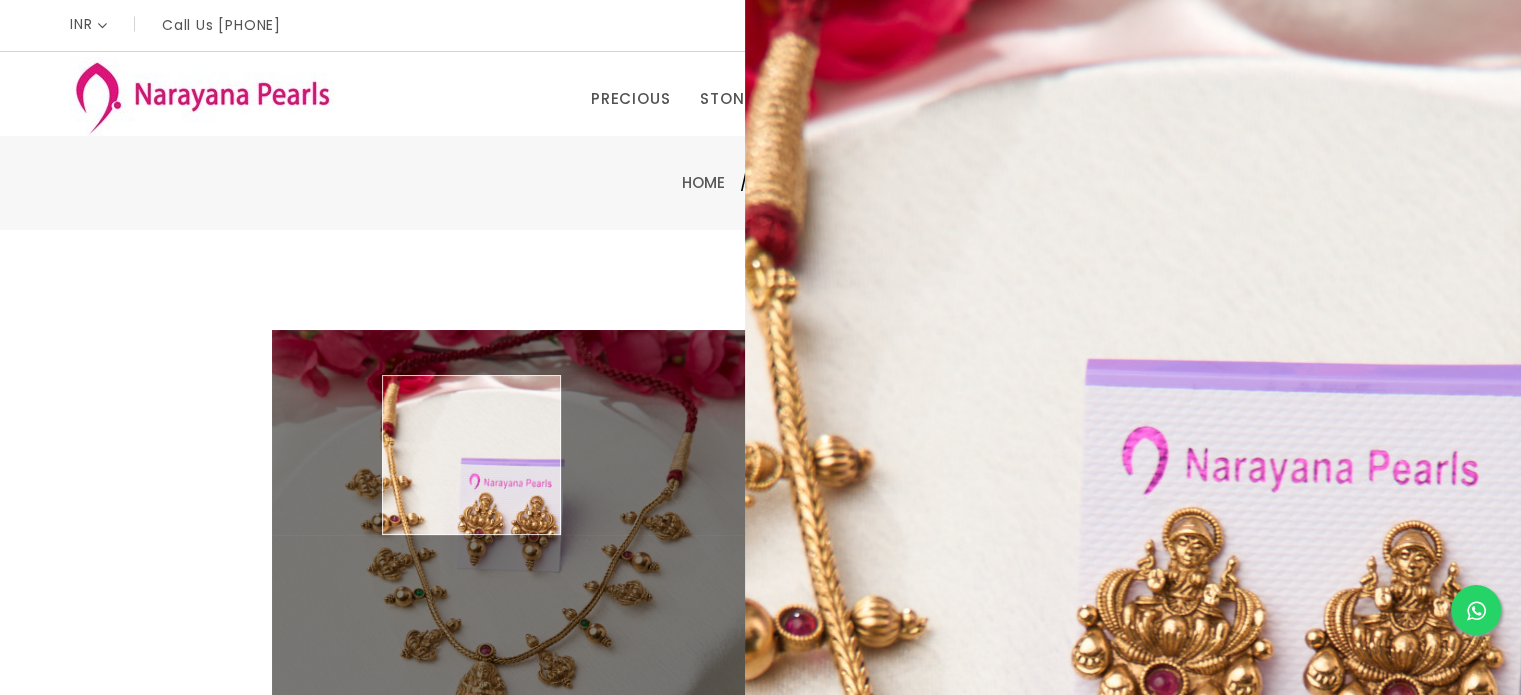 click at bounding box center [508, 566] 